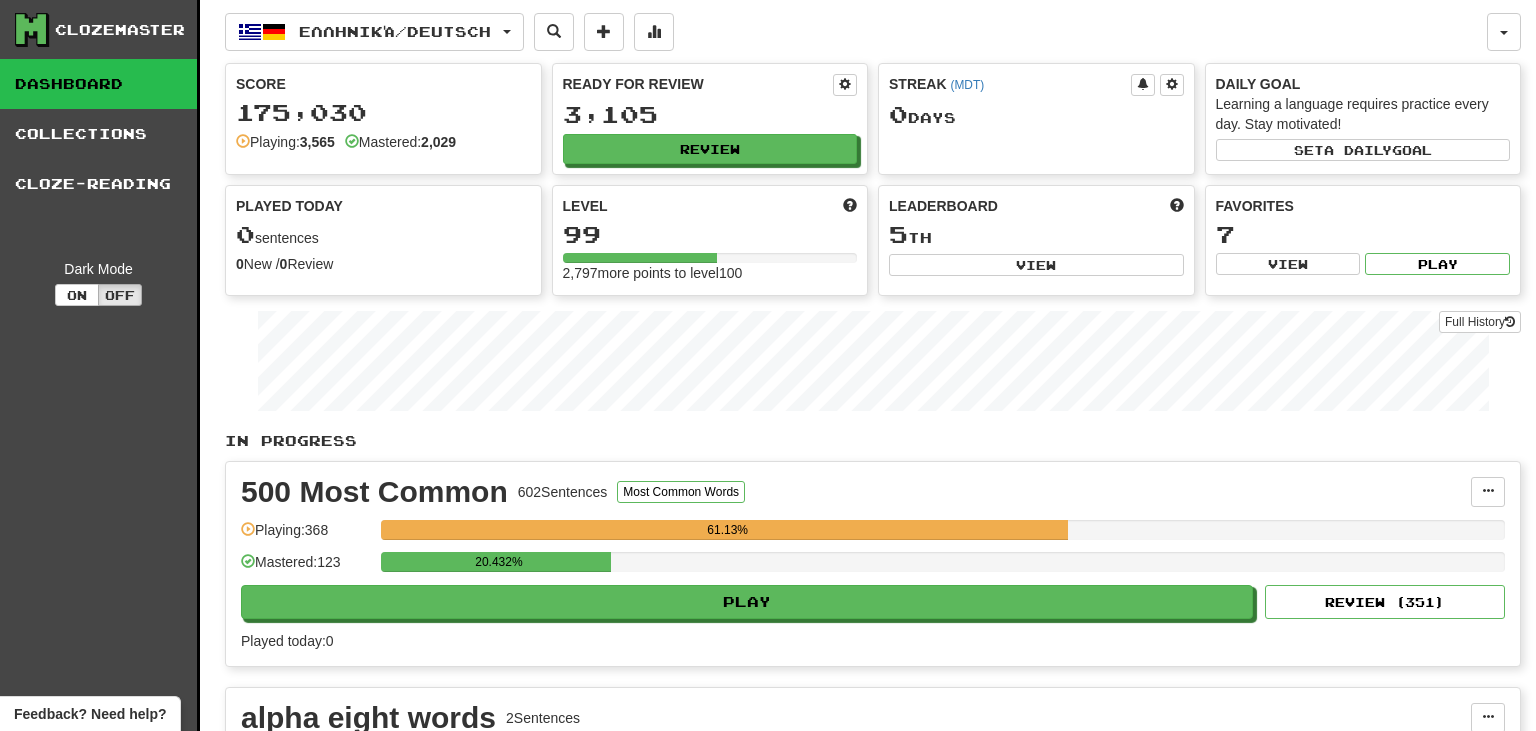 scroll, scrollTop: 0, scrollLeft: 0, axis: both 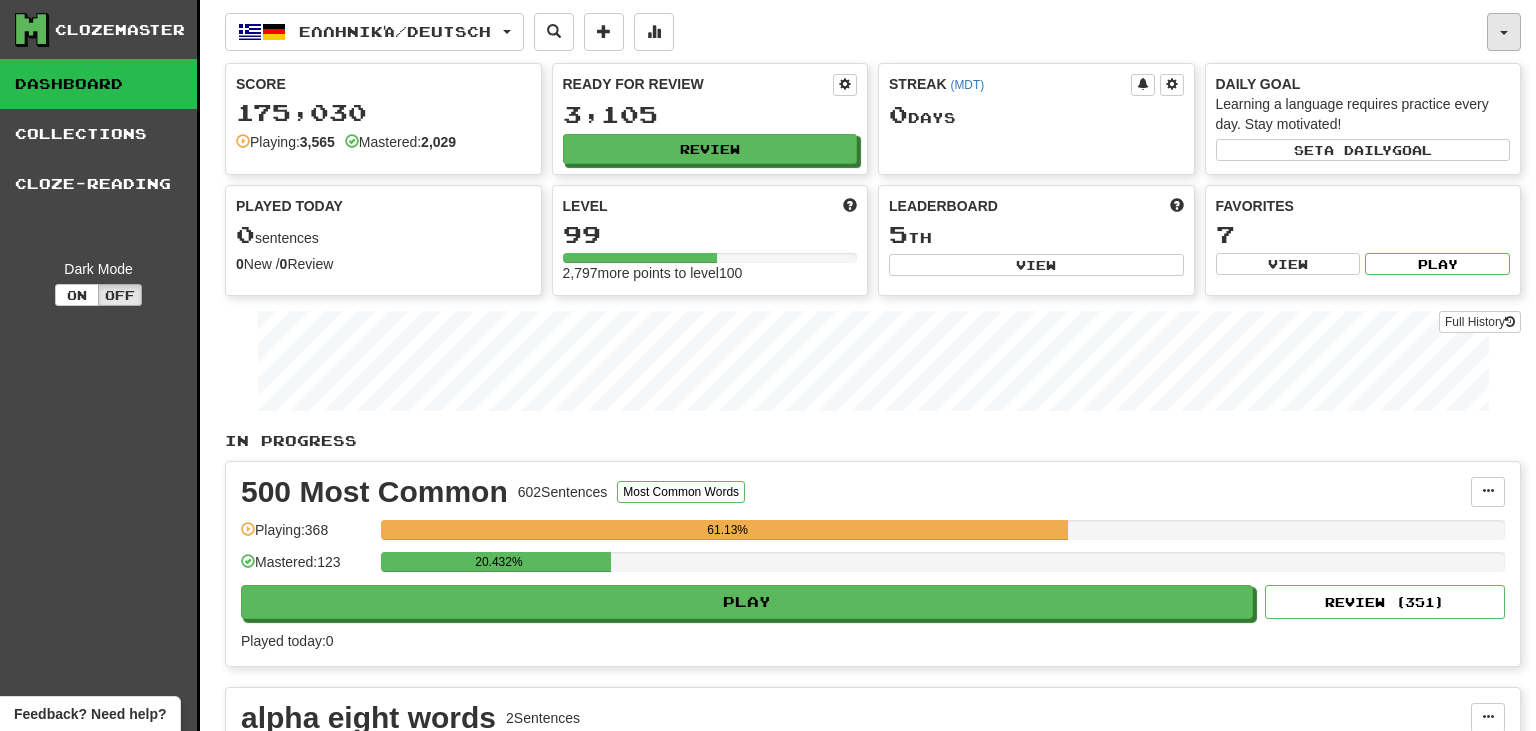click 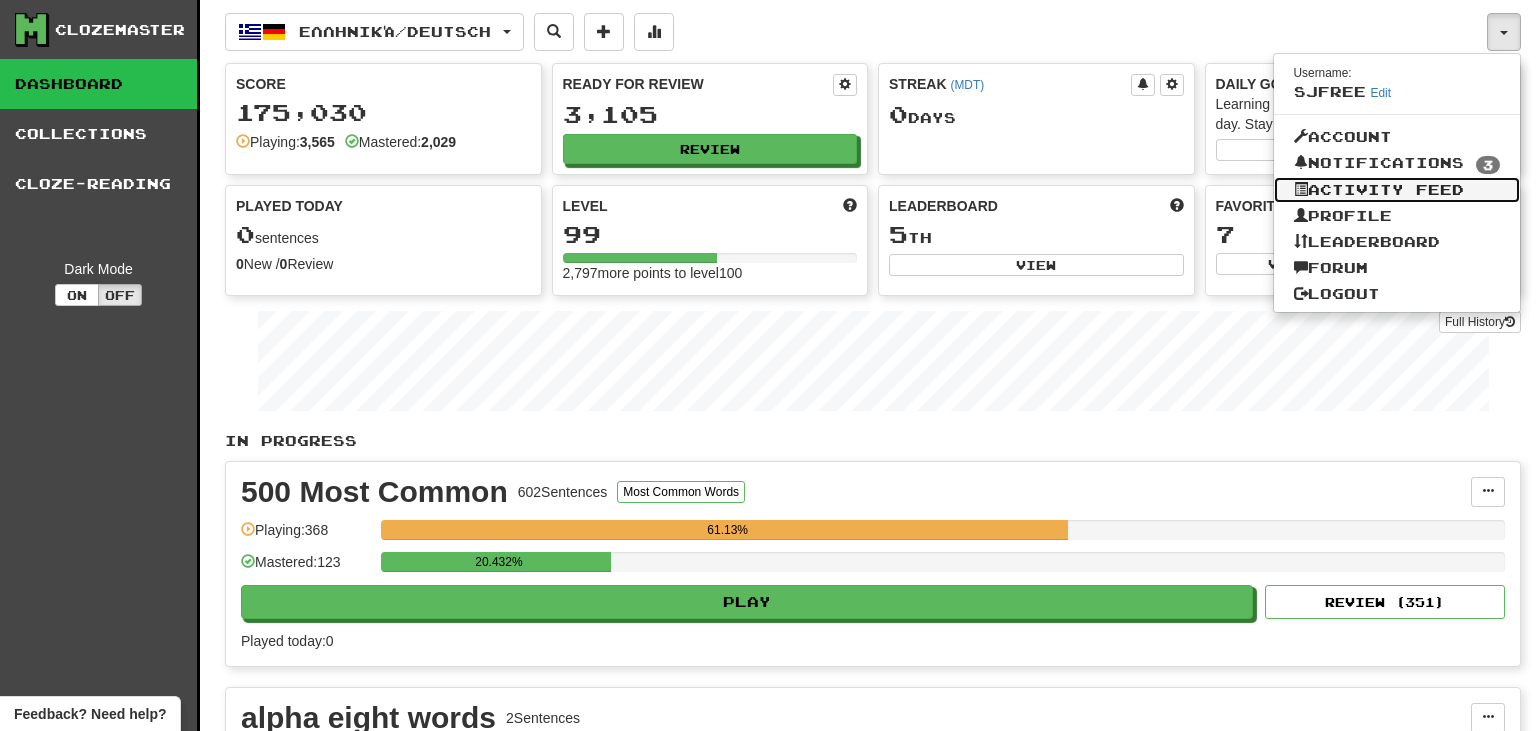 click on "Activity Feed" 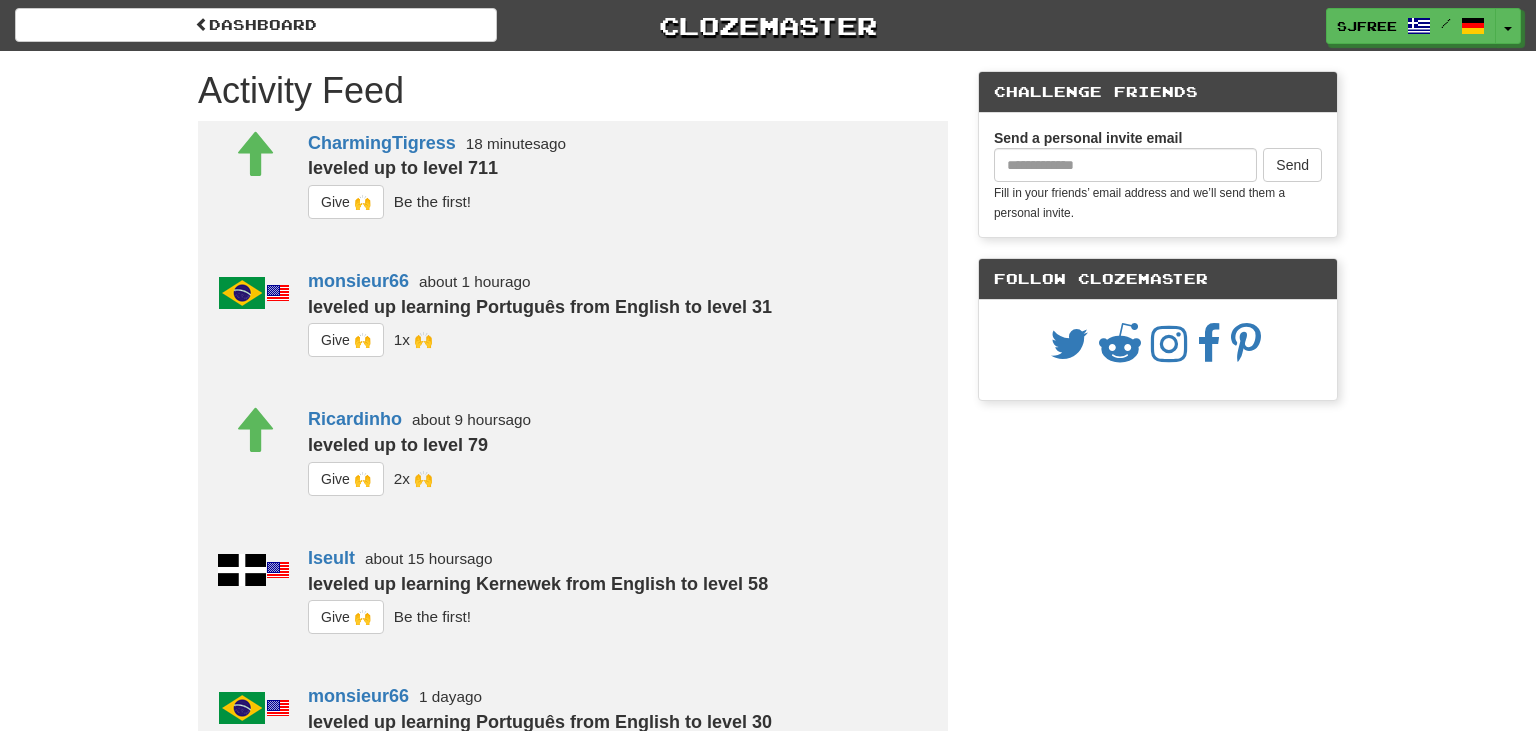 scroll, scrollTop: 0, scrollLeft: 0, axis: both 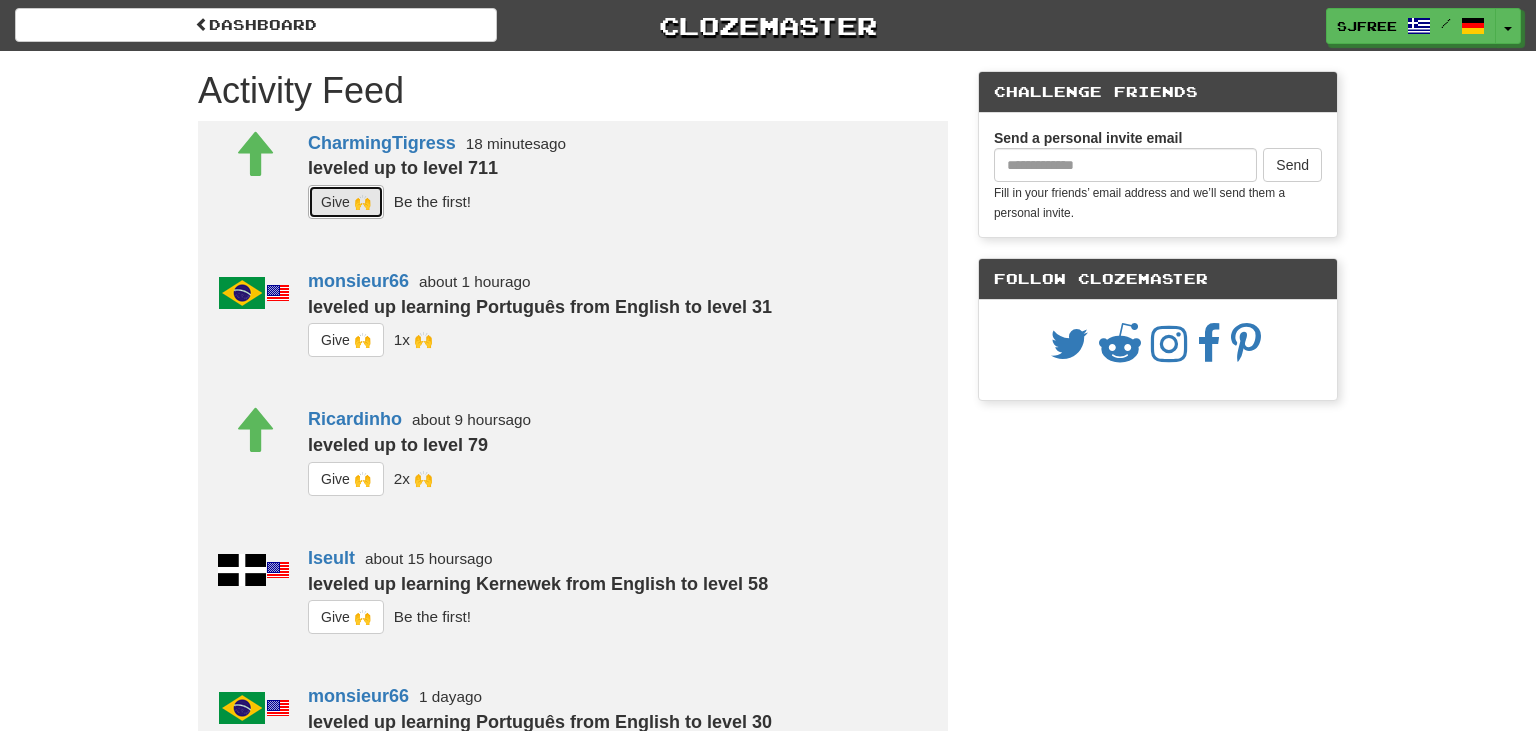 click on "G i ve 🙌" at bounding box center (346, 202) 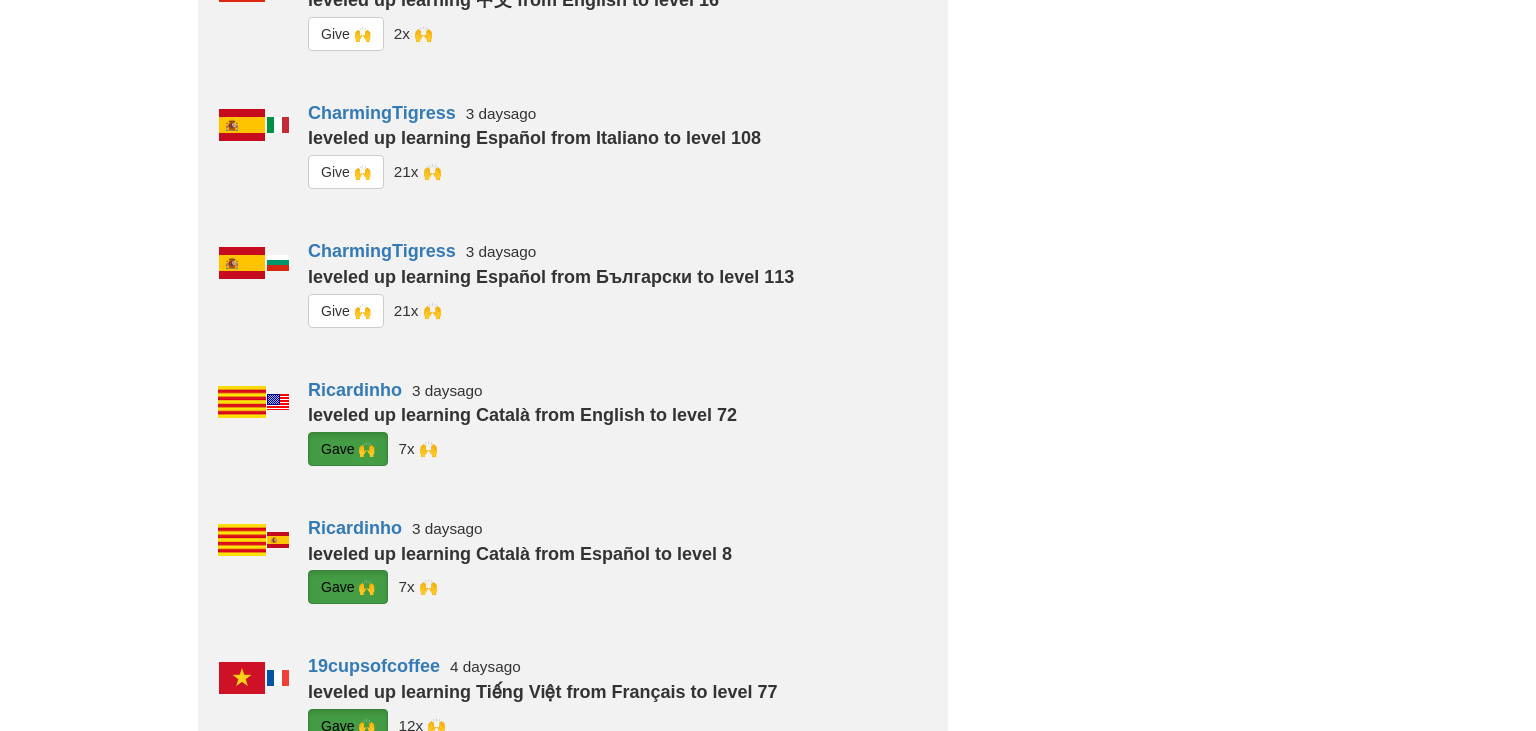 scroll, scrollTop: 2851, scrollLeft: 0, axis: vertical 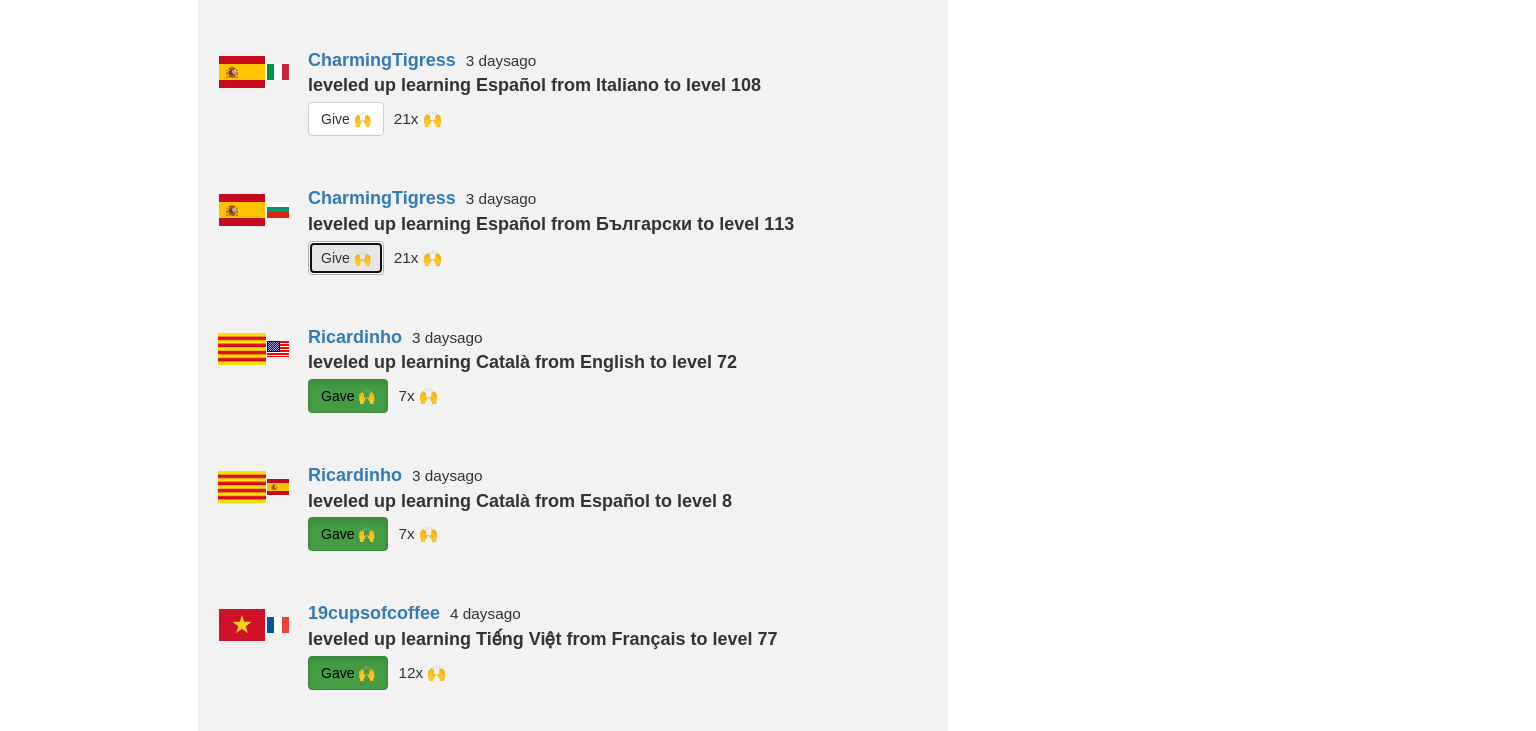 click on "G i ve 🙌" at bounding box center (346, 258) 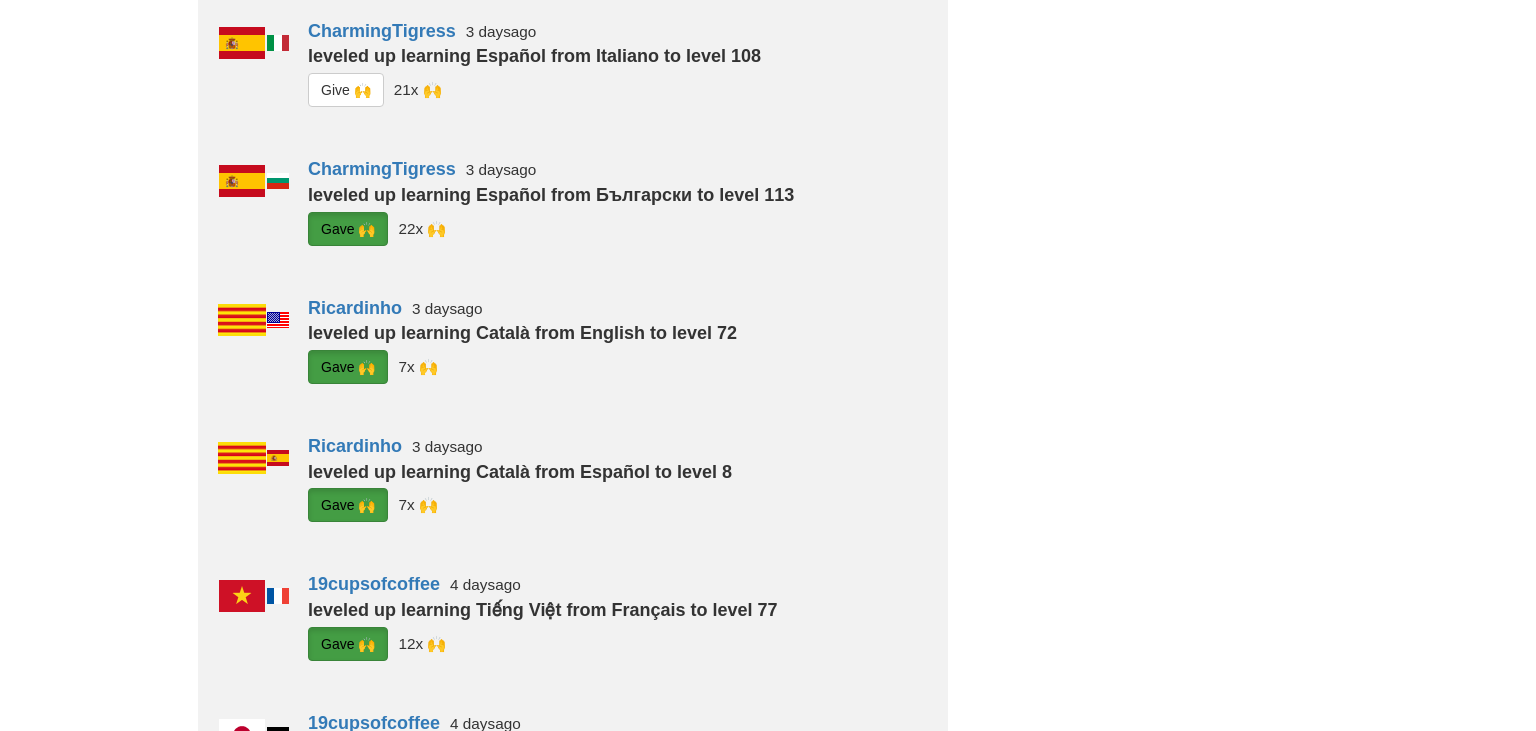 scroll, scrollTop: 2871, scrollLeft: 0, axis: vertical 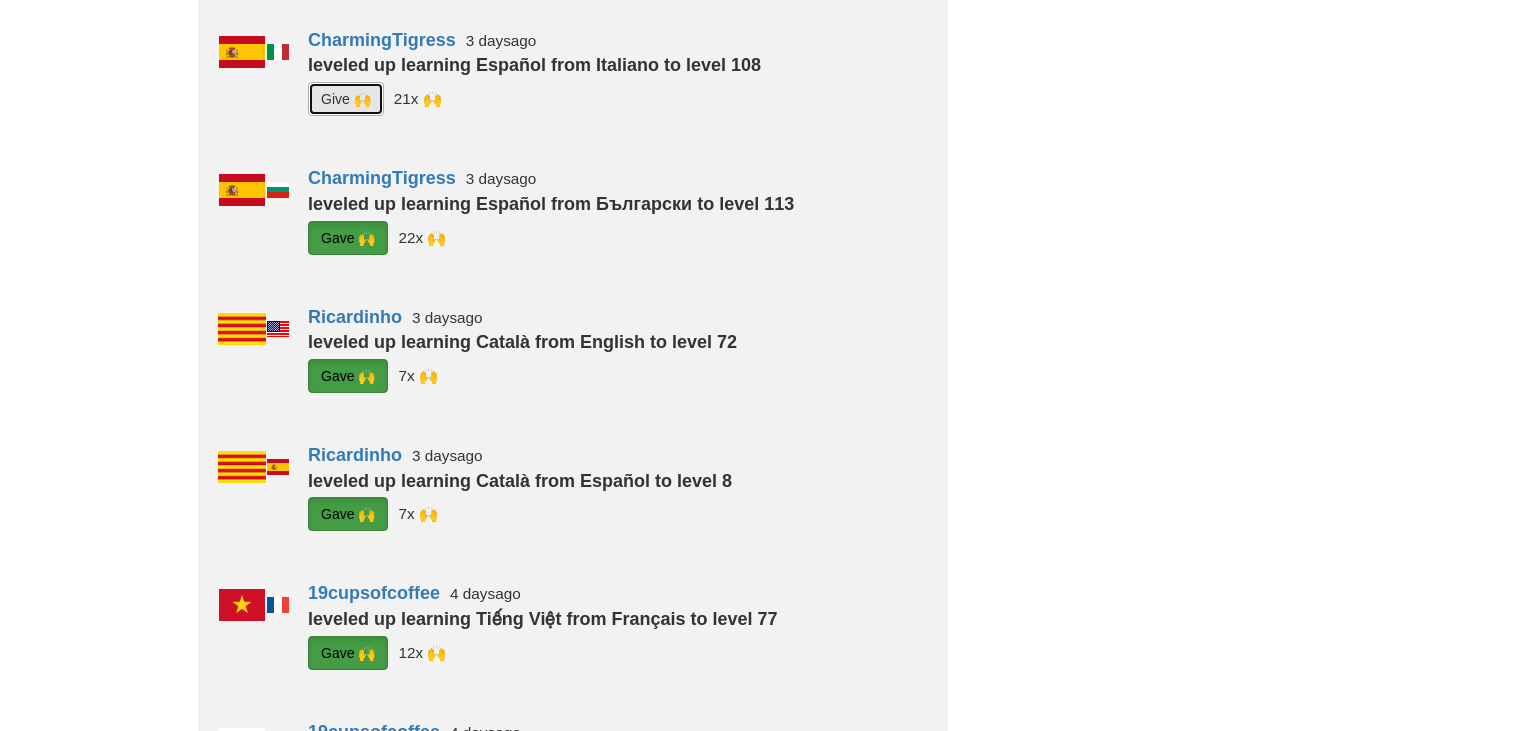 click on "G i ve 🙌" at bounding box center [346, 99] 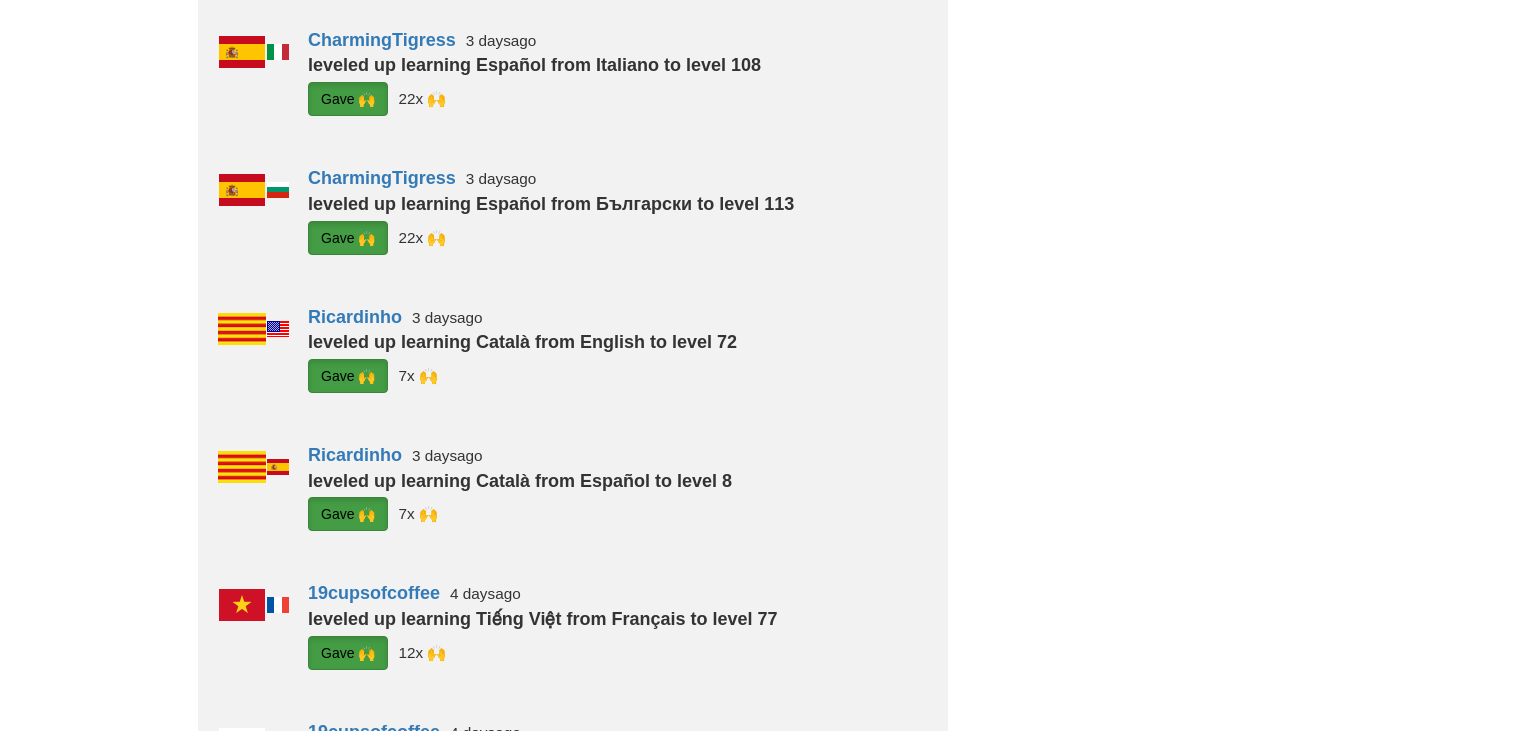 click on "CharmingTigress 3 days  ago" at bounding box center [618, 179] 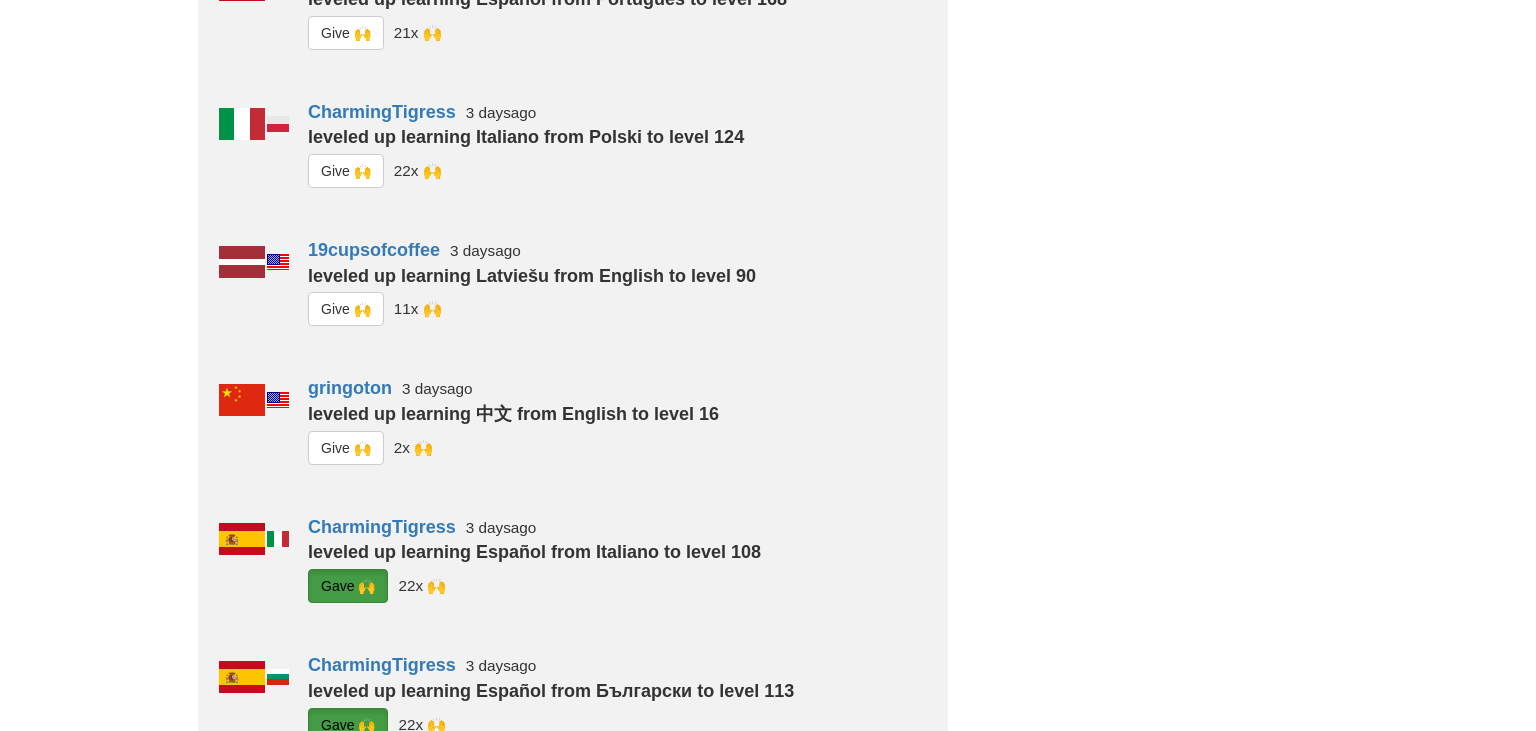 scroll, scrollTop: 2343, scrollLeft: 0, axis: vertical 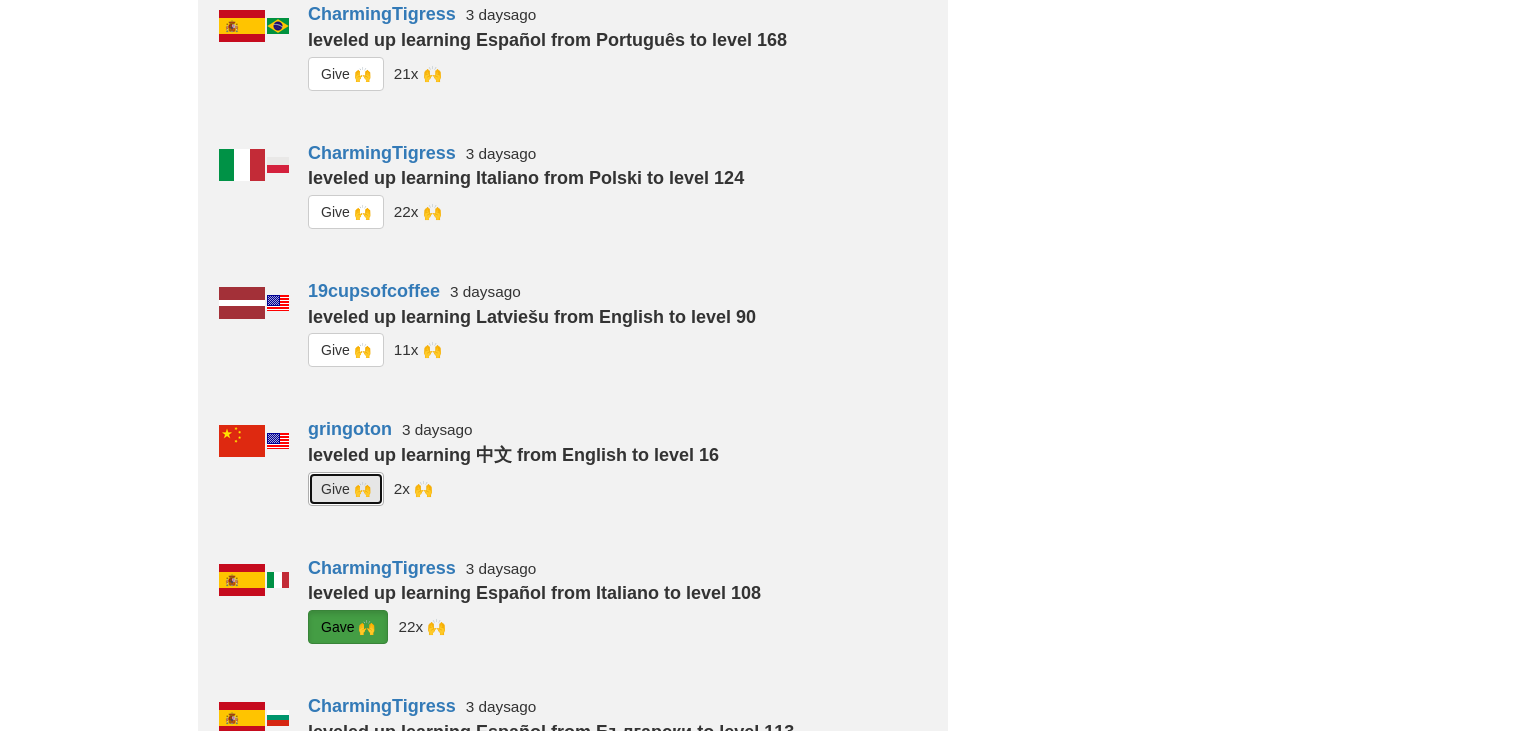 click on "G i ve 🙌" at bounding box center (346, 489) 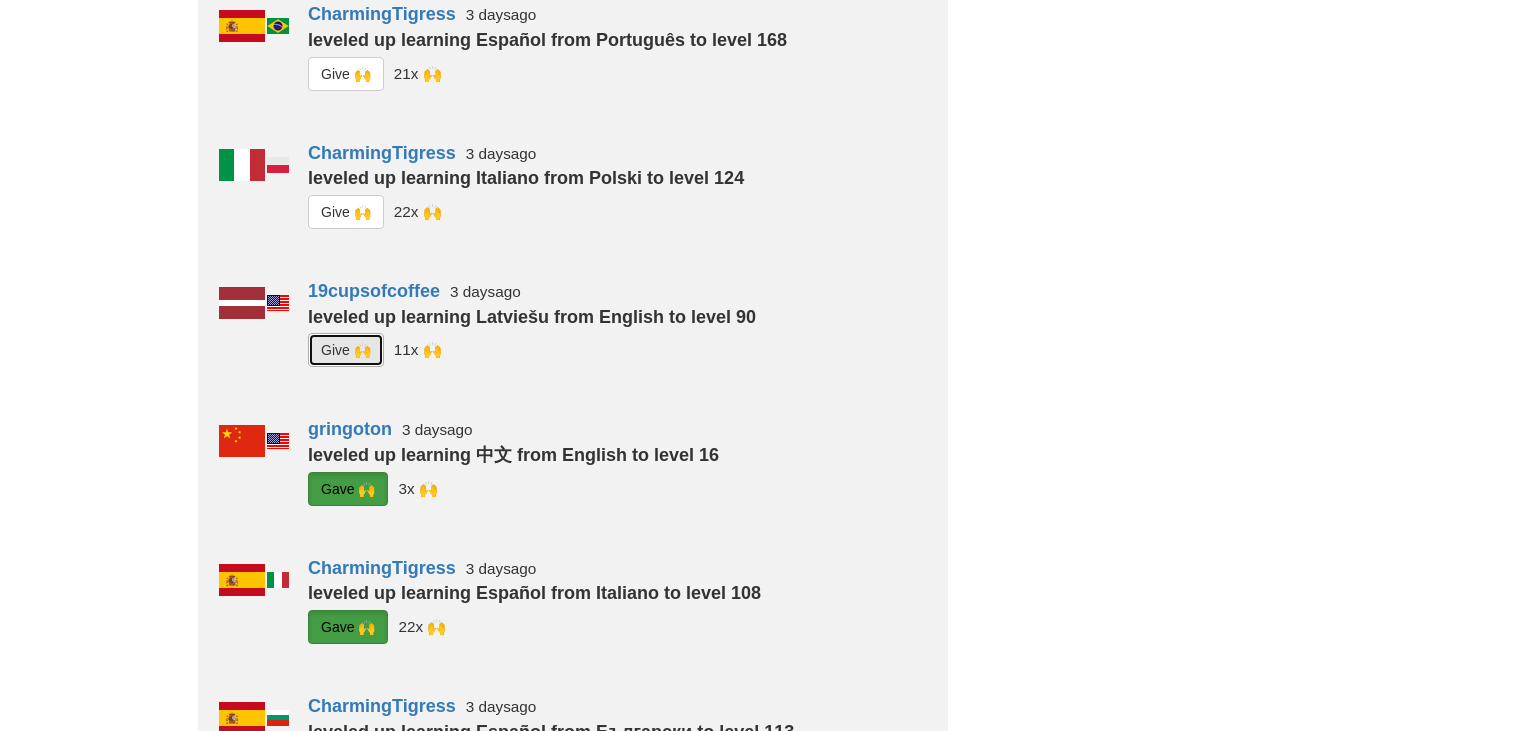 click on "G i ve 🙌" at bounding box center (346, 350) 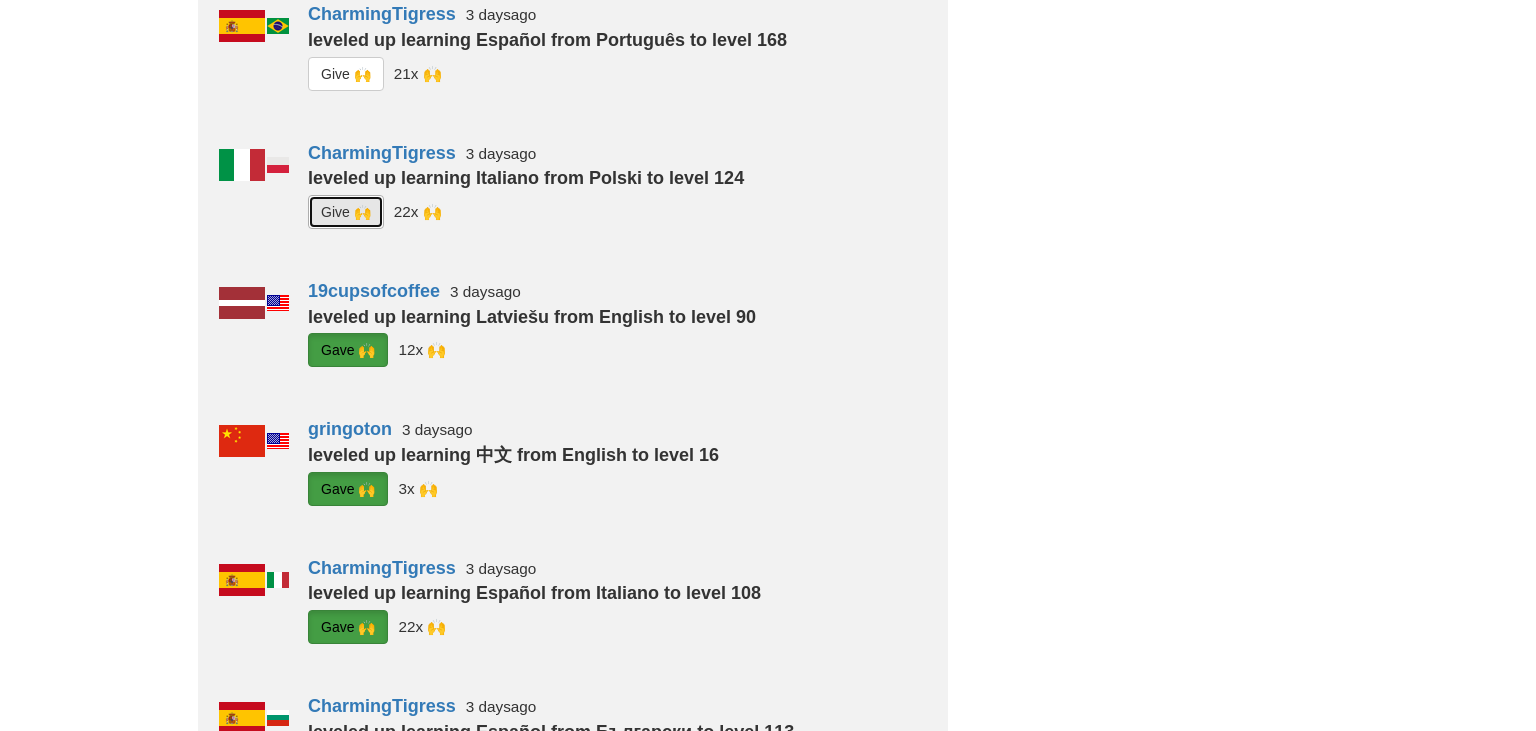 click on "G i ve 🙌" at bounding box center [346, 212] 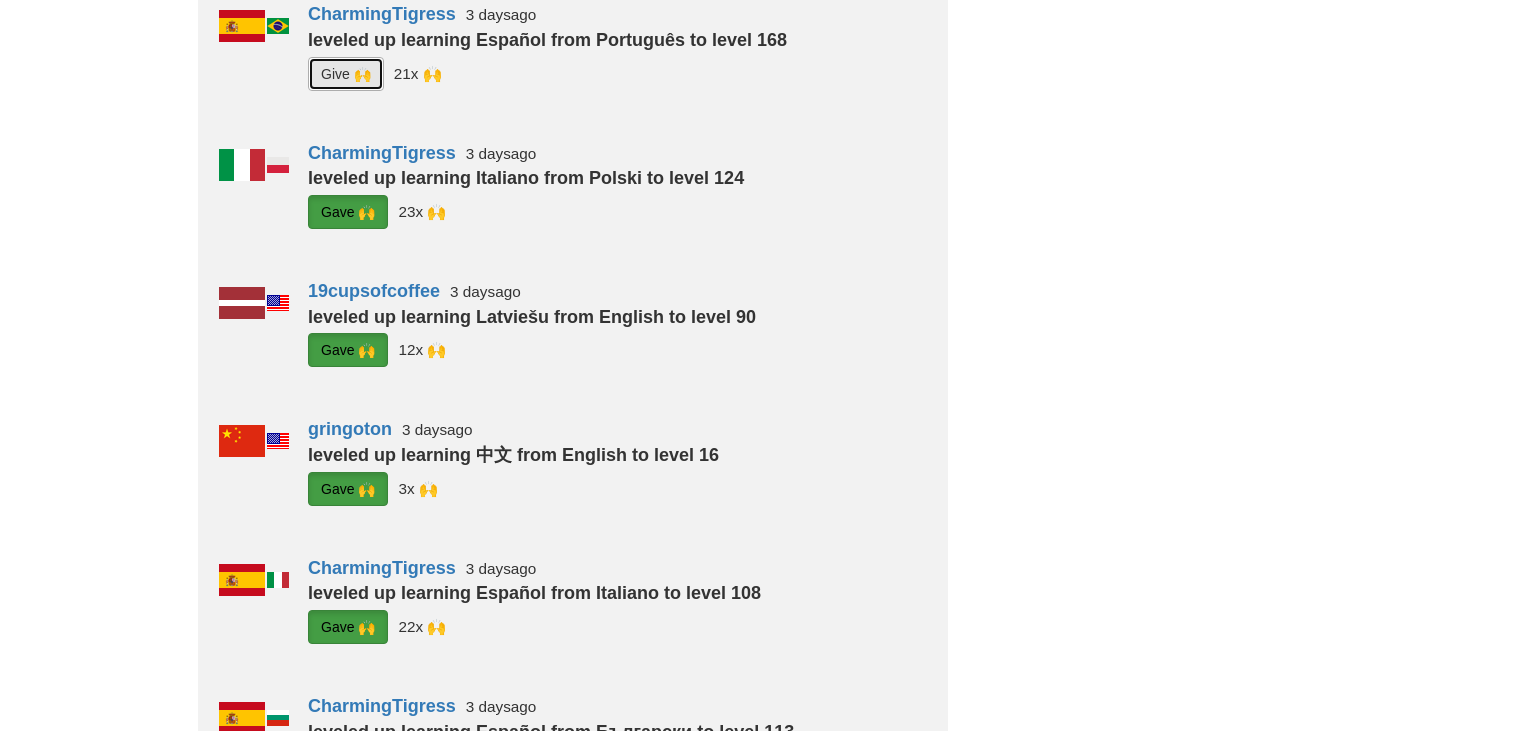 click on "G i ve 🙌" at bounding box center [346, 74] 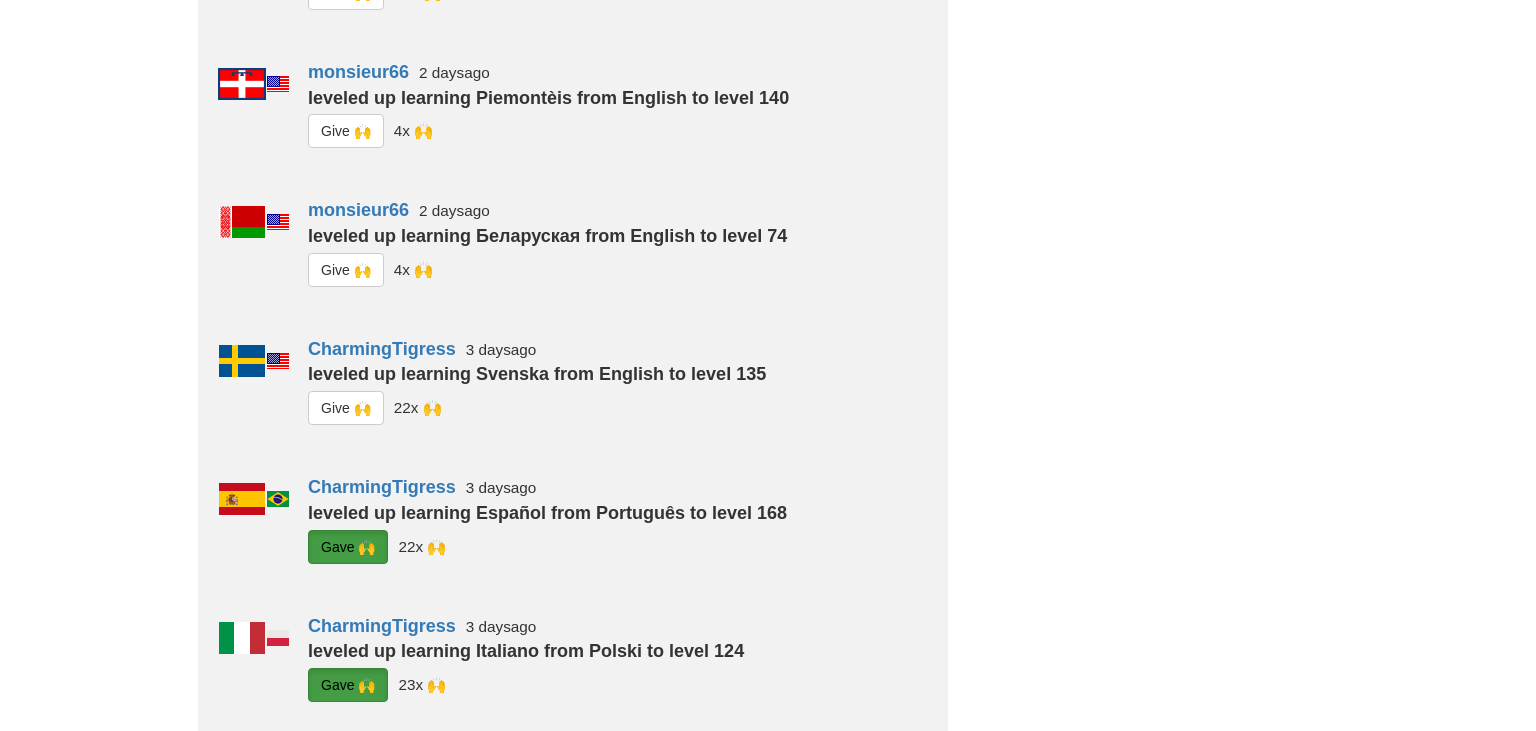 scroll, scrollTop: 1762, scrollLeft: 0, axis: vertical 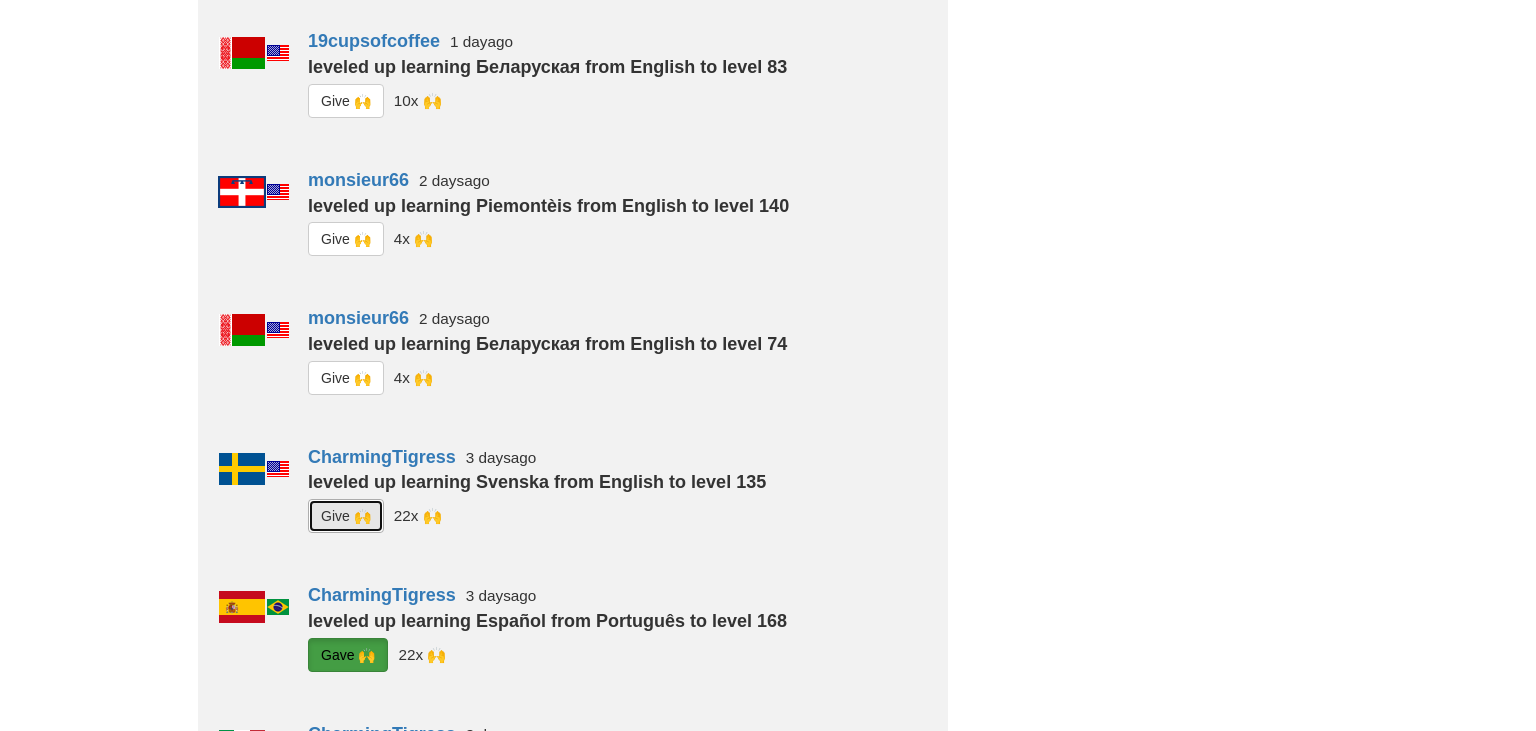 click on "G i ve 🙌" at bounding box center [346, 516] 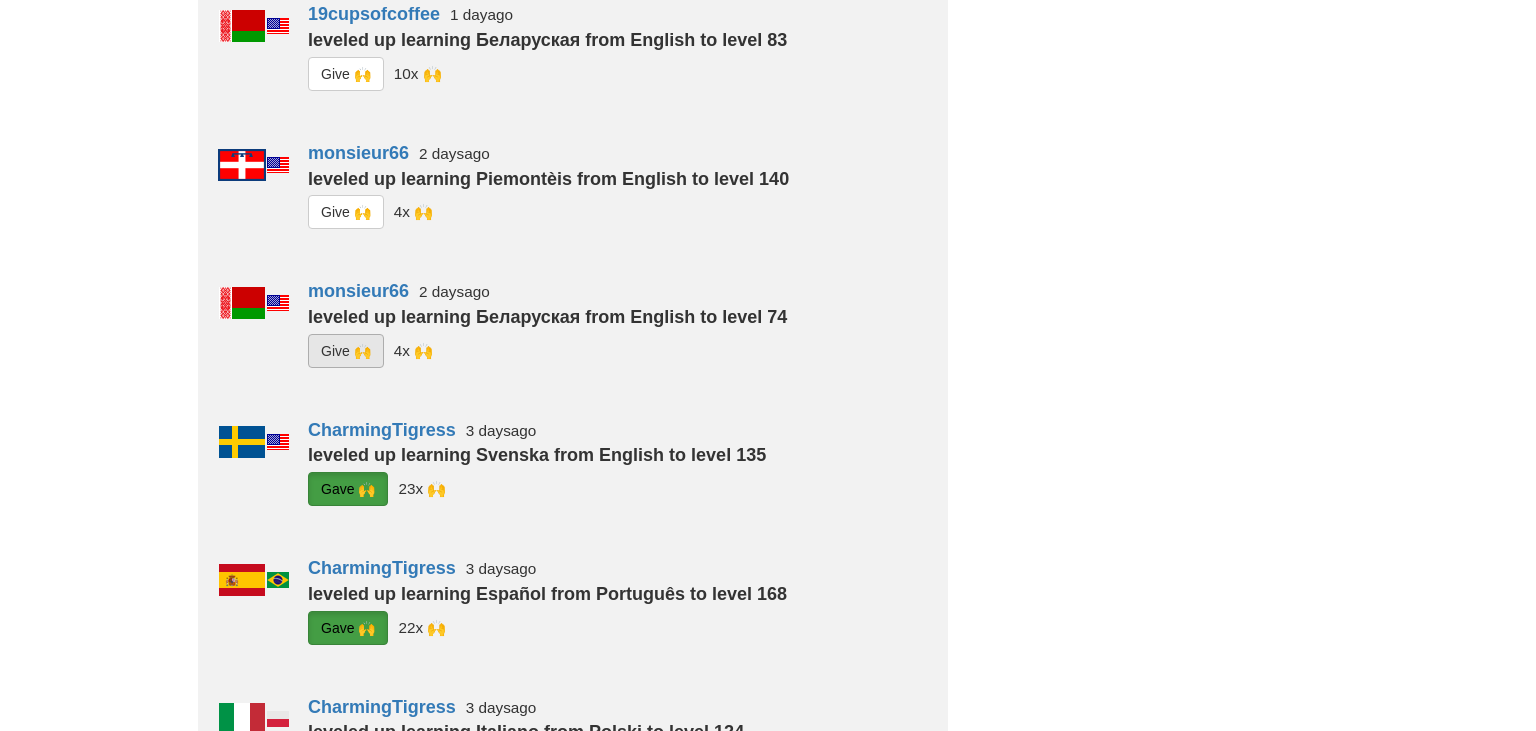 scroll, scrollTop: 1788, scrollLeft: 0, axis: vertical 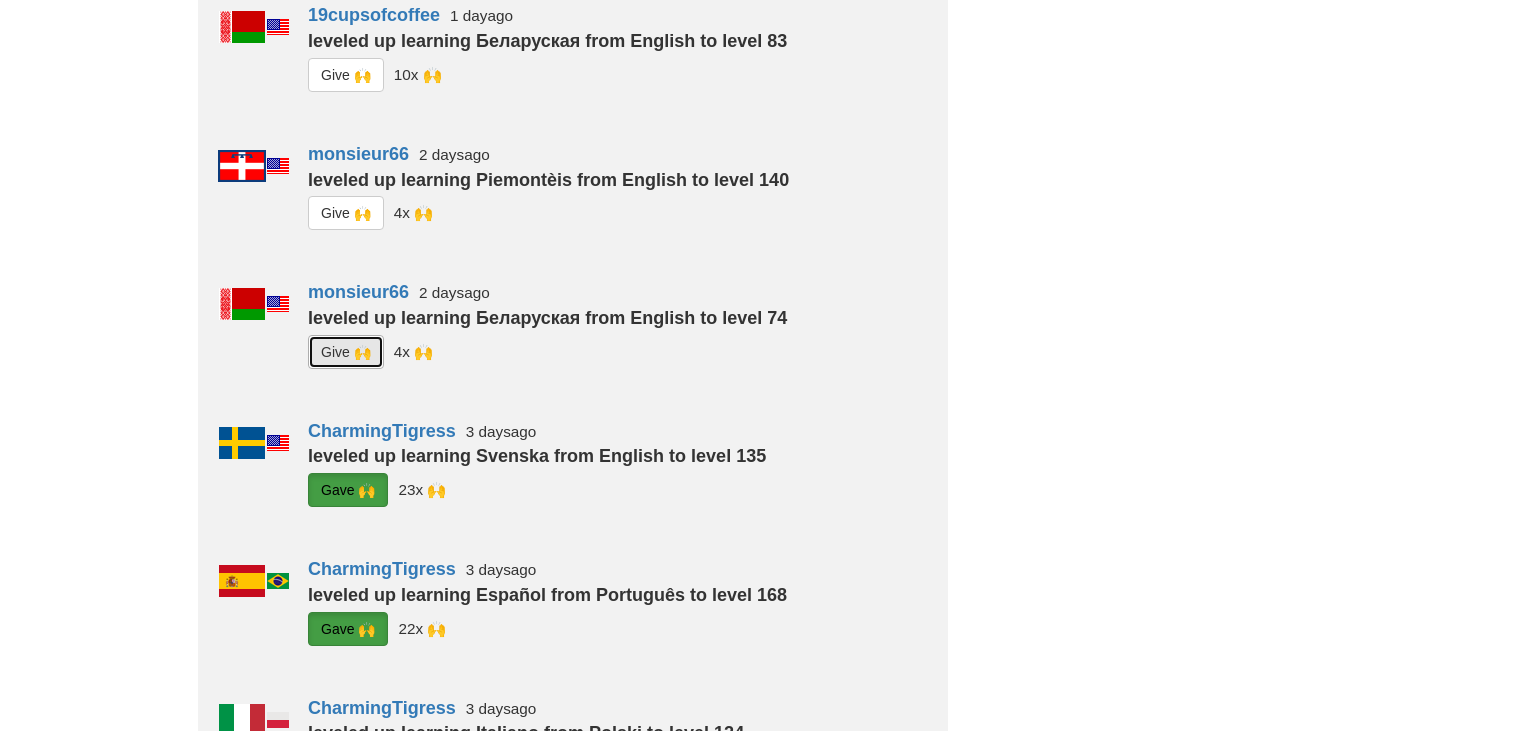 click on "G i ve 🙌" at bounding box center [346, 352] 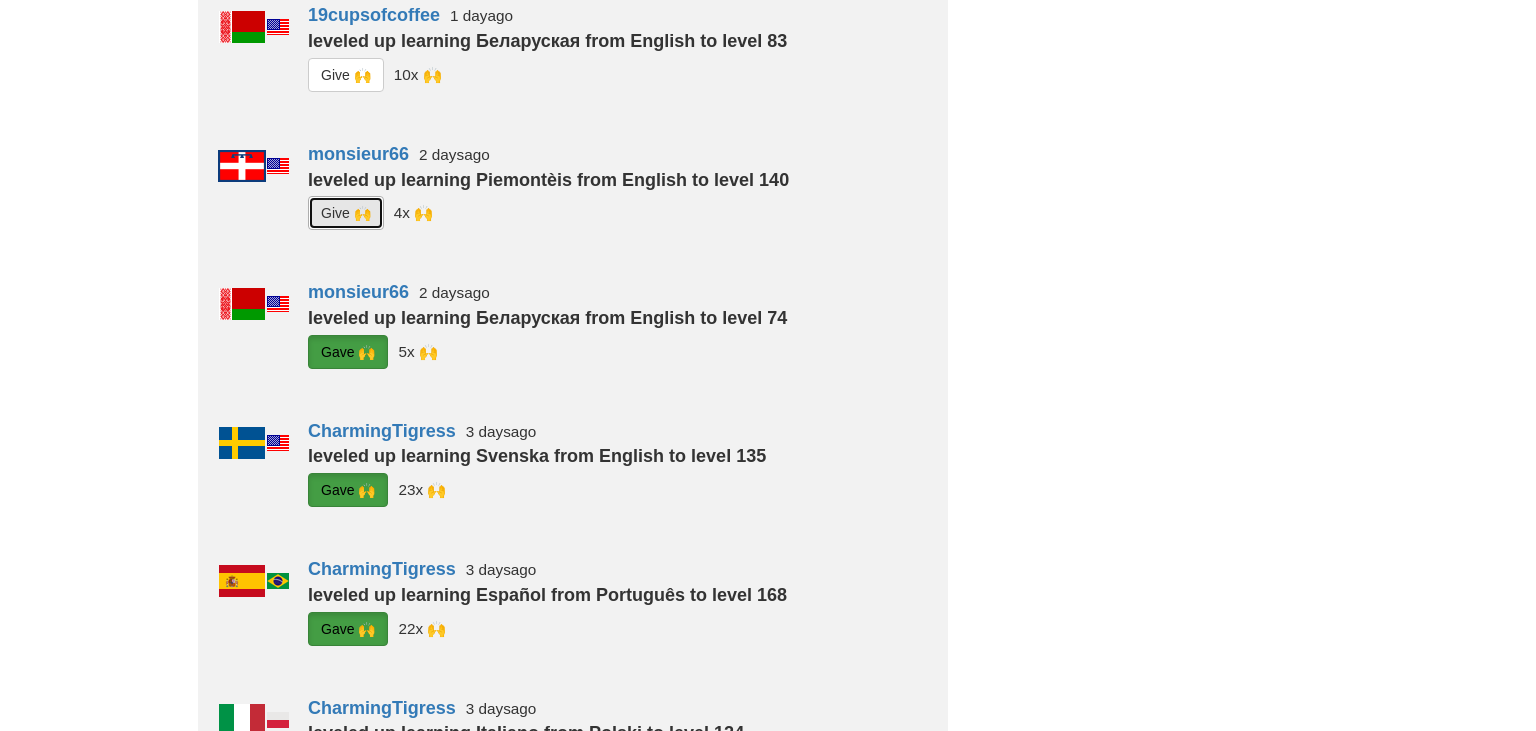 click on "G i ve 🙌" at bounding box center (346, 213) 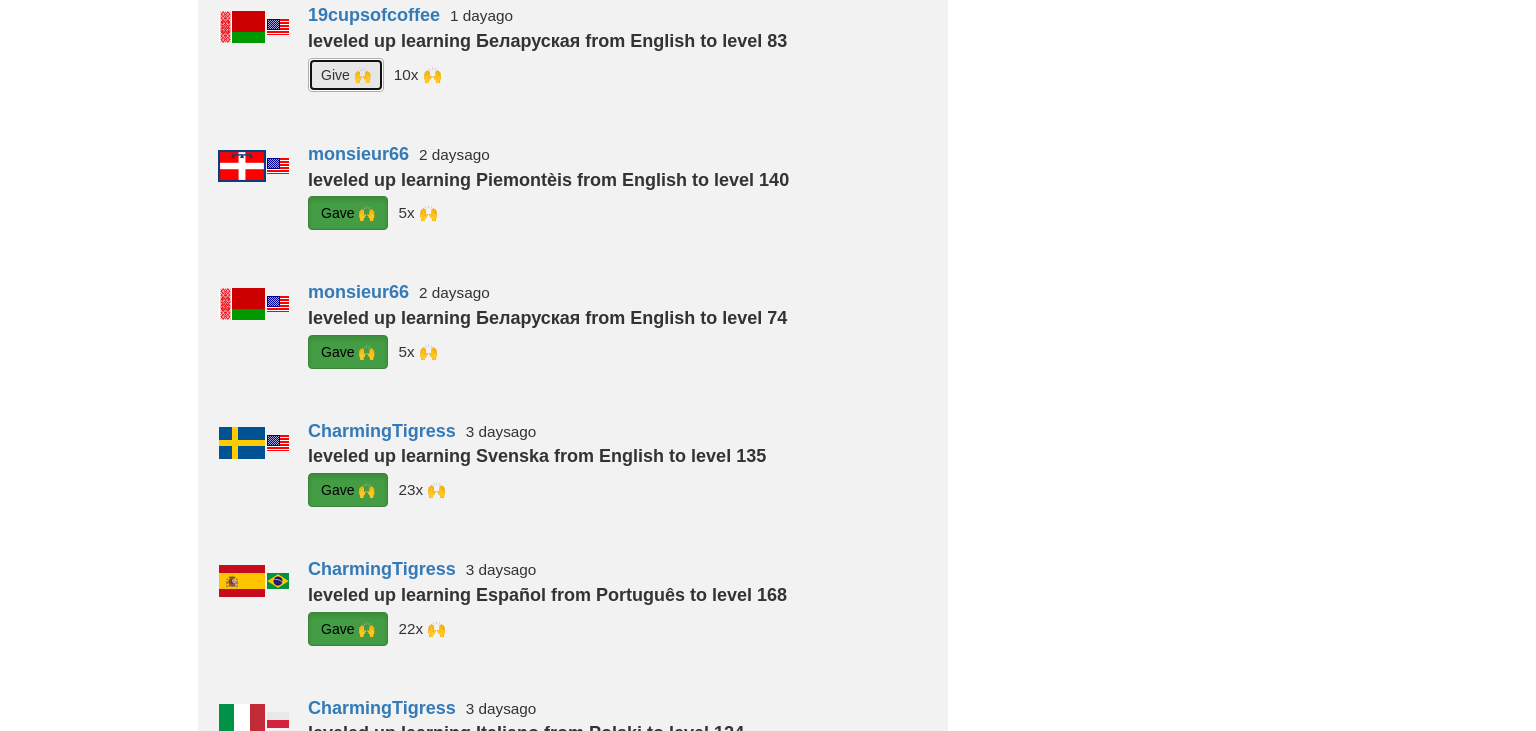 click on "G i ve 🙌" at bounding box center (346, 75) 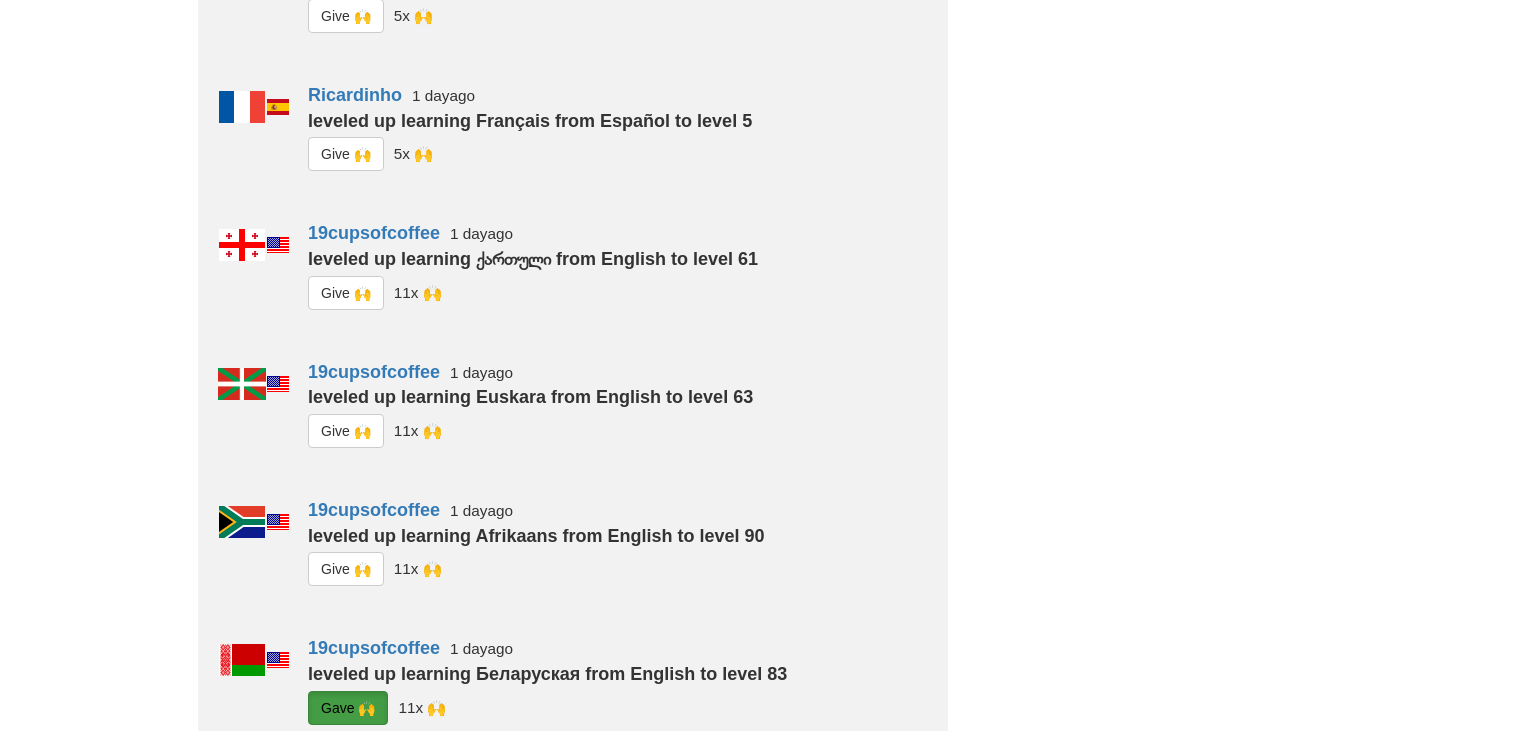 scroll, scrollTop: 1102, scrollLeft: 0, axis: vertical 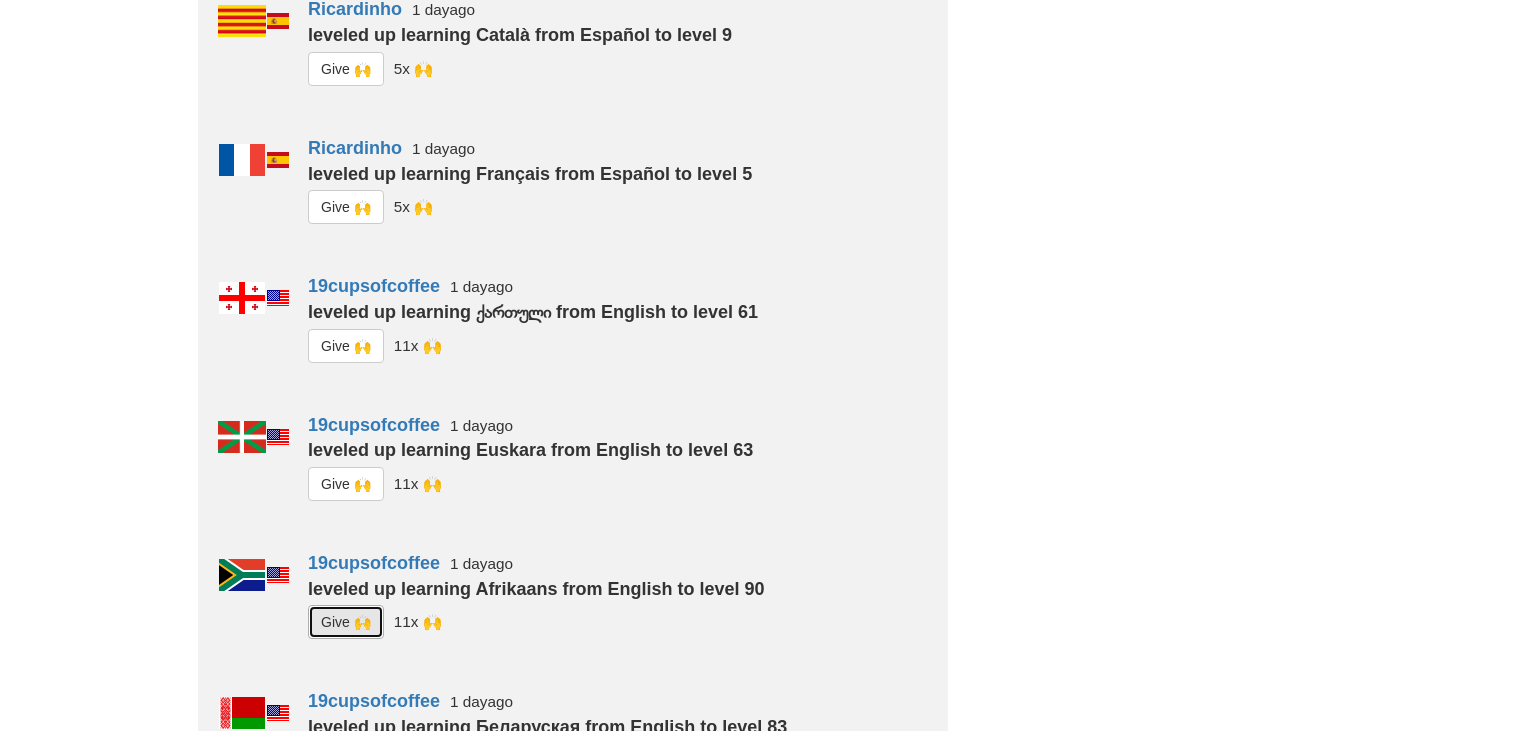 click on "G i ve 🙌" at bounding box center (346, 622) 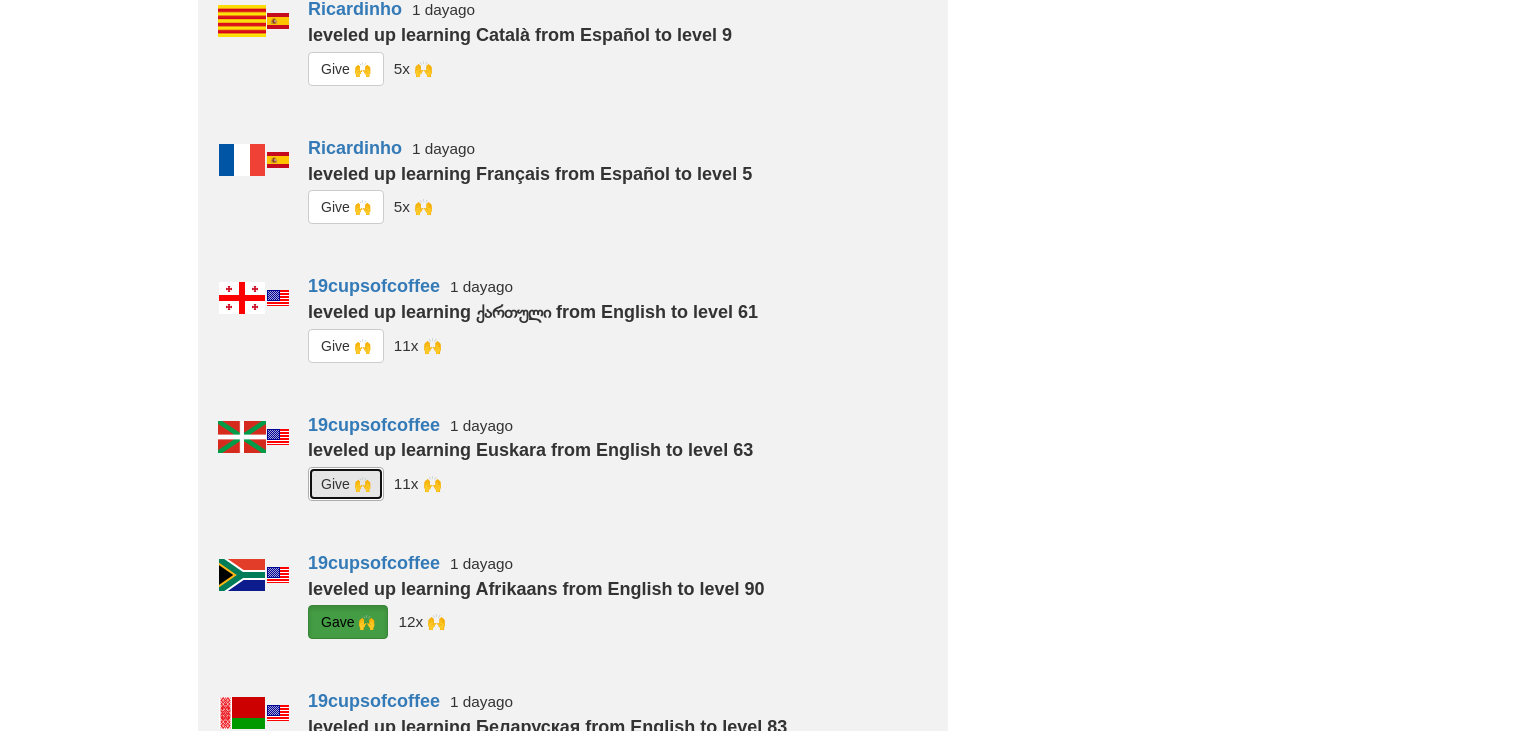 click on "G i ve 🙌" at bounding box center [346, 484] 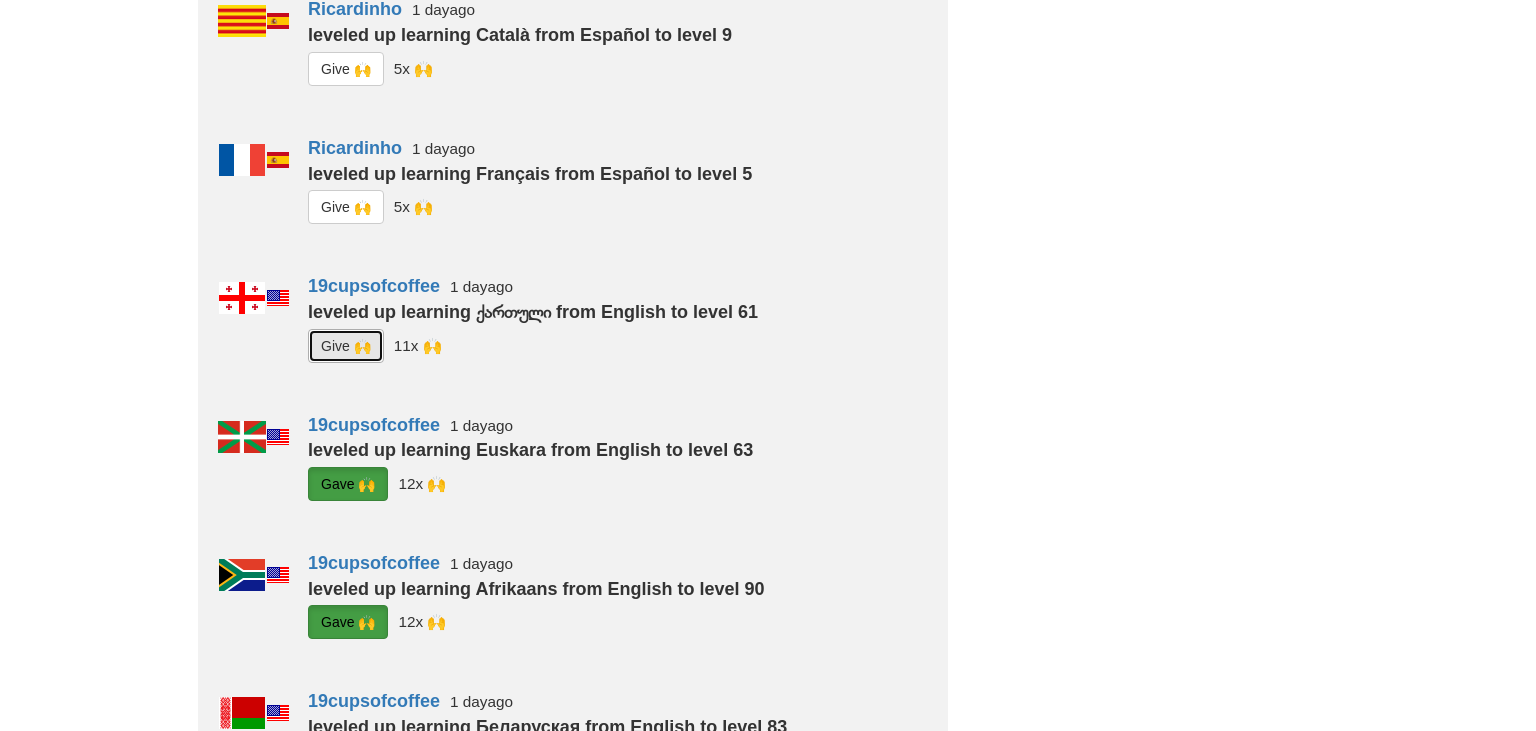 click on "G i ve 🙌" at bounding box center [346, 346] 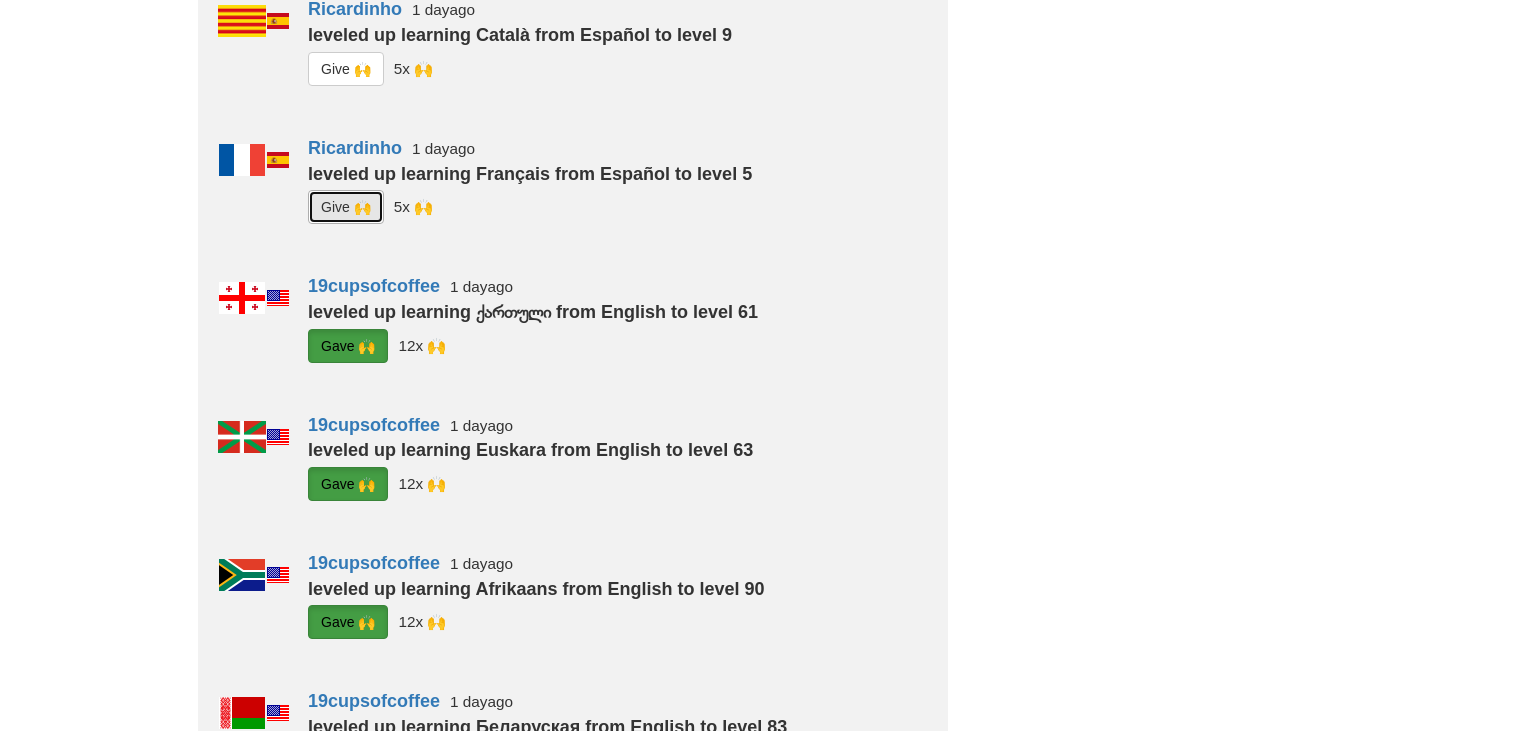 click on "G i ve 🙌" at bounding box center (346, 207) 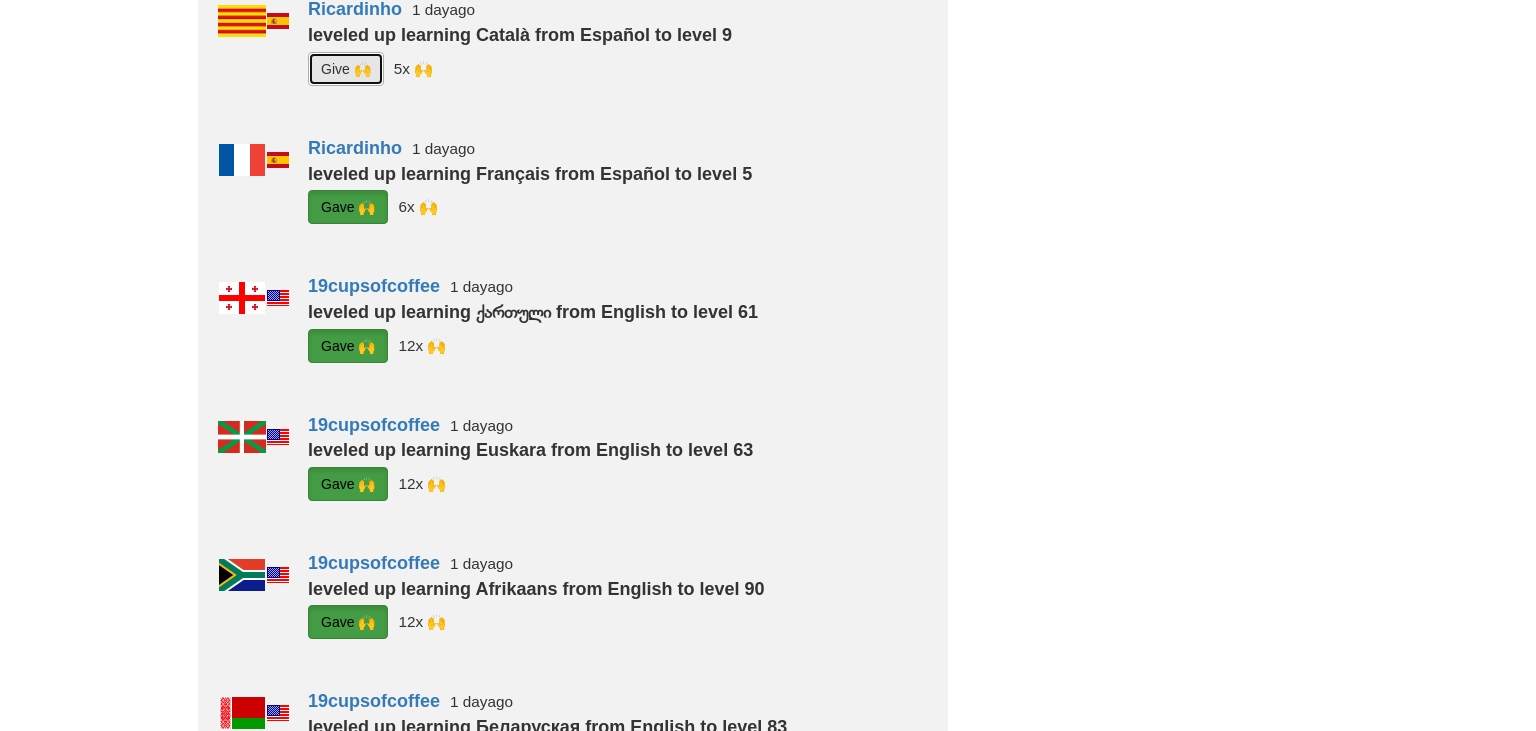 click on "G i ve 🙌" at bounding box center [346, 69] 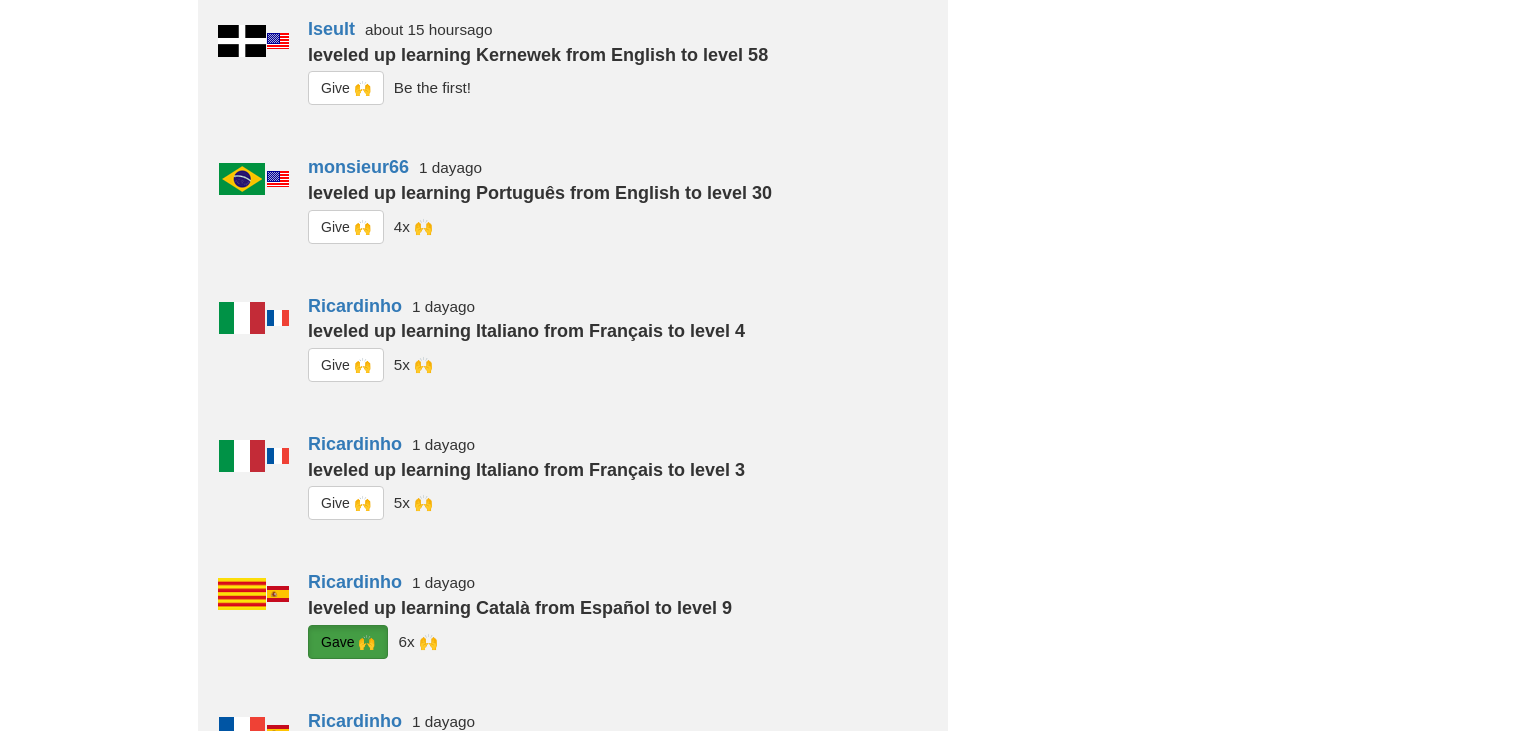 scroll, scrollTop: 521, scrollLeft: 0, axis: vertical 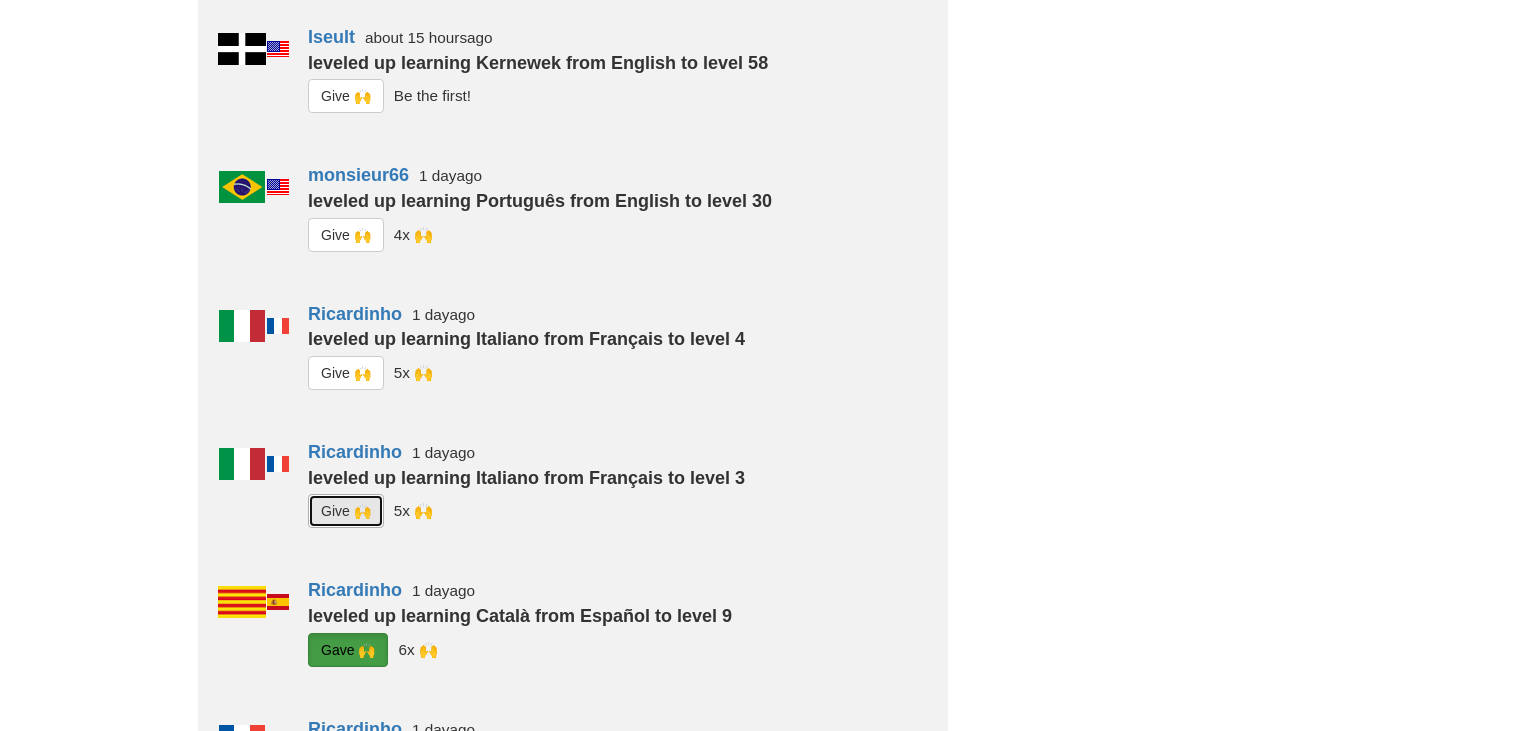 click on "G i ve 🙌" at bounding box center [346, 511] 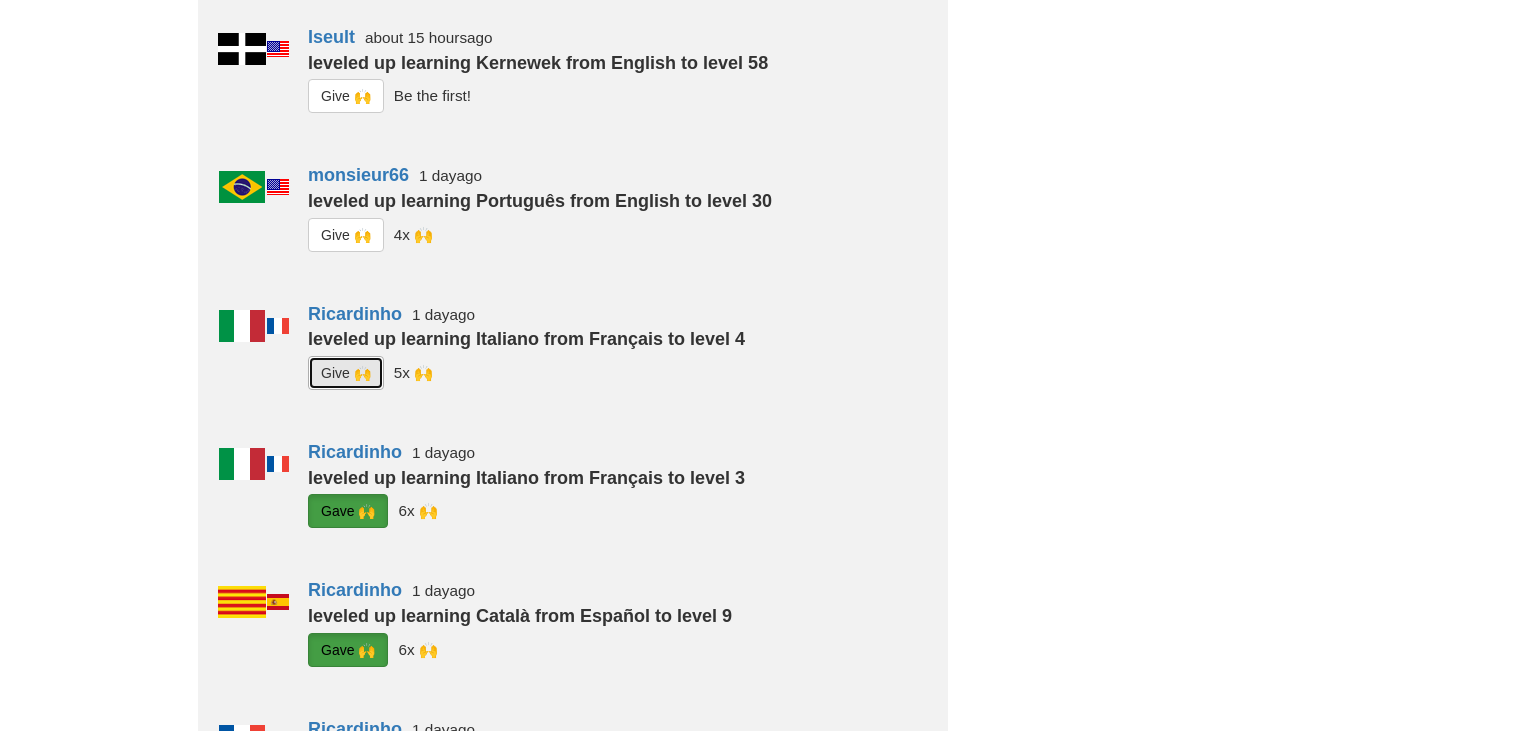 click on "G i ve 🙌" at bounding box center (346, 373) 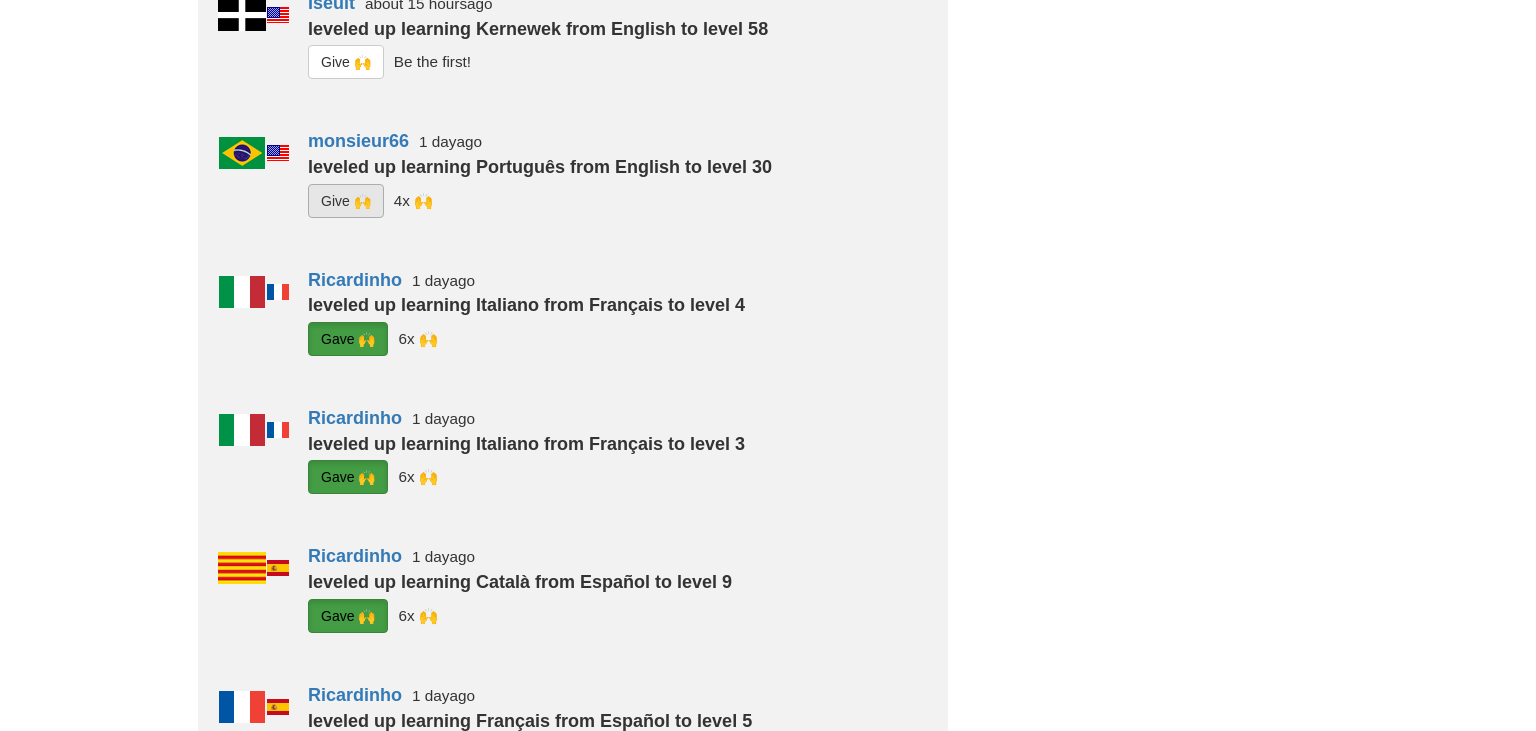 scroll, scrollTop: 556, scrollLeft: 0, axis: vertical 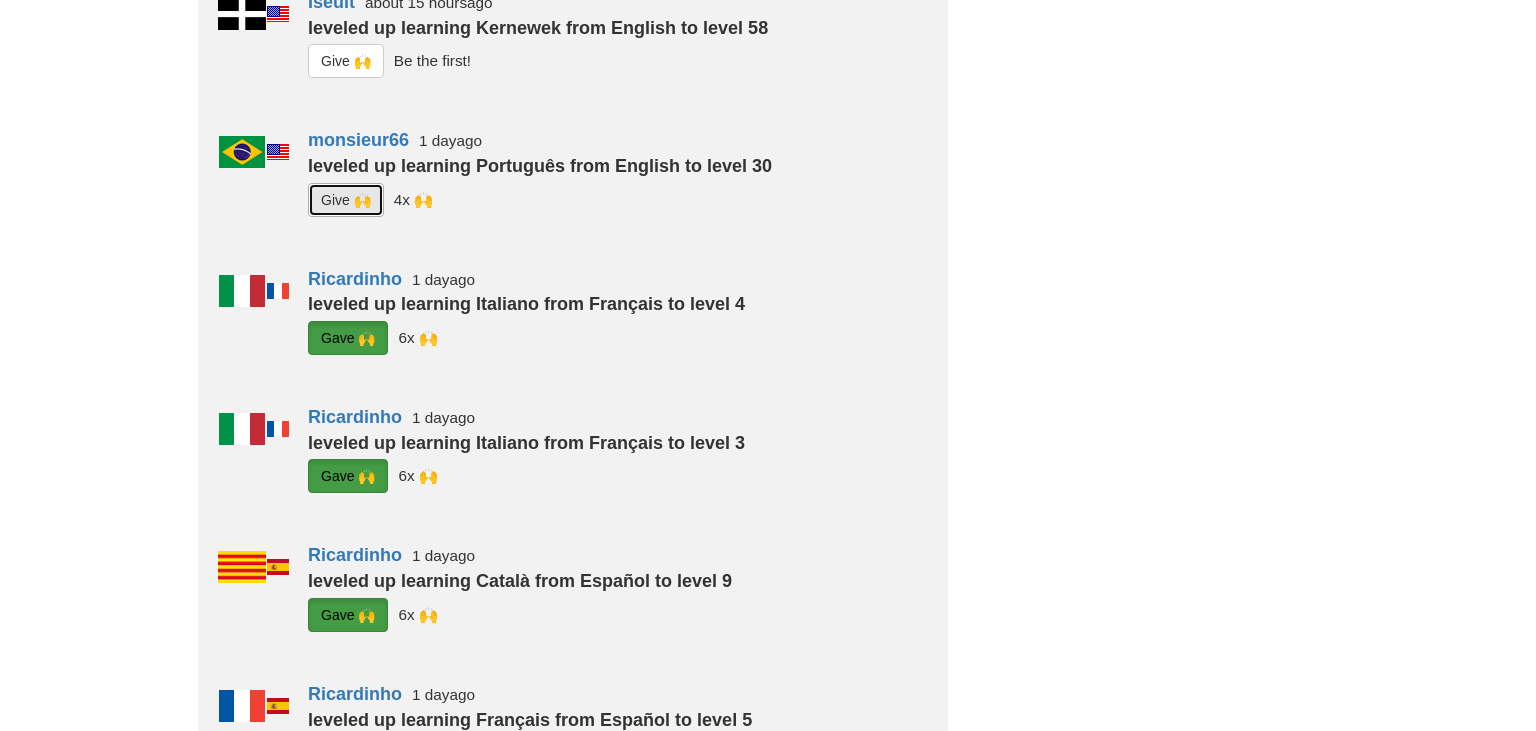 click on "G i ve 🙌" at bounding box center [346, 200] 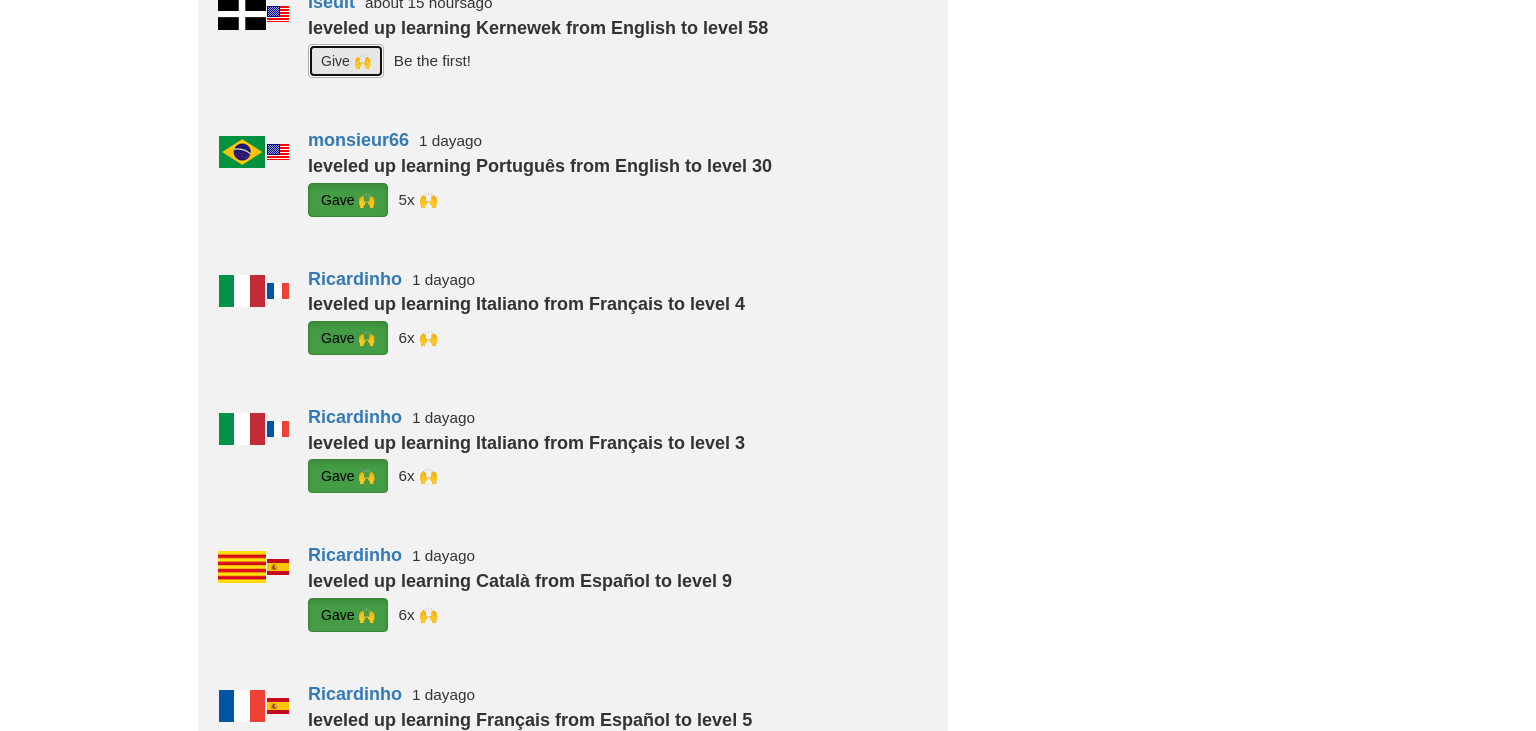 click on "G i ve 🙌" at bounding box center [346, 61] 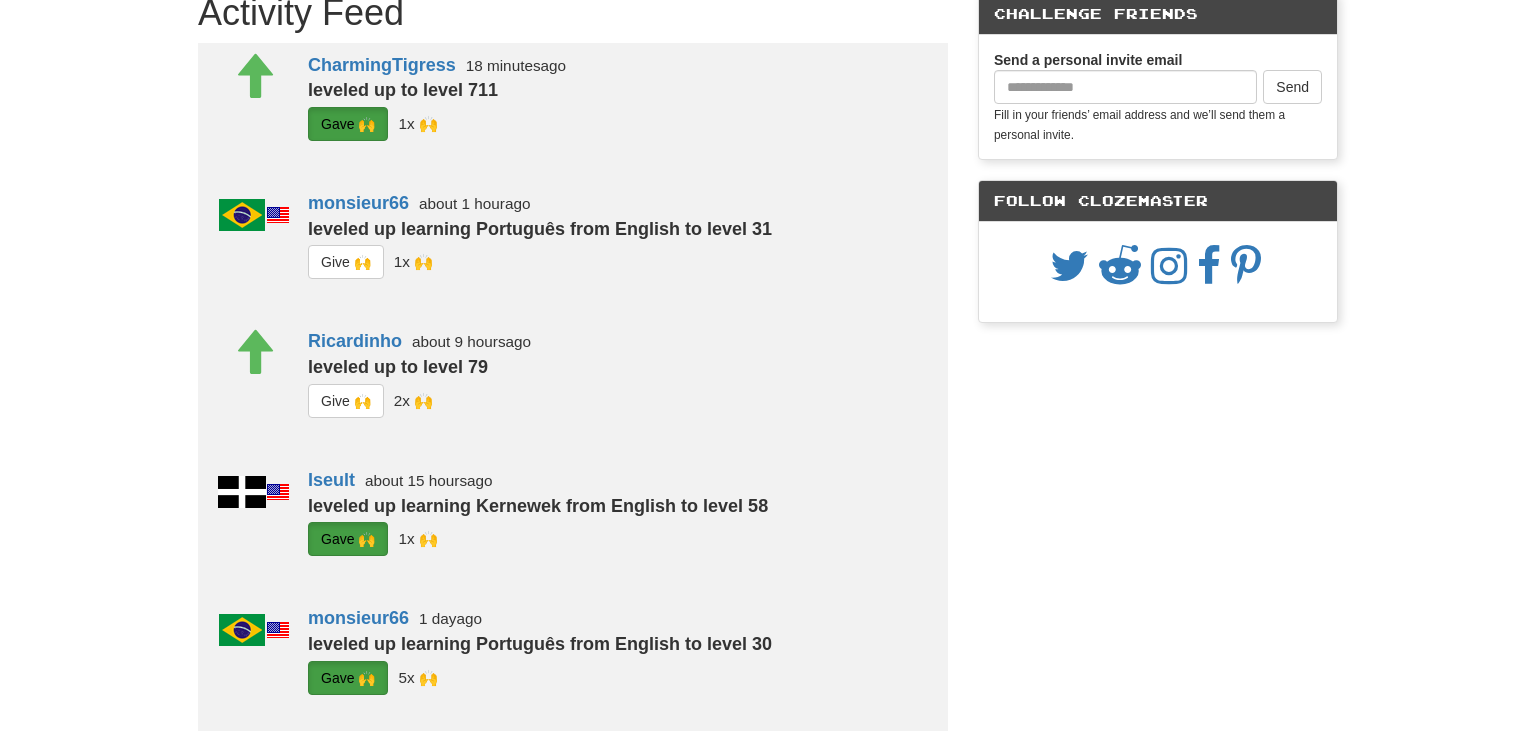 scroll, scrollTop: 28, scrollLeft: 0, axis: vertical 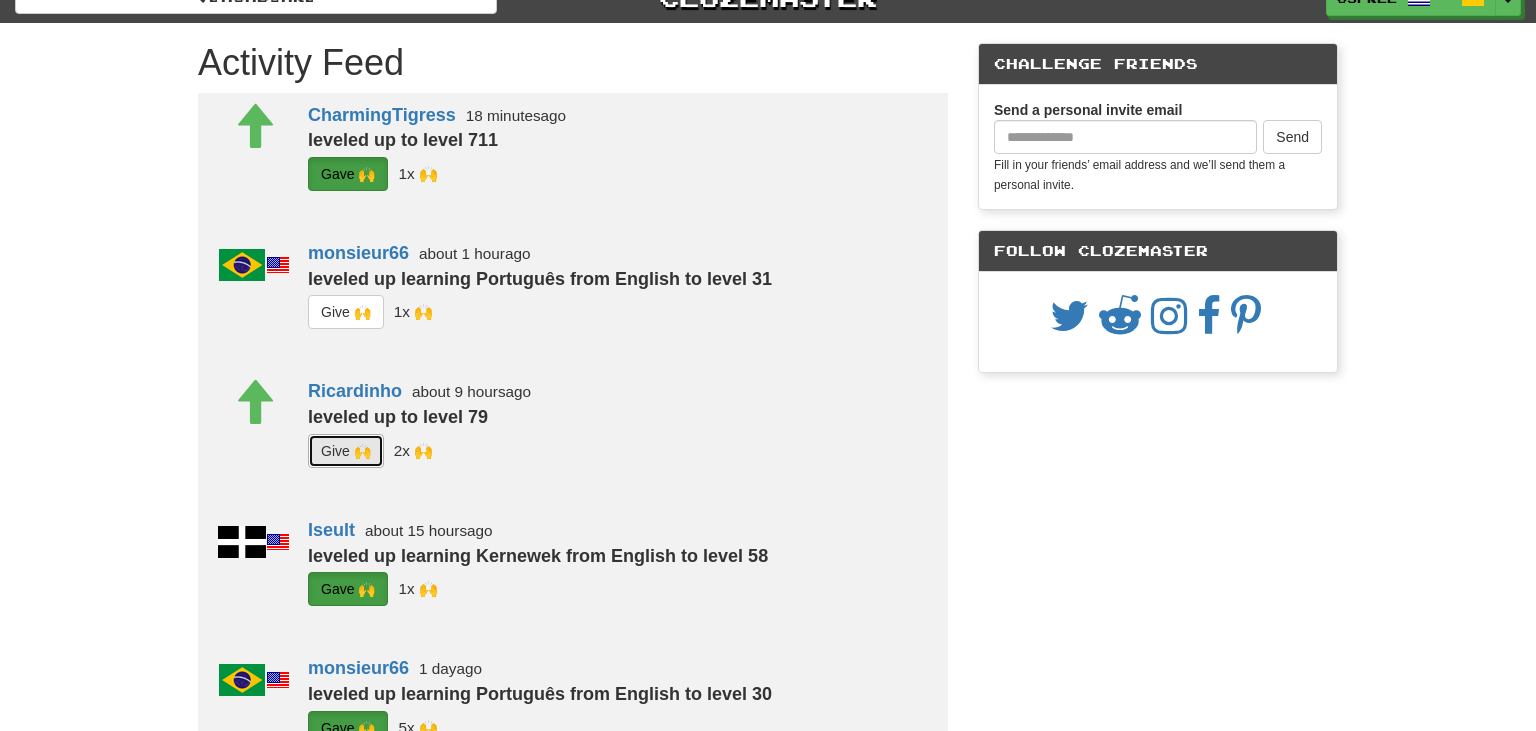 click on "G i ve 🙌" at bounding box center (346, 451) 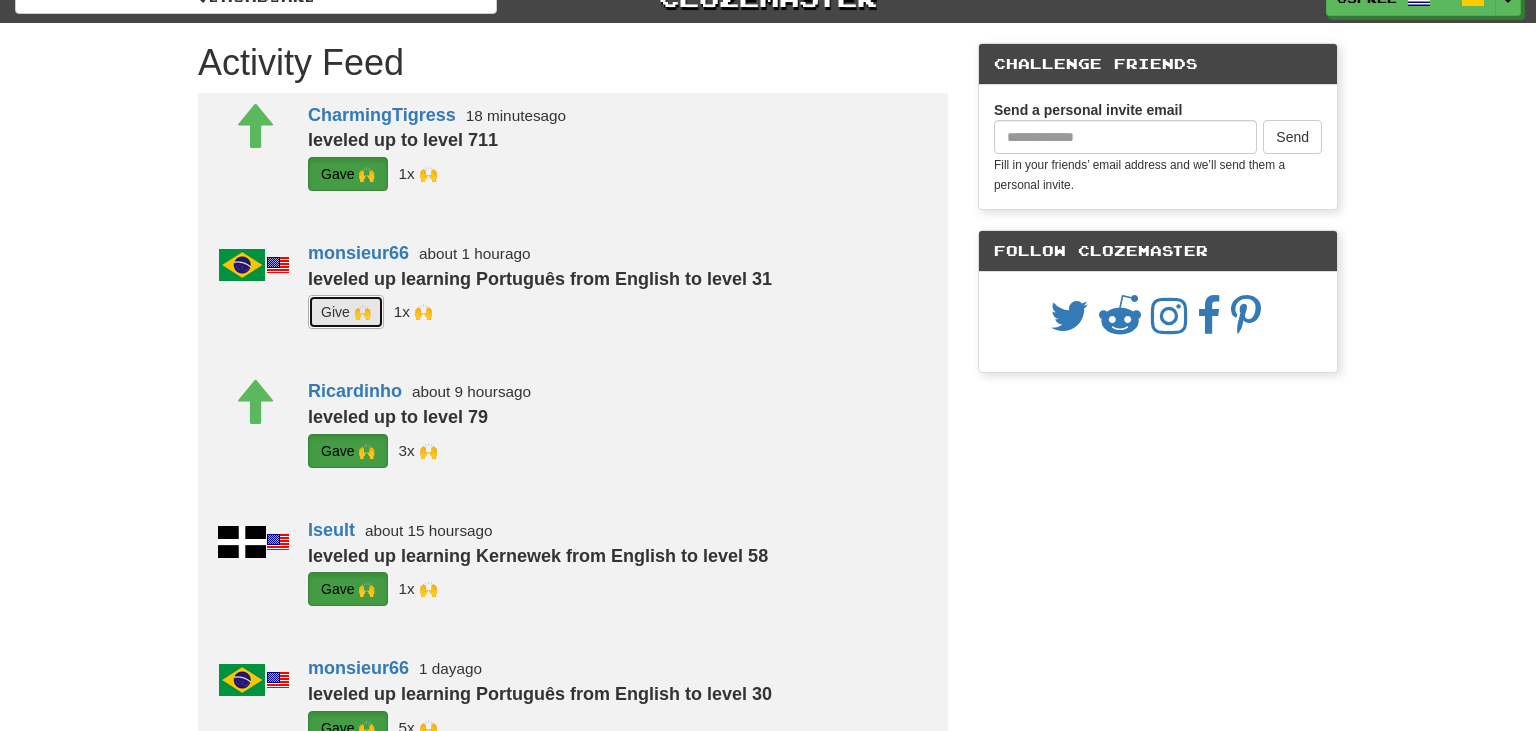 click on "G i ve 🙌" at bounding box center (346, 312) 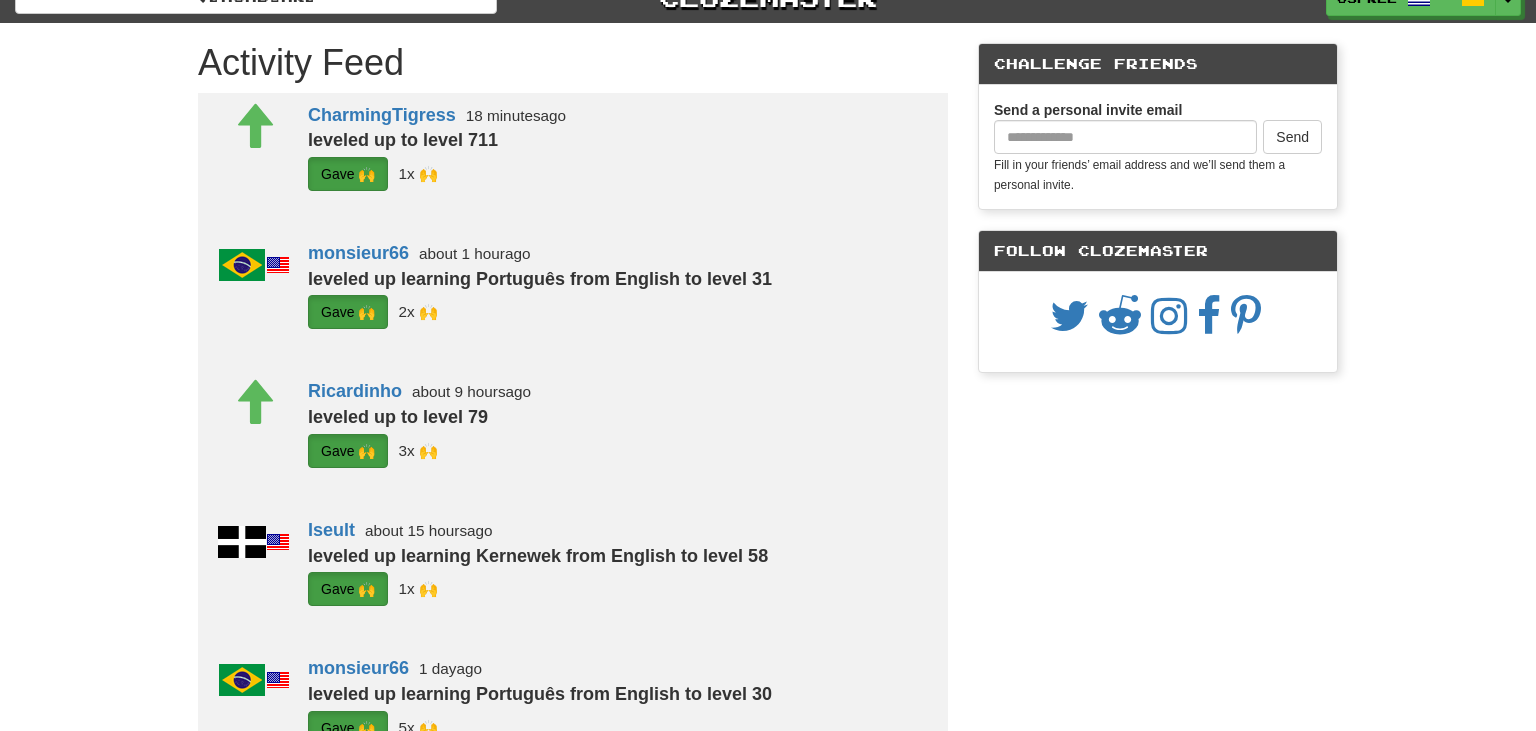 scroll, scrollTop: 0, scrollLeft: 0, axis: both 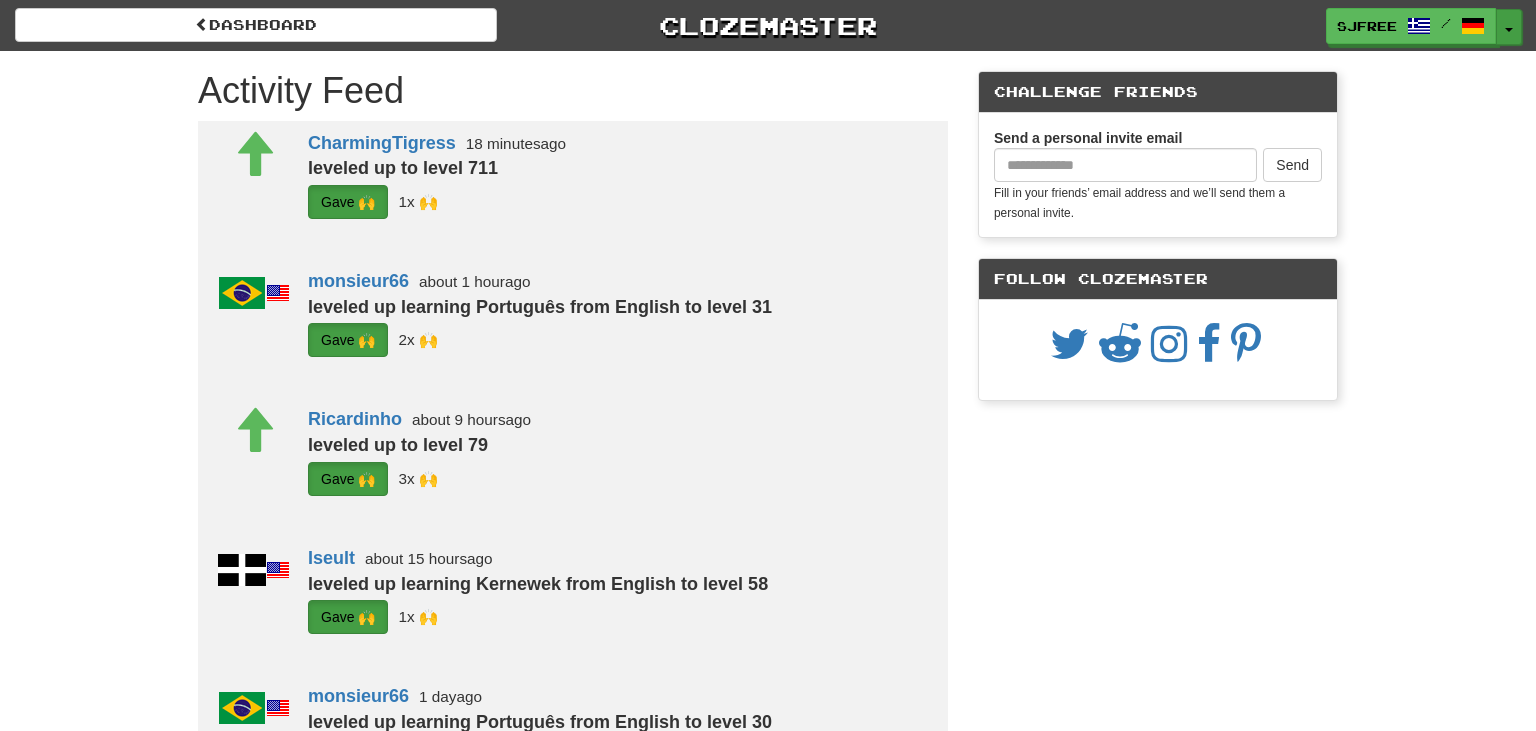 click on "Toggle Dropdown" at bounding box center (1509, 27) 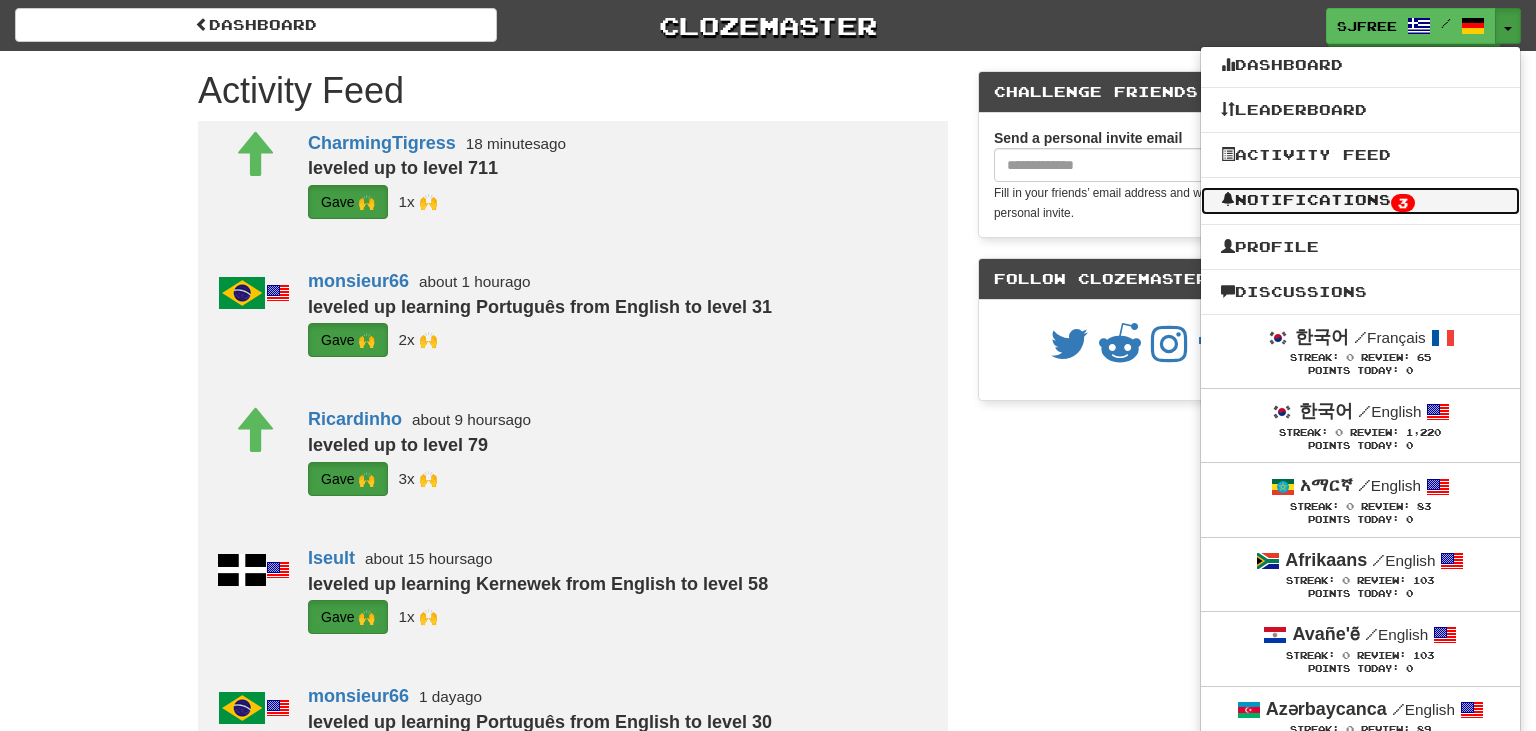 click on "Notifications
3" at bounding box center [1360, 201] 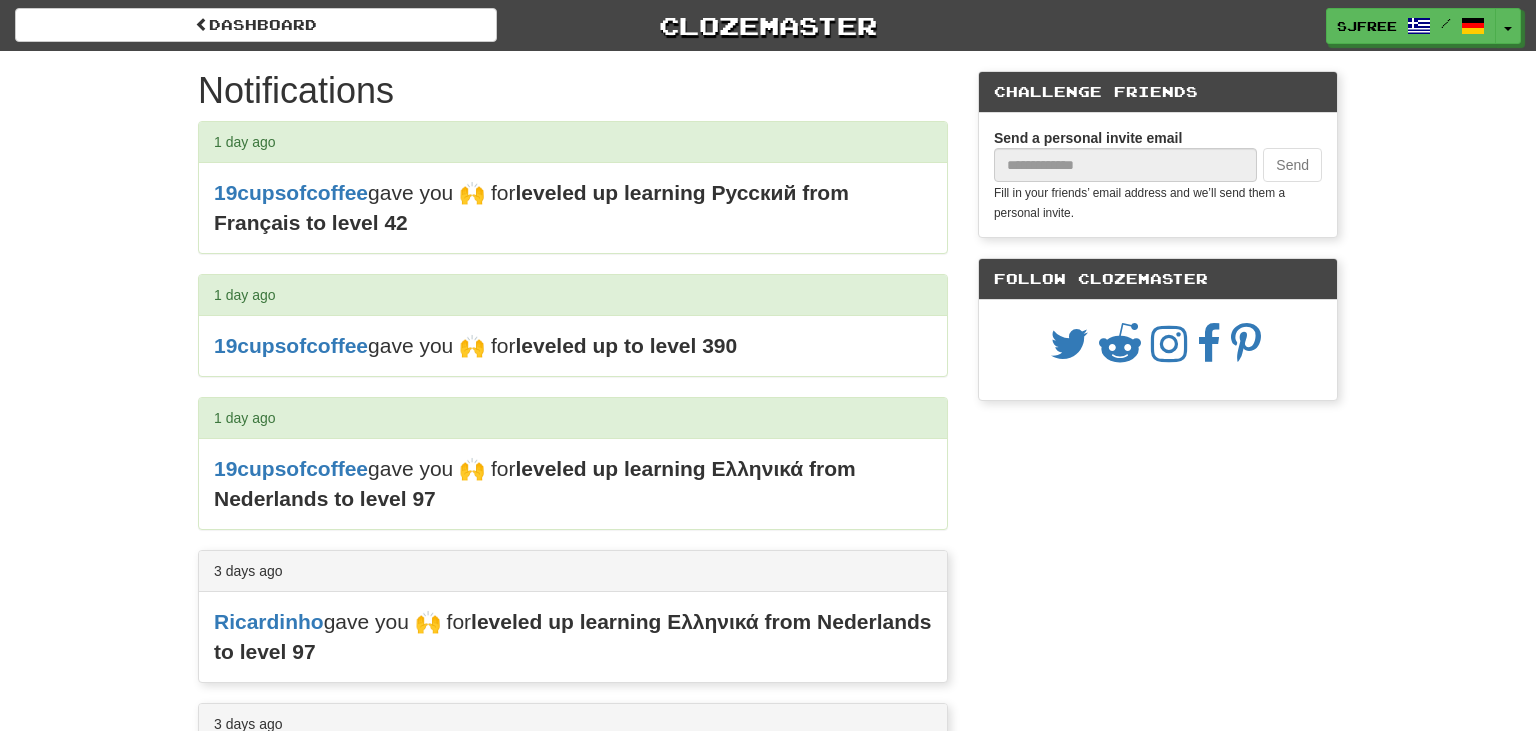 scroll, scrollTop: 0, scrollLeft: 0, axis: both 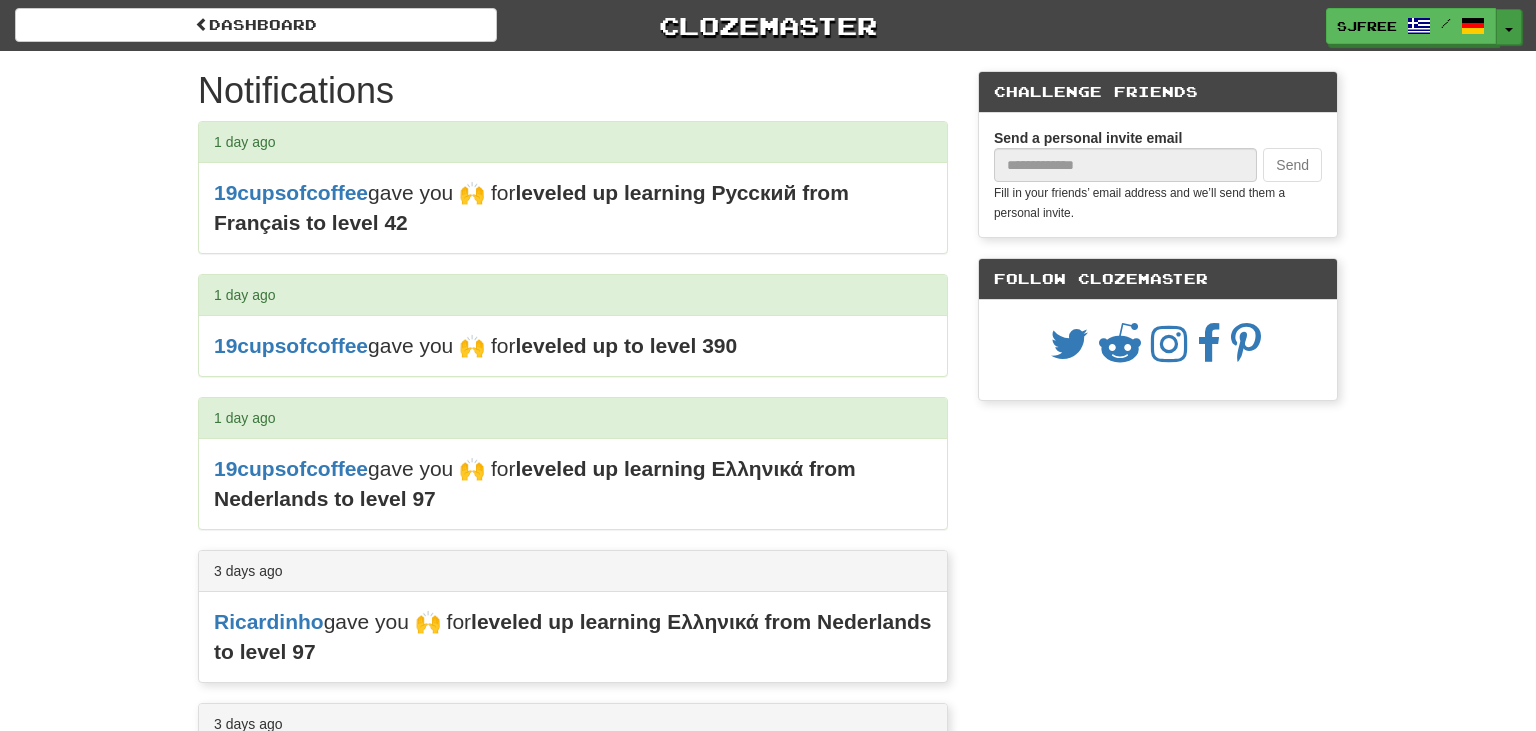 click at bounding box center [1509, 30] 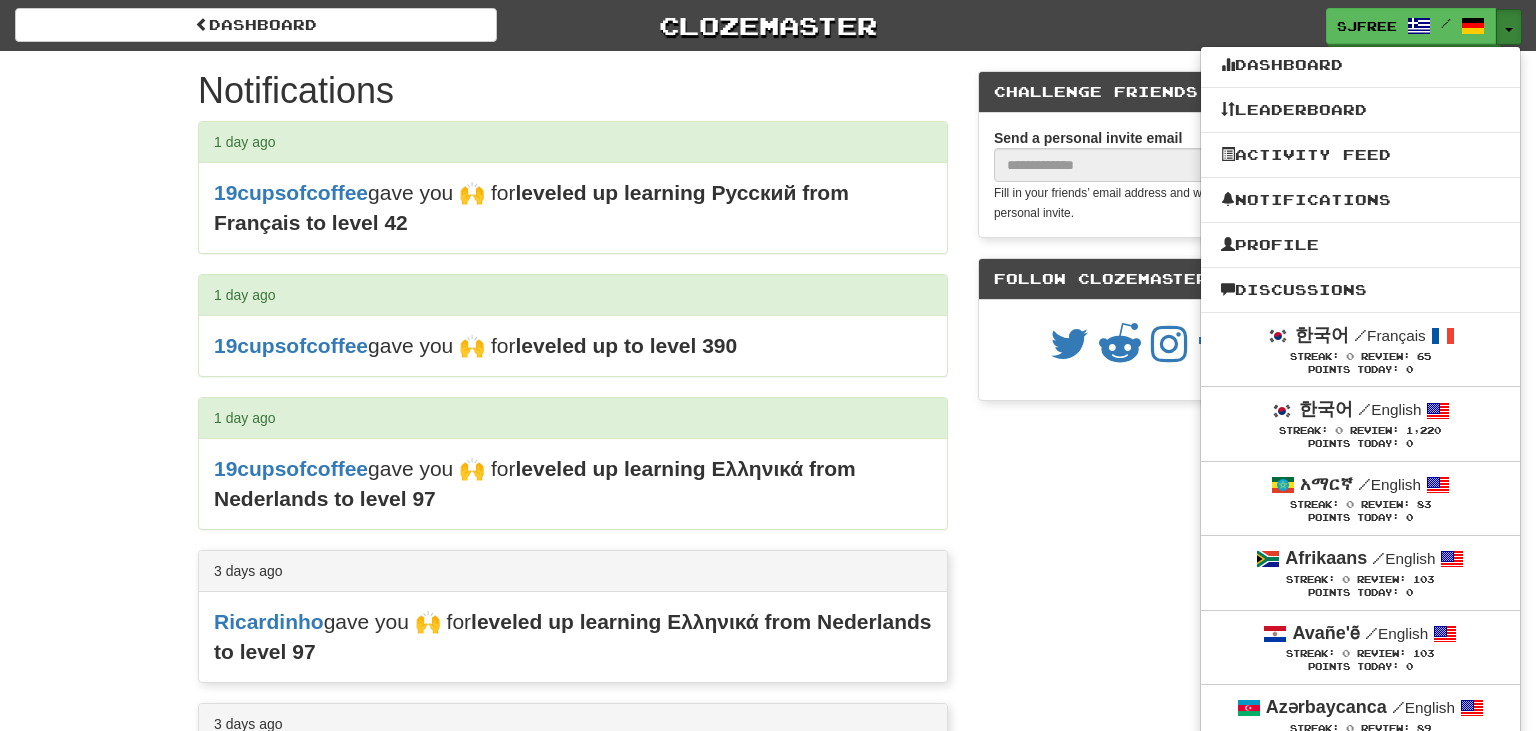 type 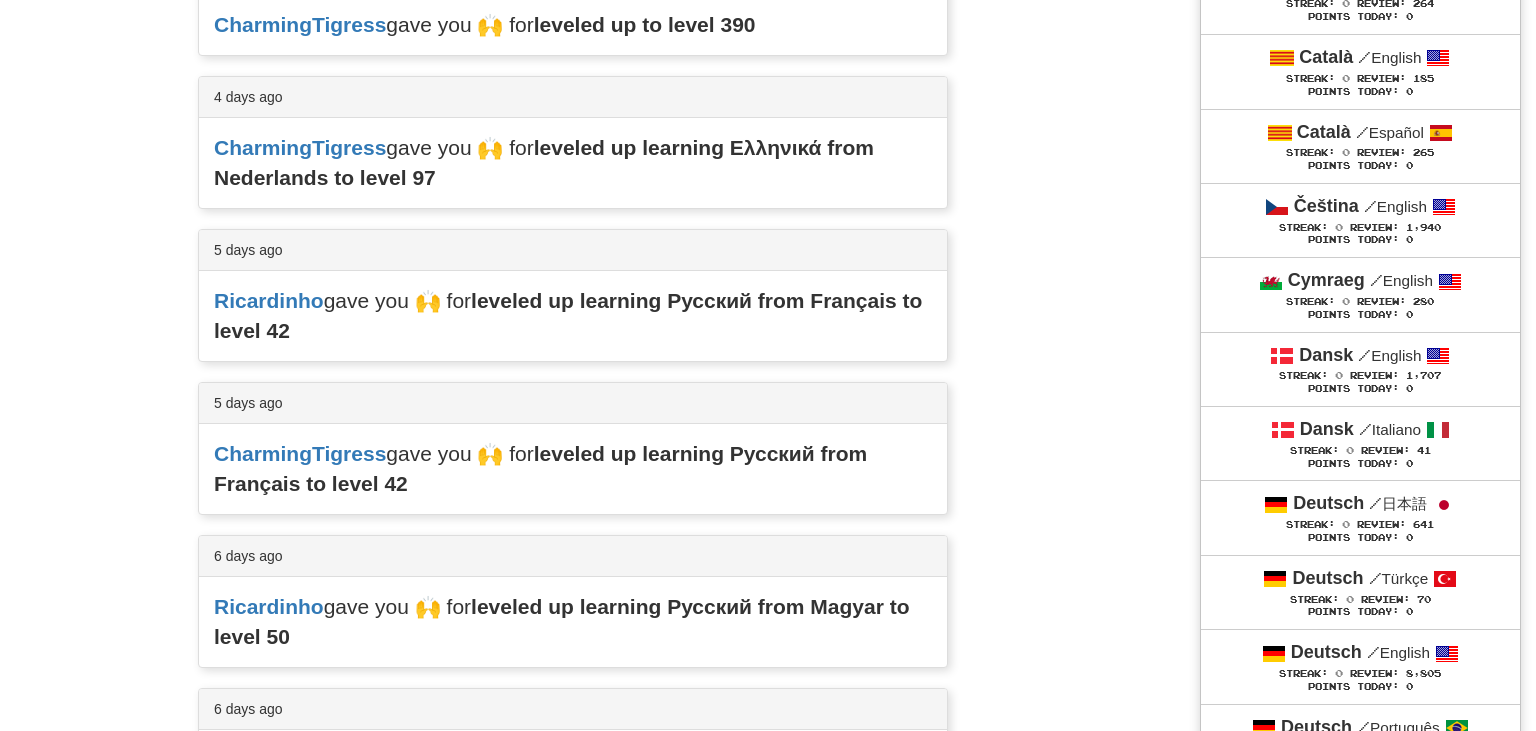 scroll, scrollTop: 1317, scrollLeft: 0, axis: vertical 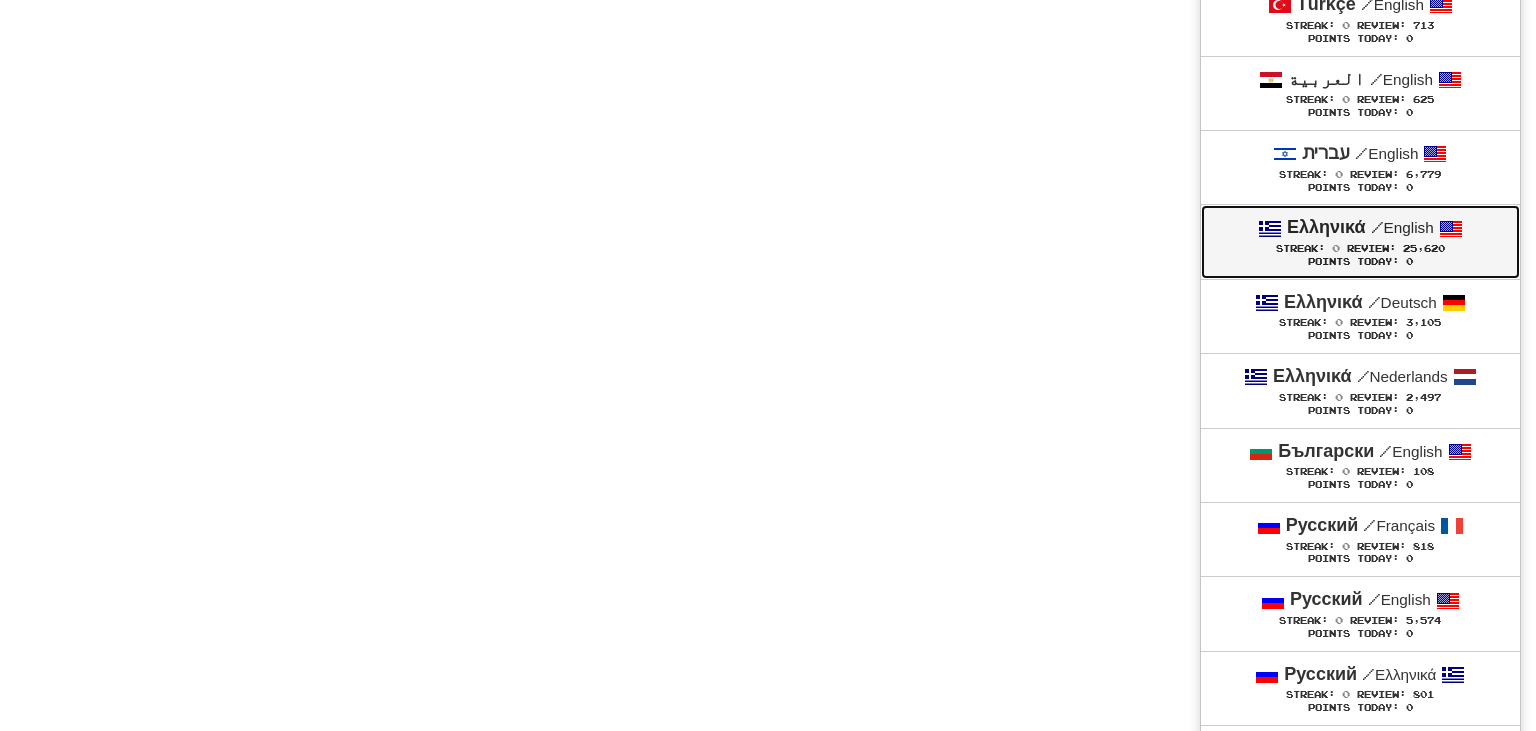 click on "Ελληνικά
/
English
Streak:
0
Review:
25,620
Points Today: 0" at bounding box center [1360, 241] 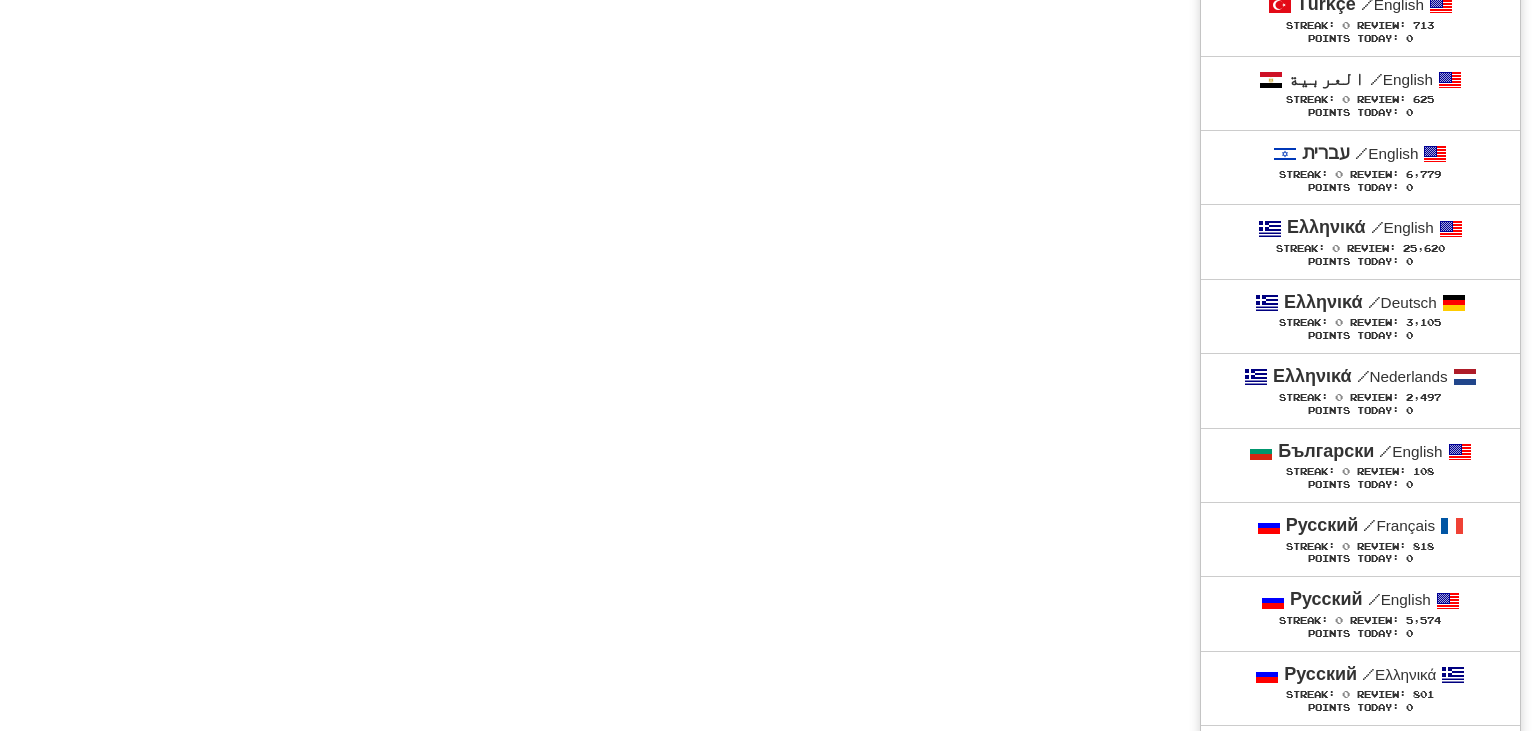 scroll, scrollTop: 5038, scrollLeft: 0, axis: vertical 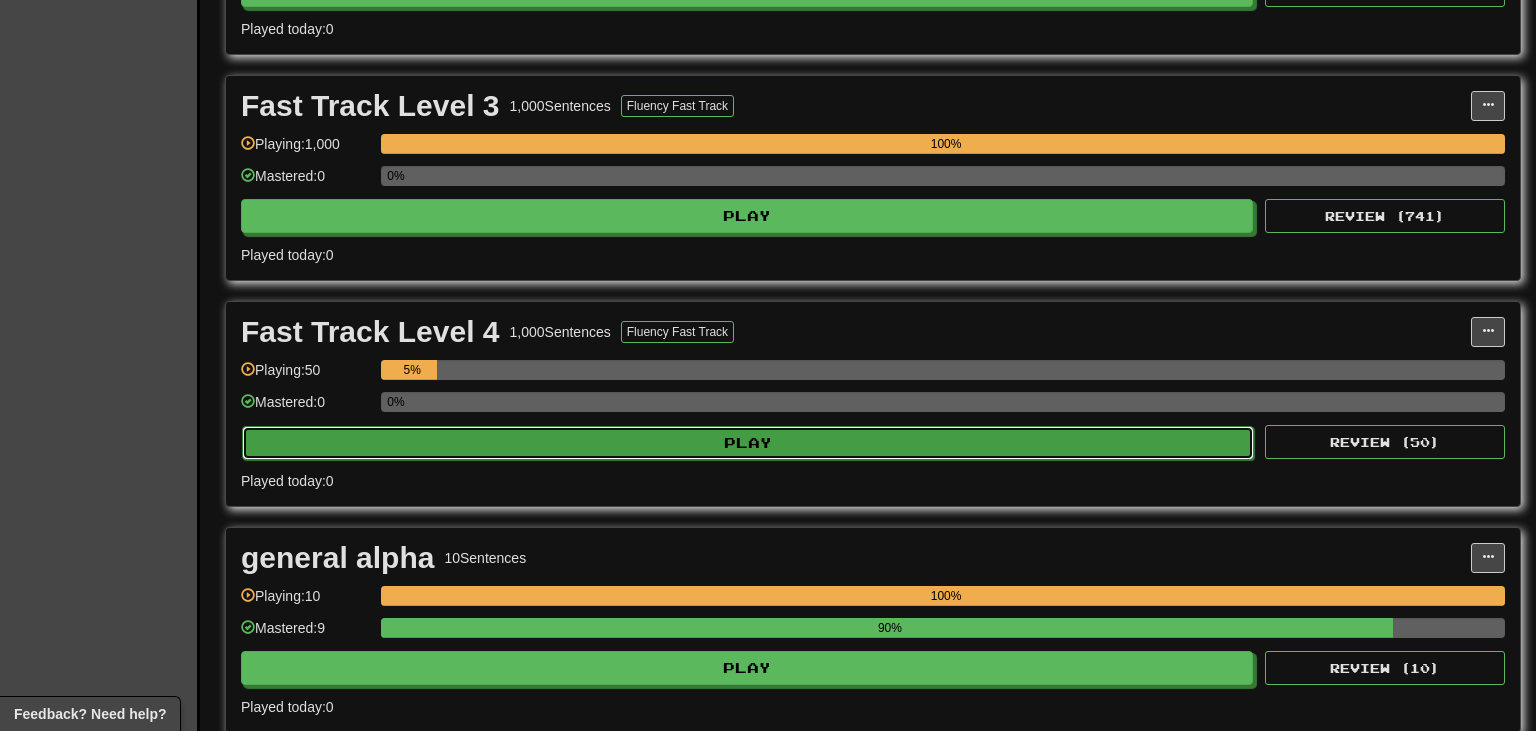 click on "Play" at bounding box center (748, 443) 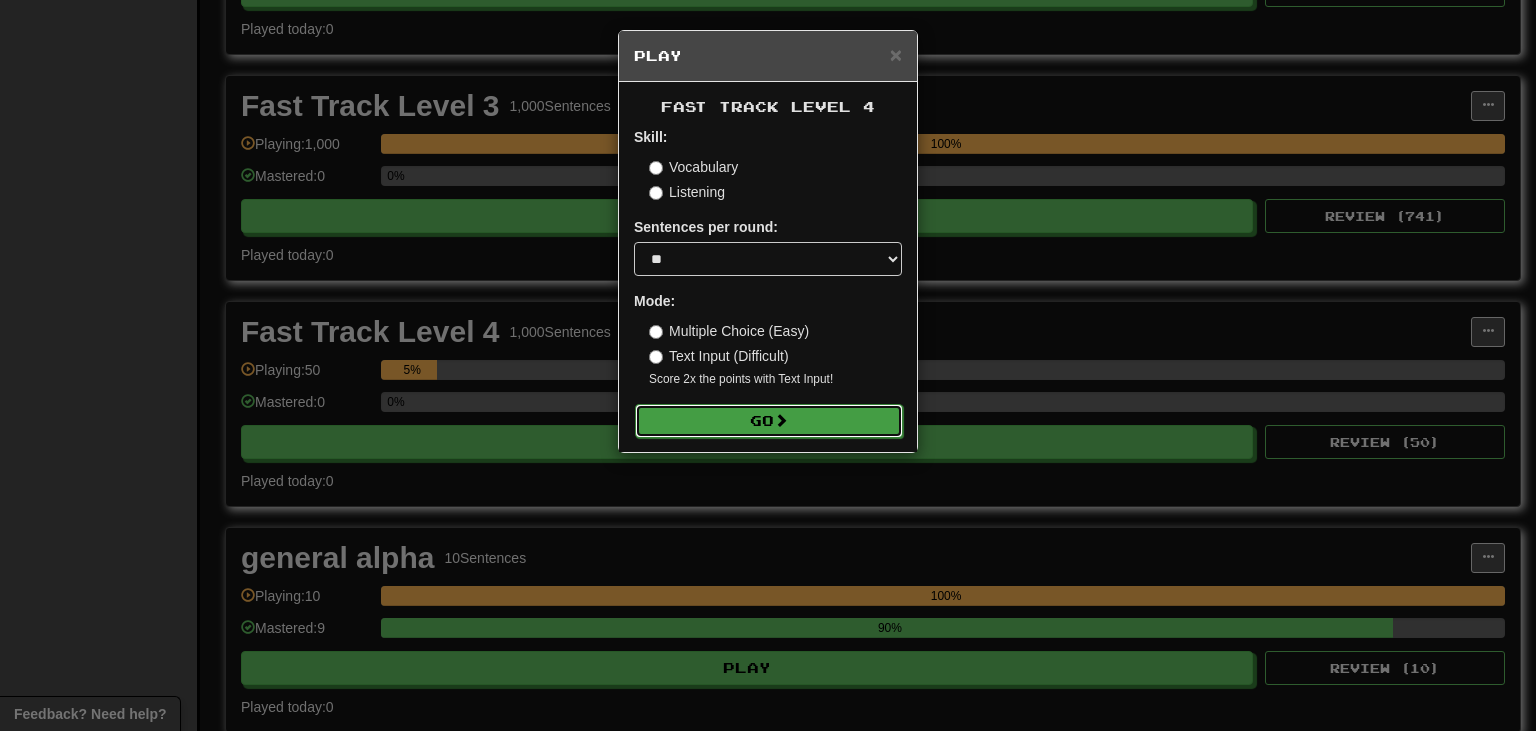 click on "Go" at bounding box center [769, 421] 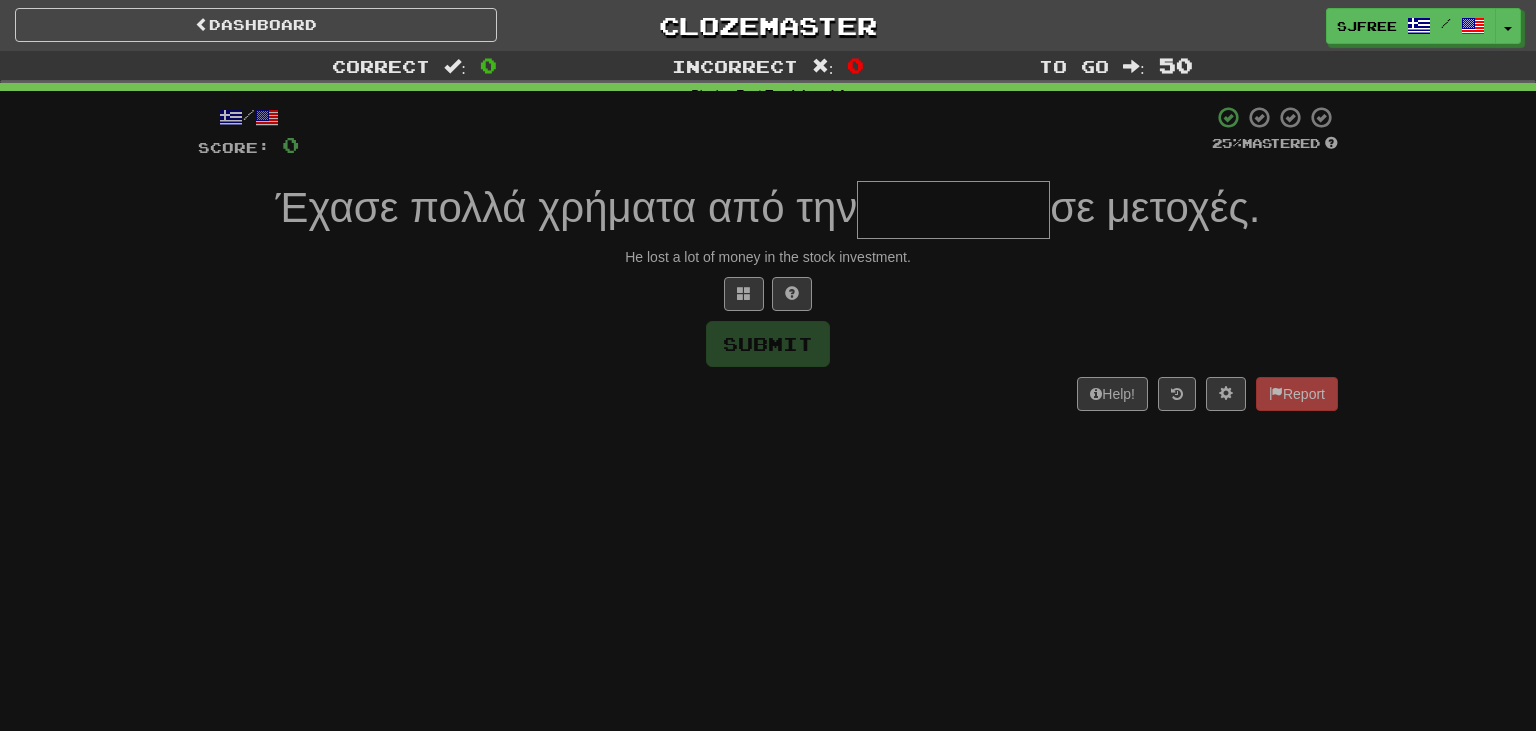 scroll, scrollTop: 0, scrollLeft: 0, axis: both 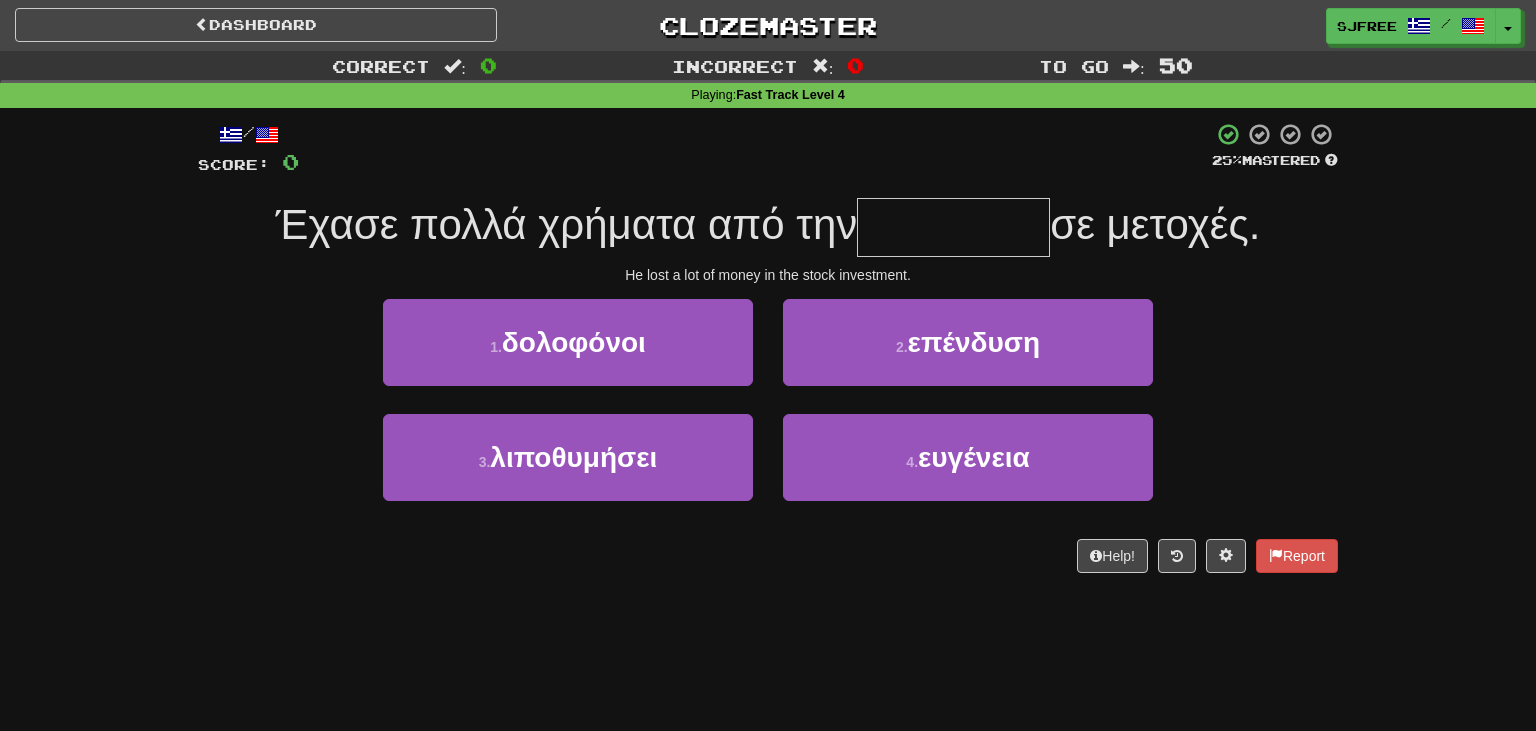 type on "*" 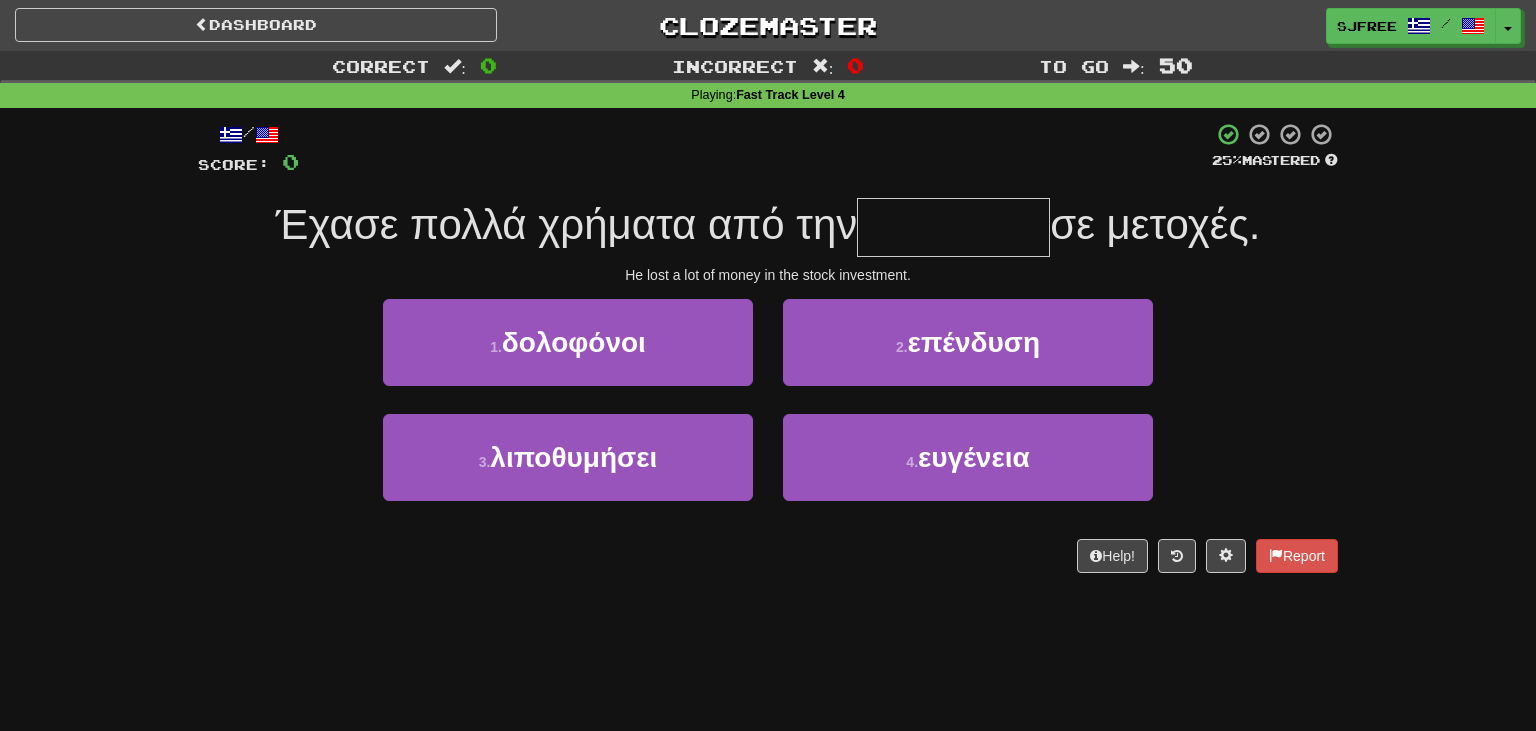 type on "*" 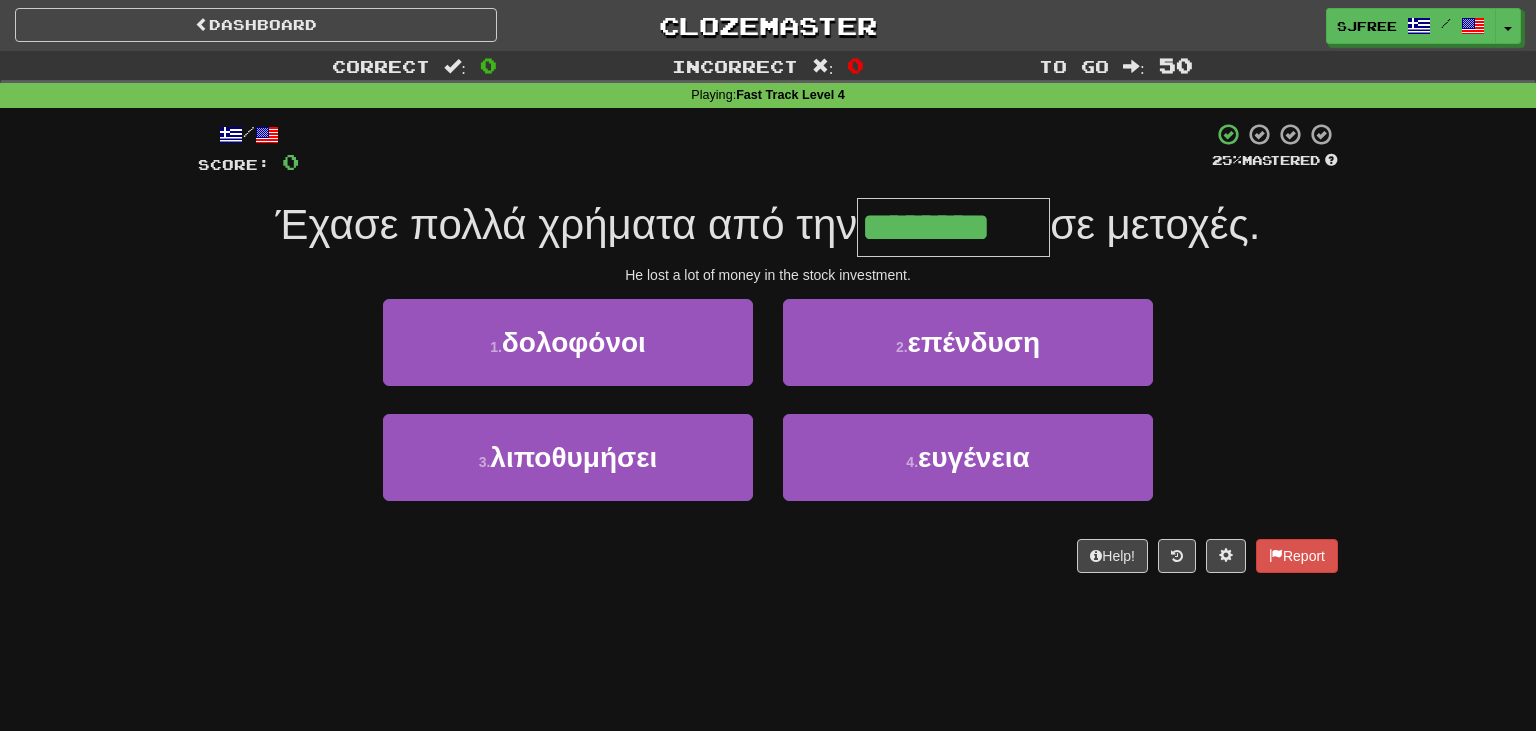 type on "********" 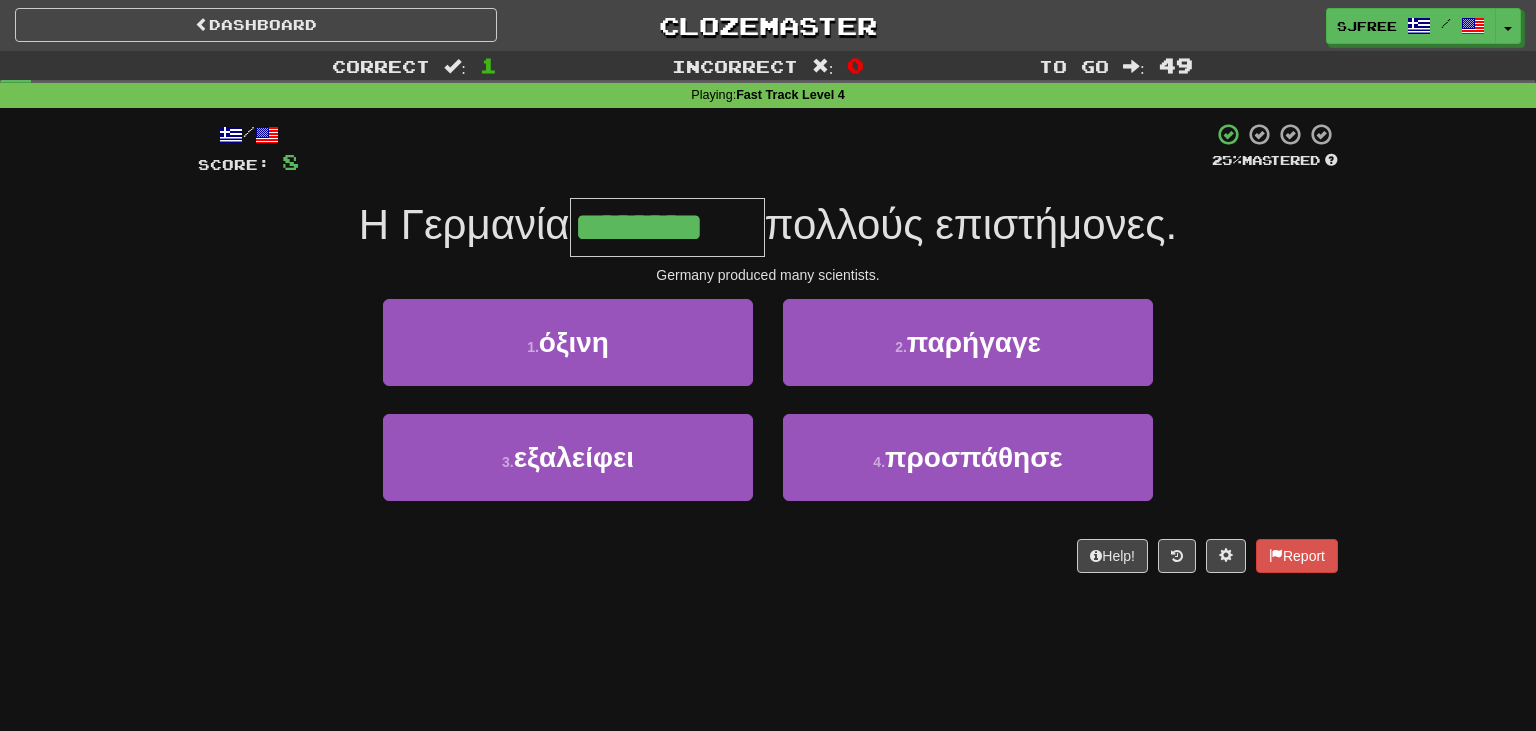 type on "********" 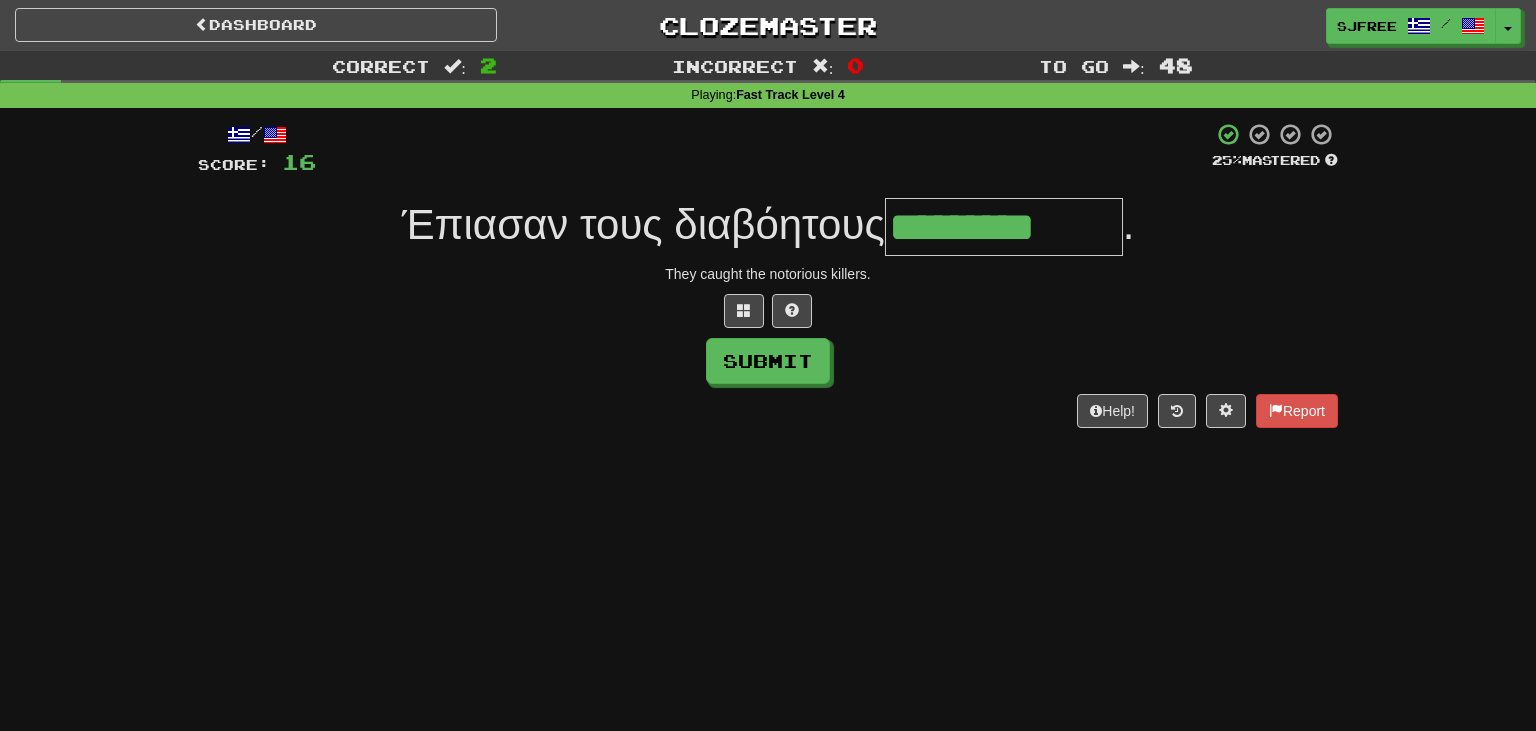 scroll, scrollTop: 0, scrollLeft: 0, axis: both 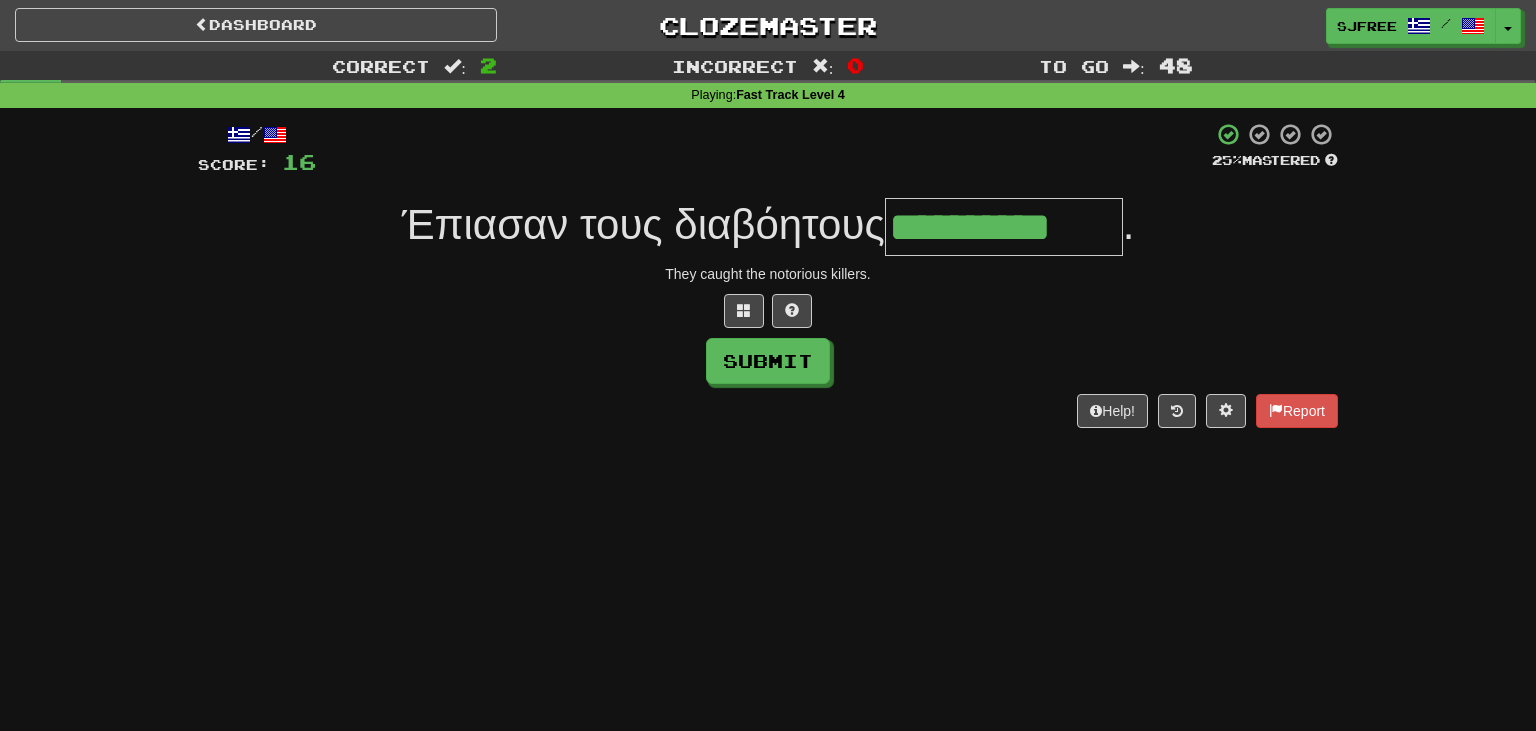 type on "**********" 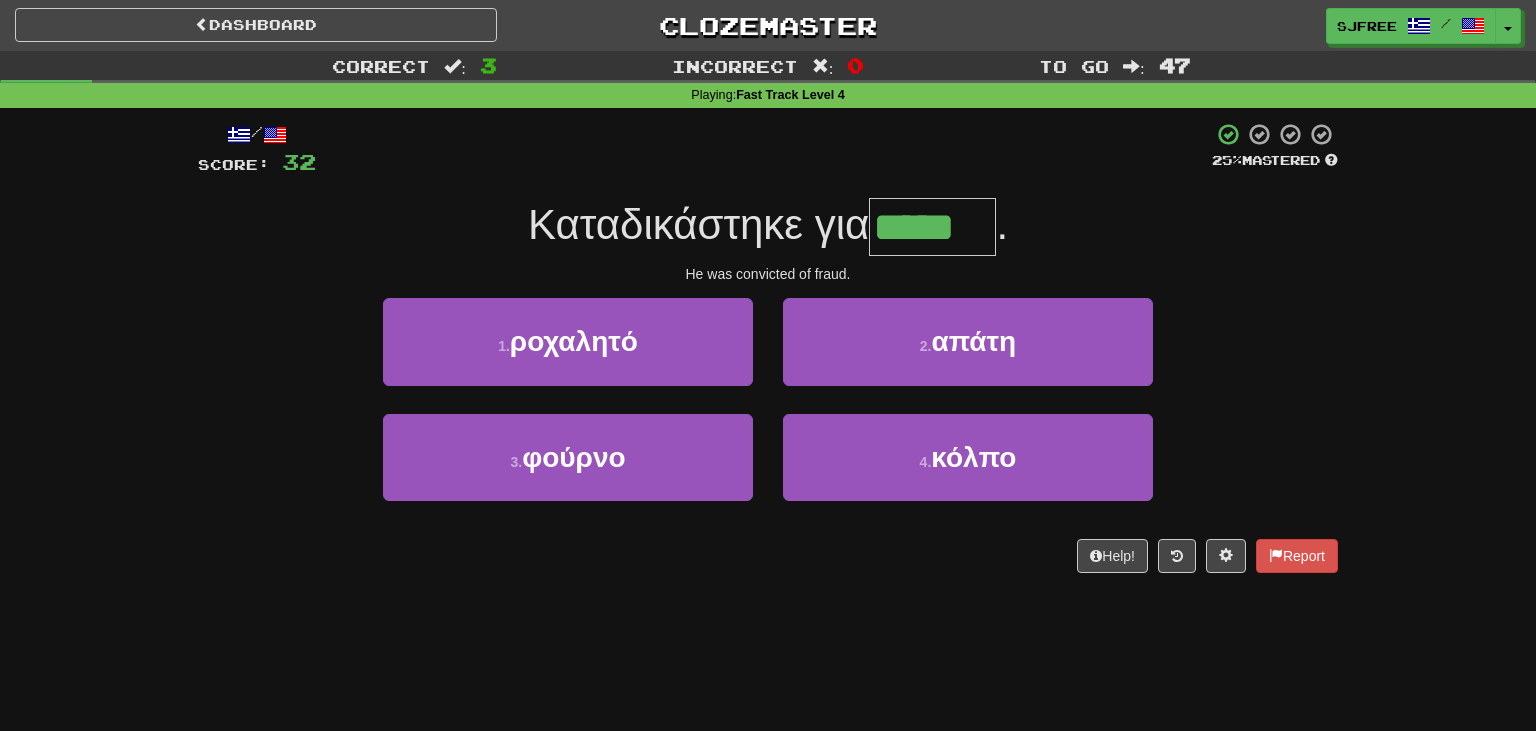 type on "*****" 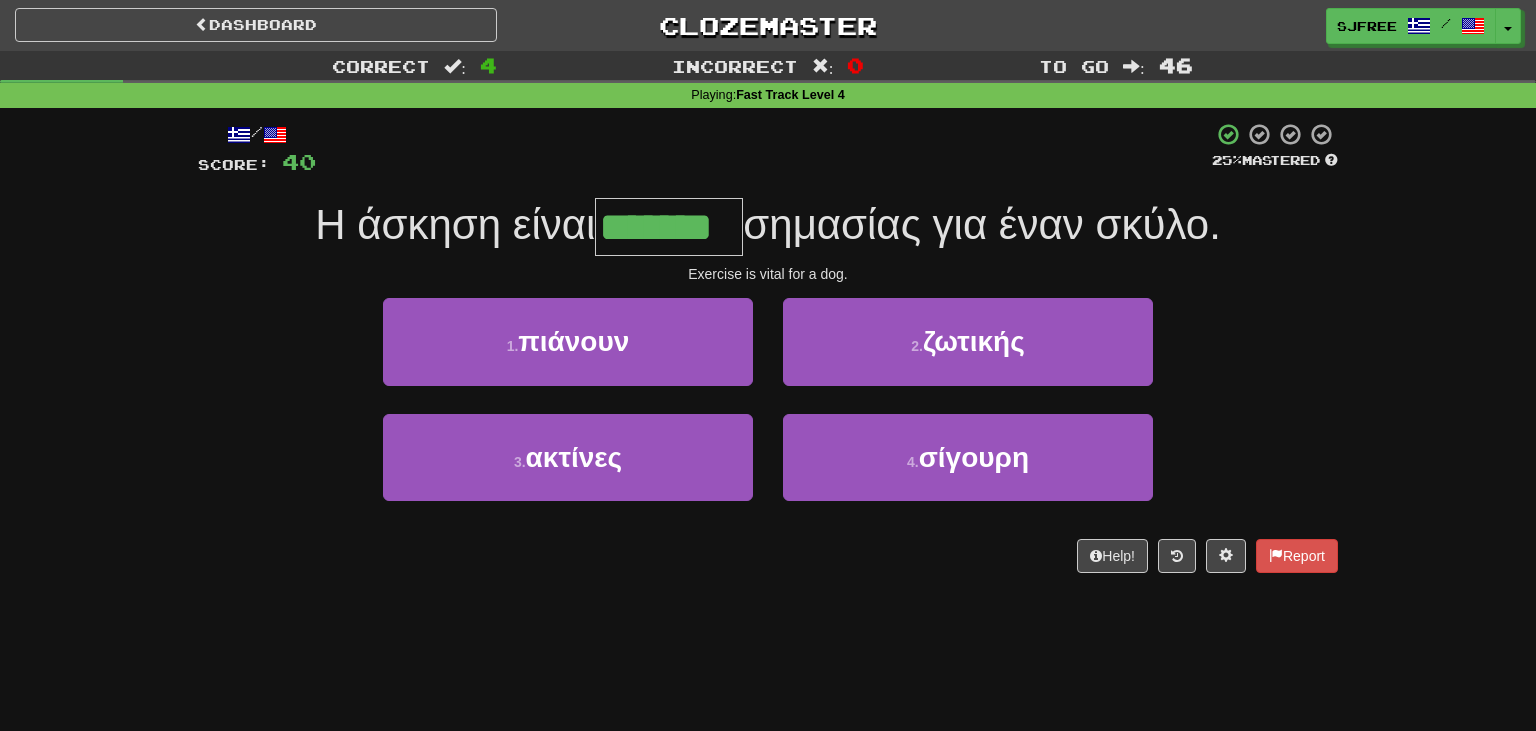 type on "*******" 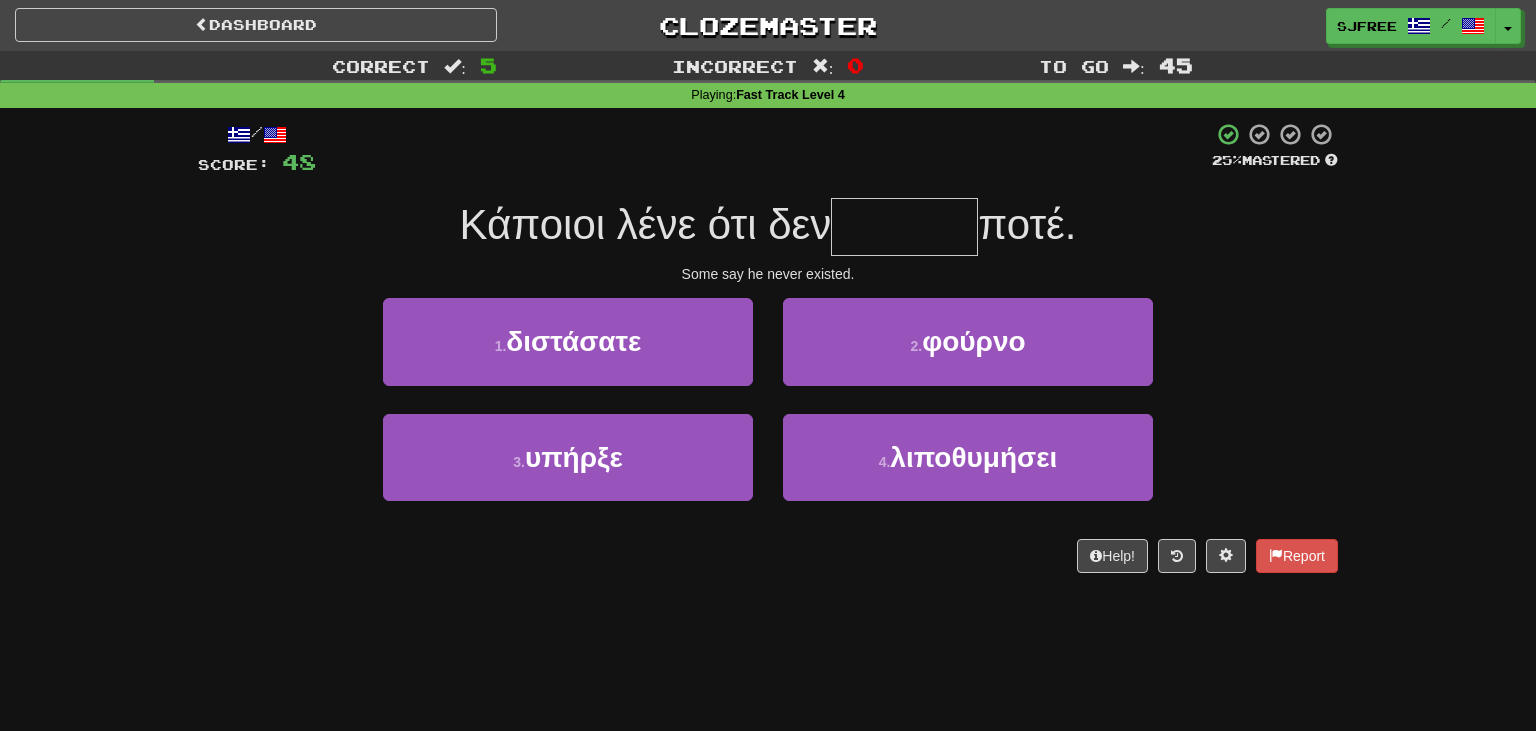 type on "*" 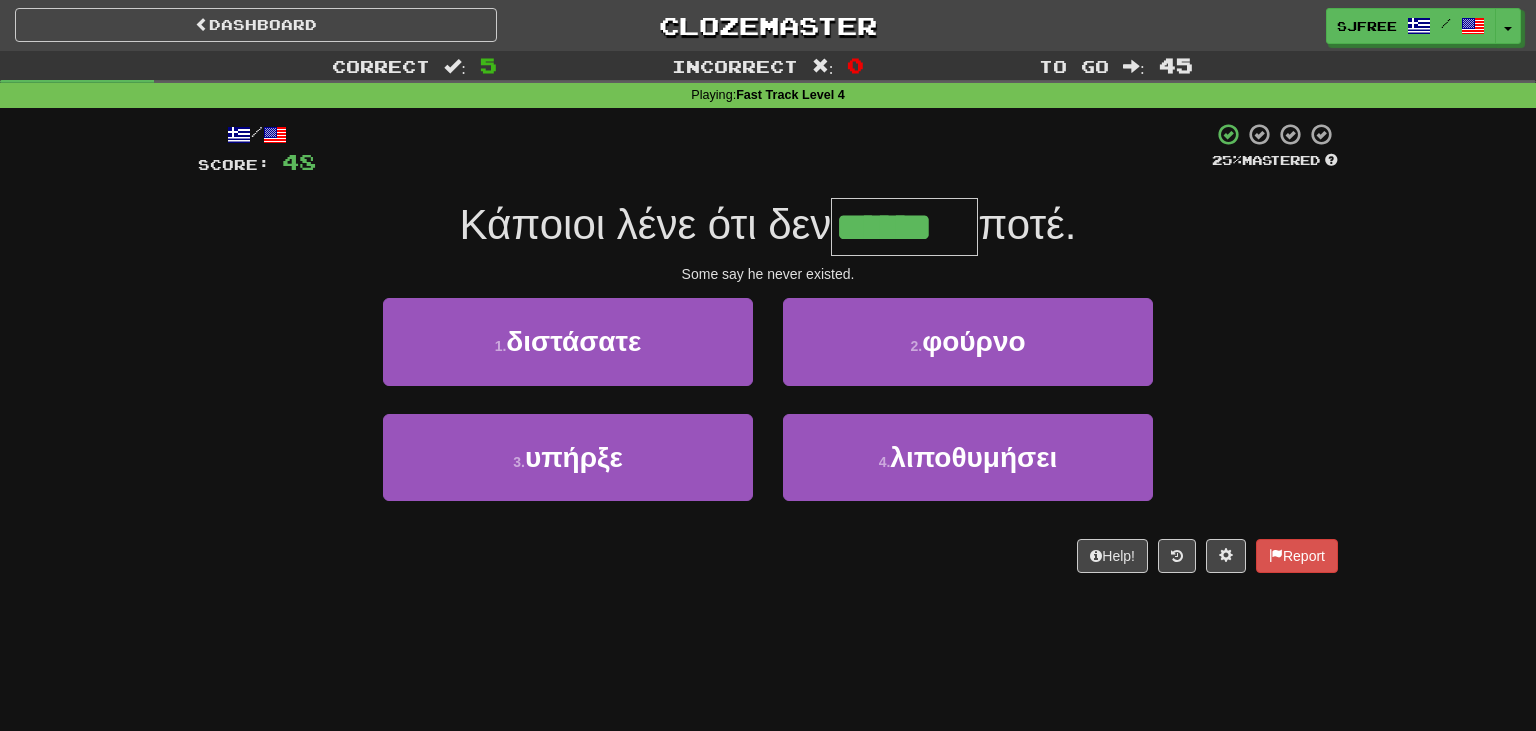 type on "******" 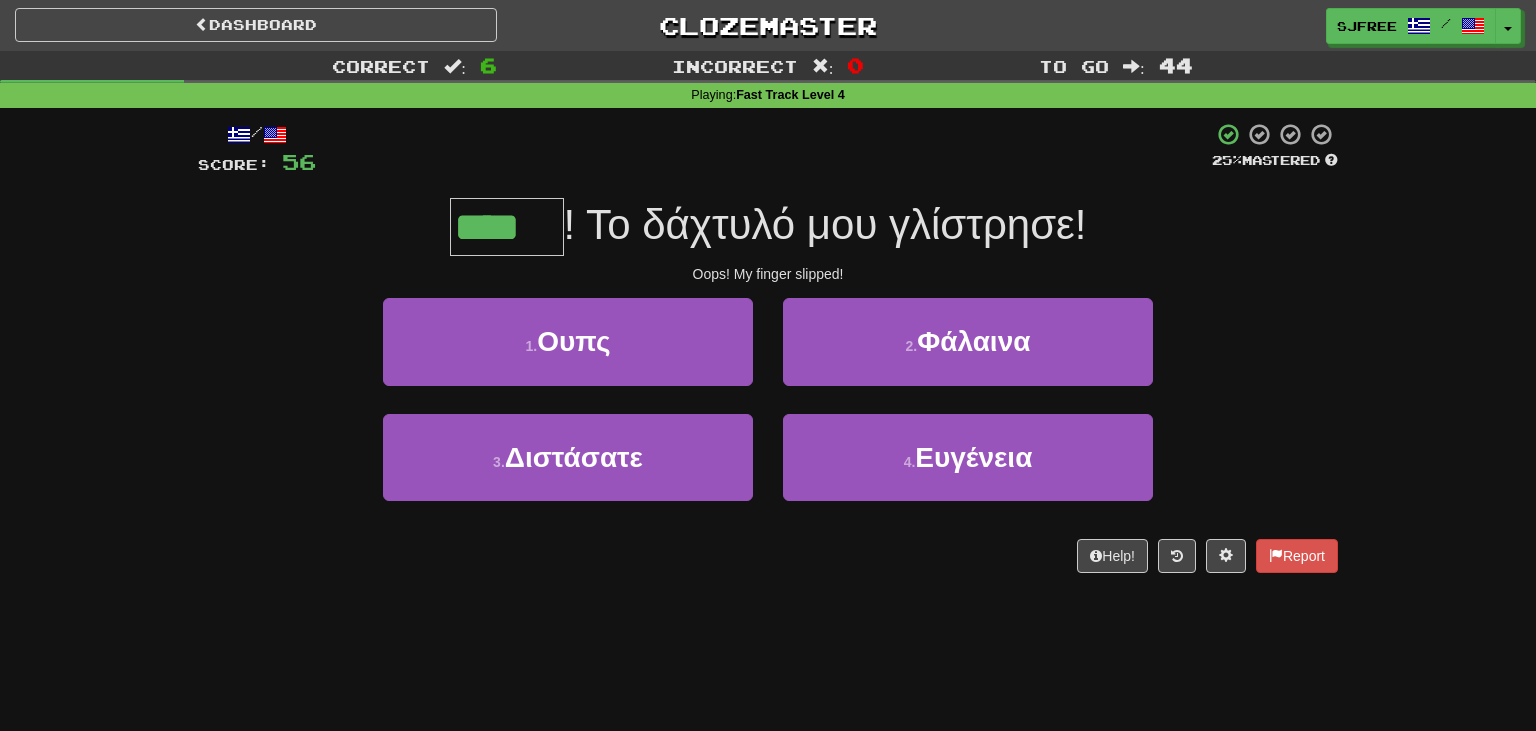type on "****" 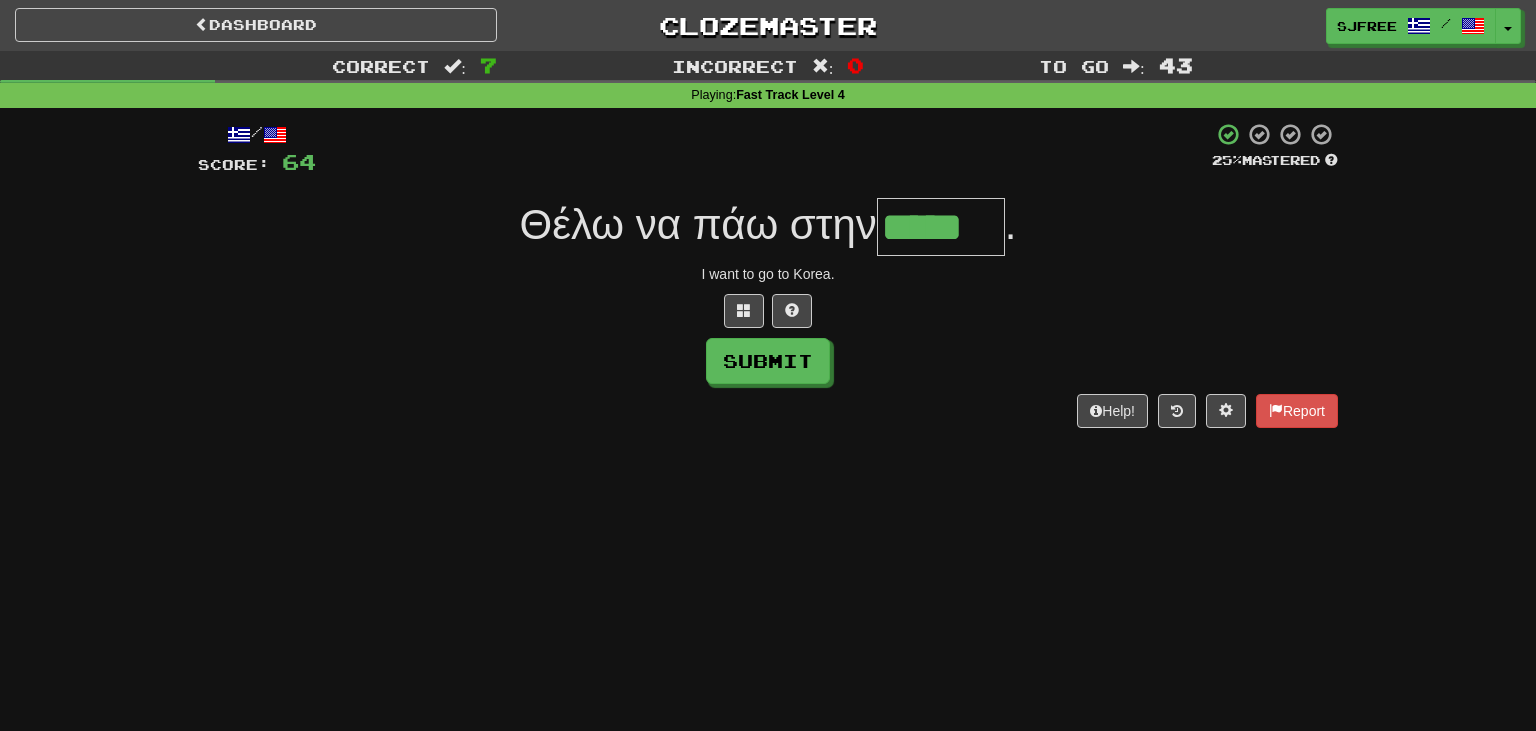 type on "*****" 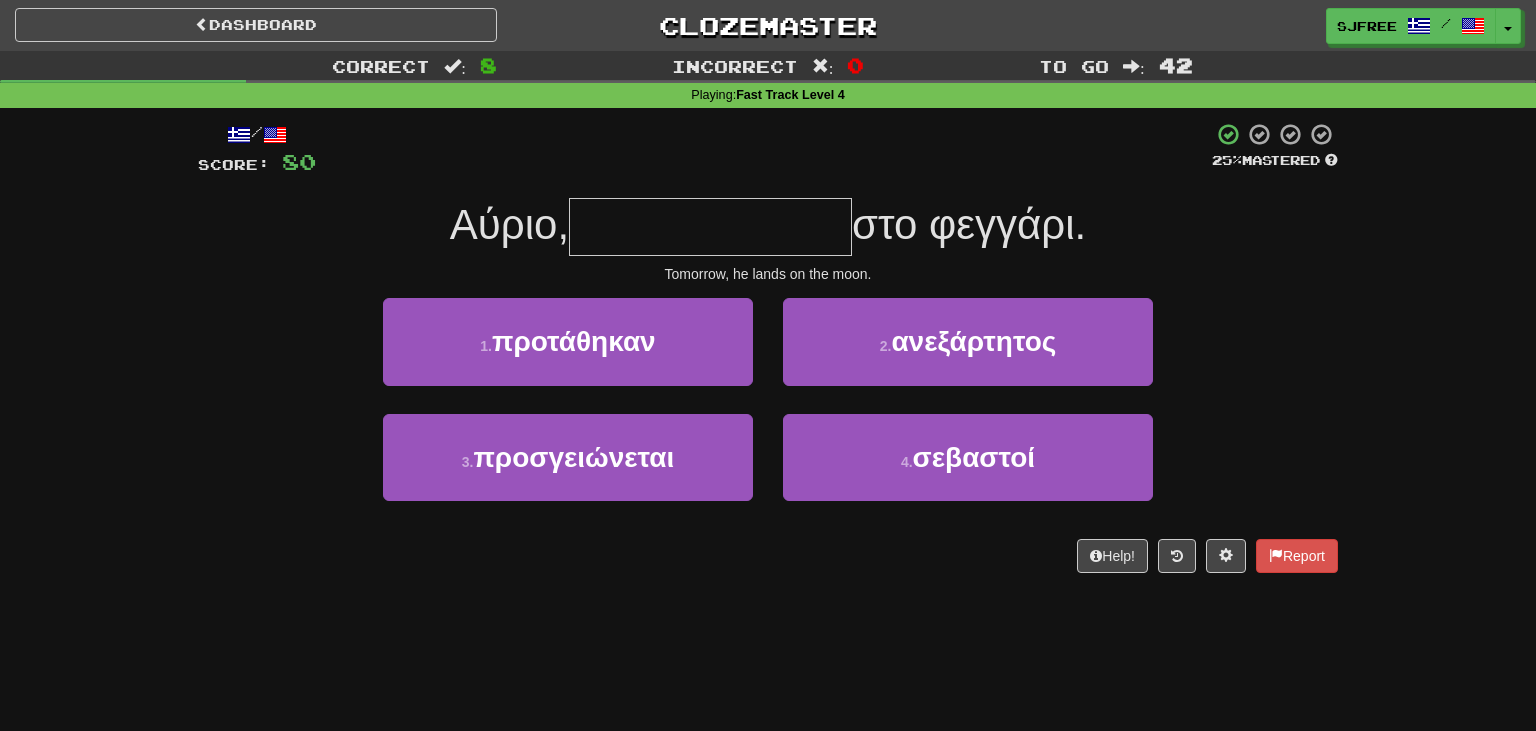 type on "*" 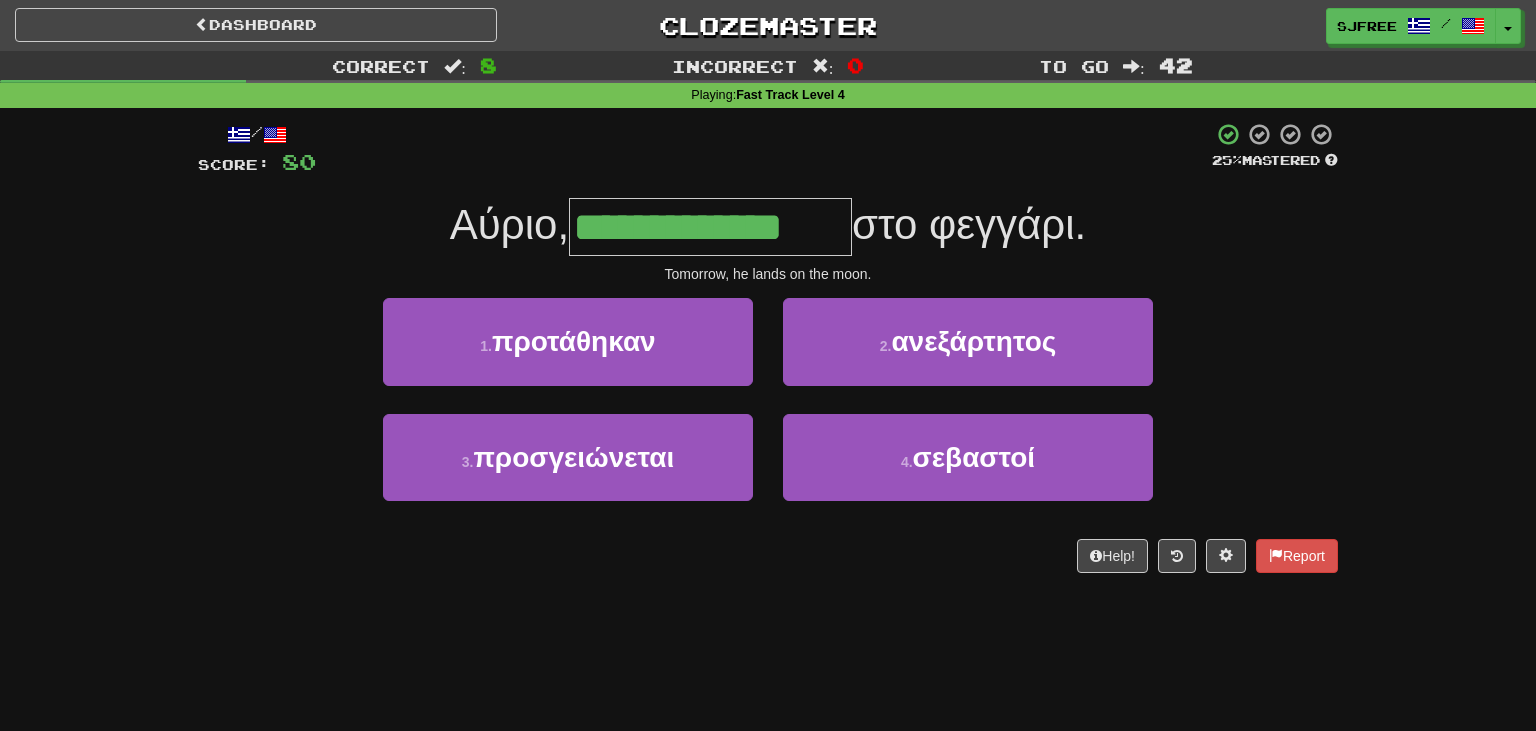 type on "**********" 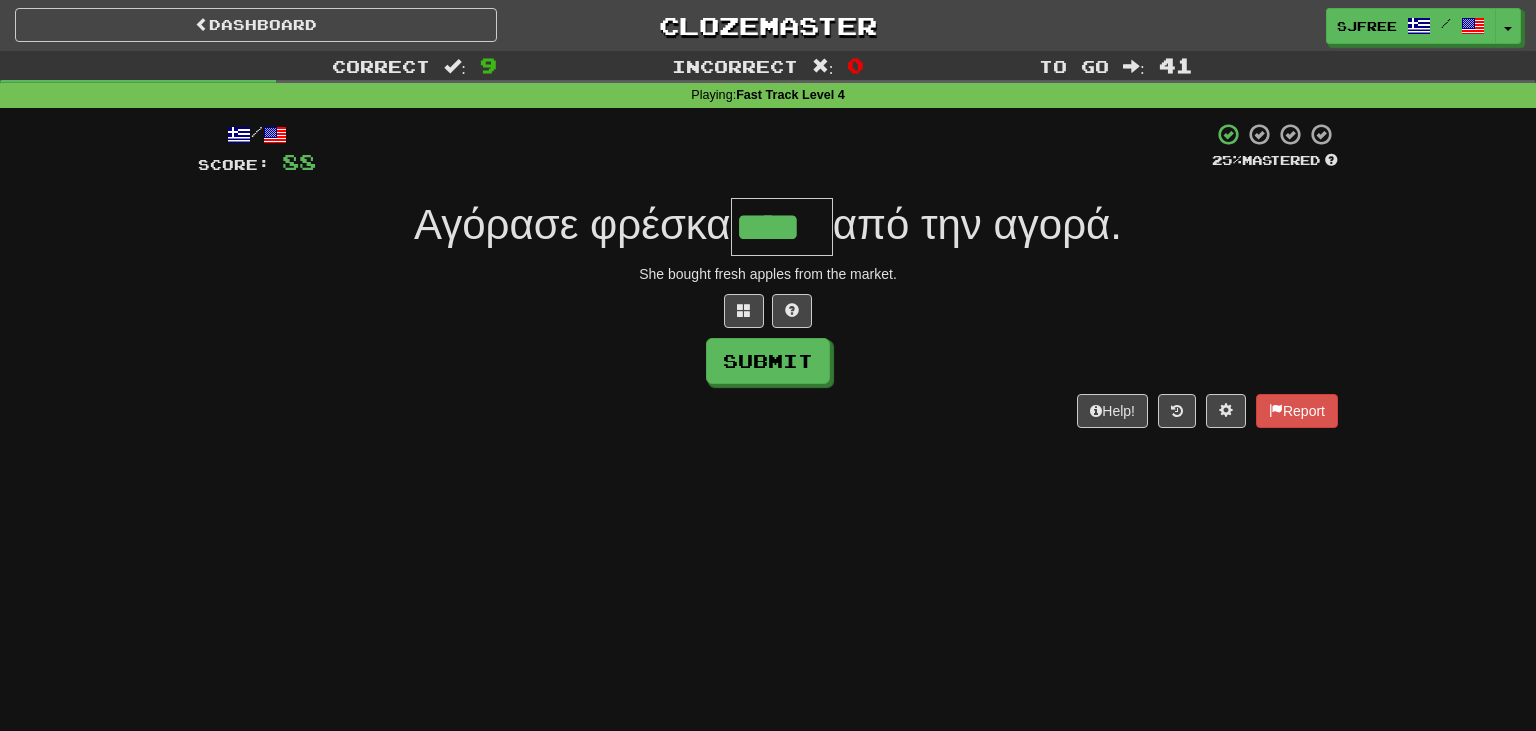 type on "****" 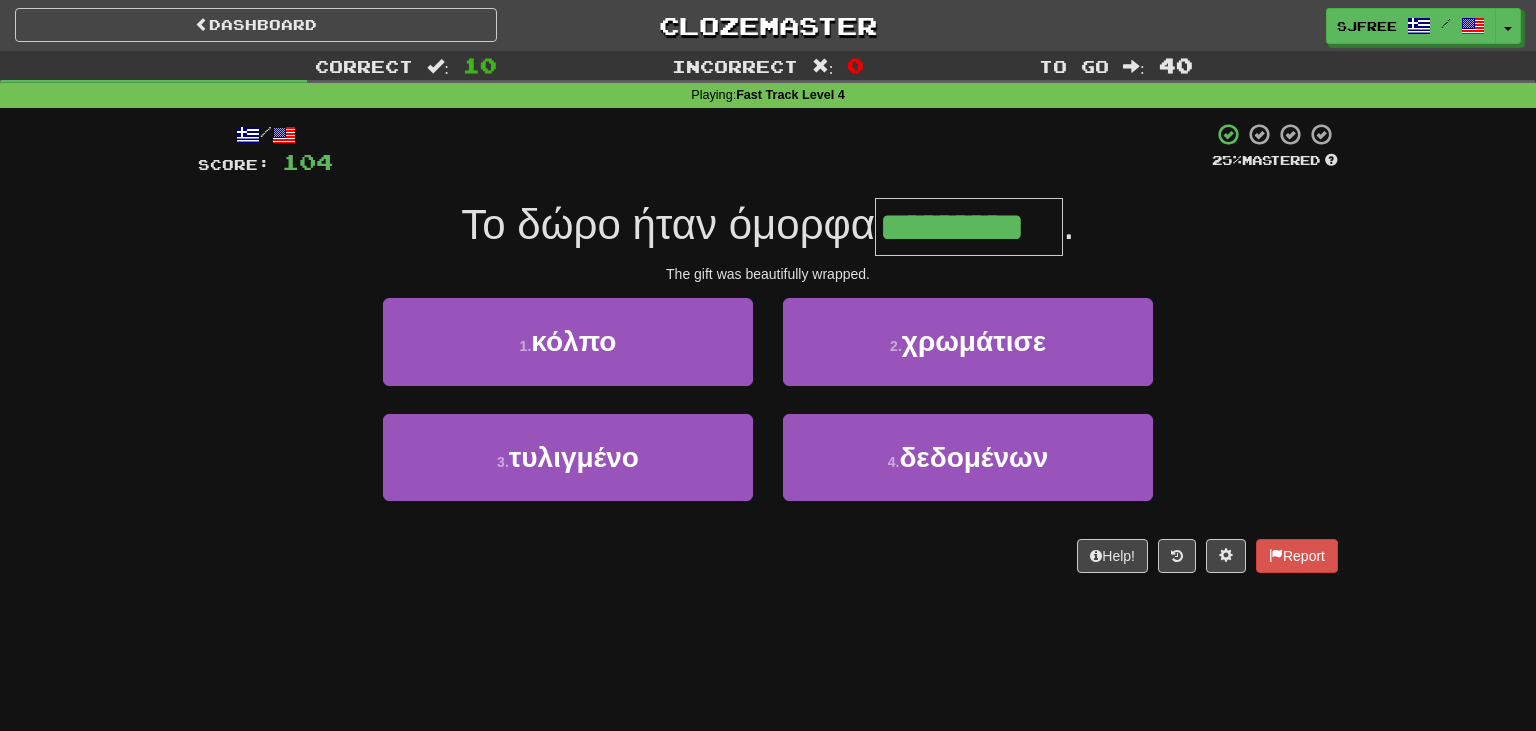 type on "*********" 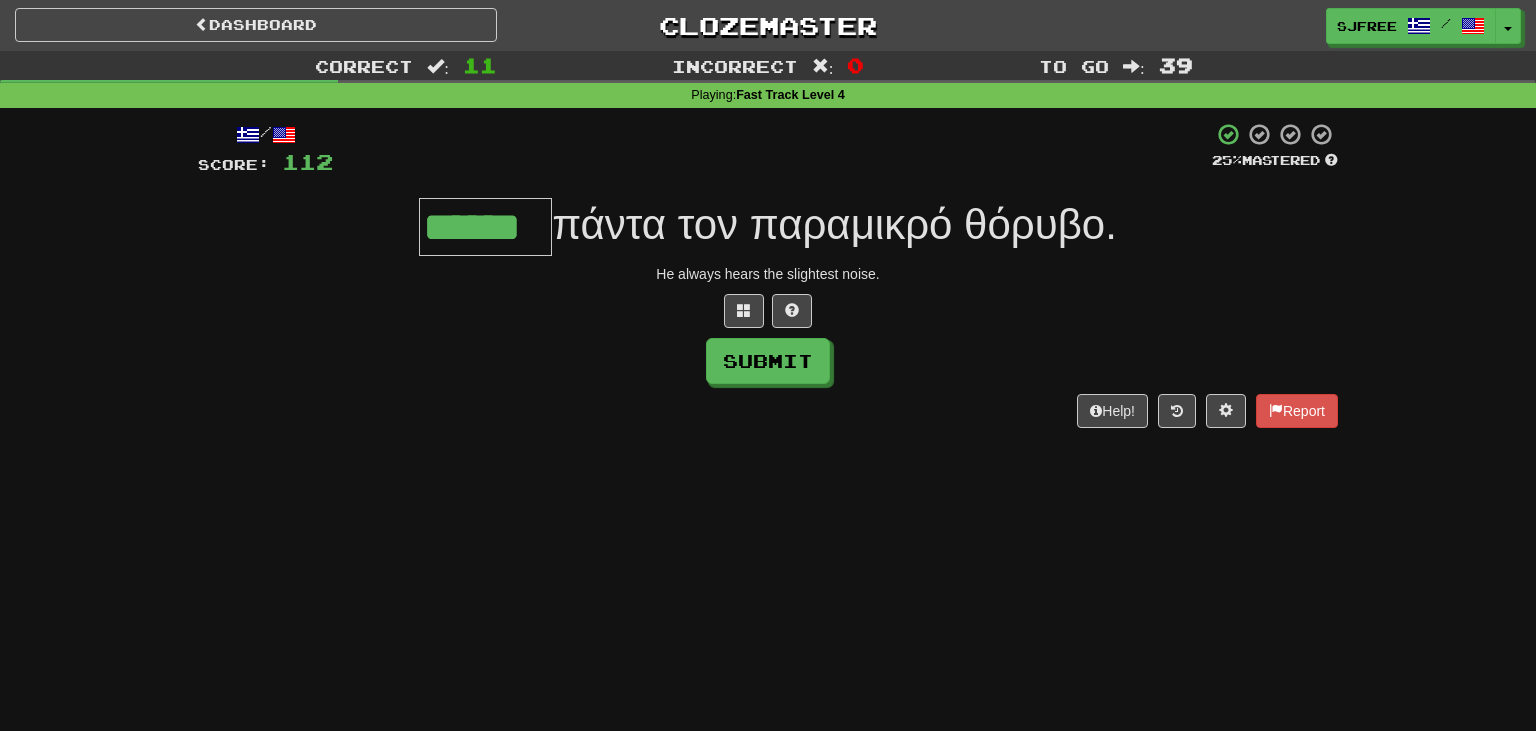 type on "******" 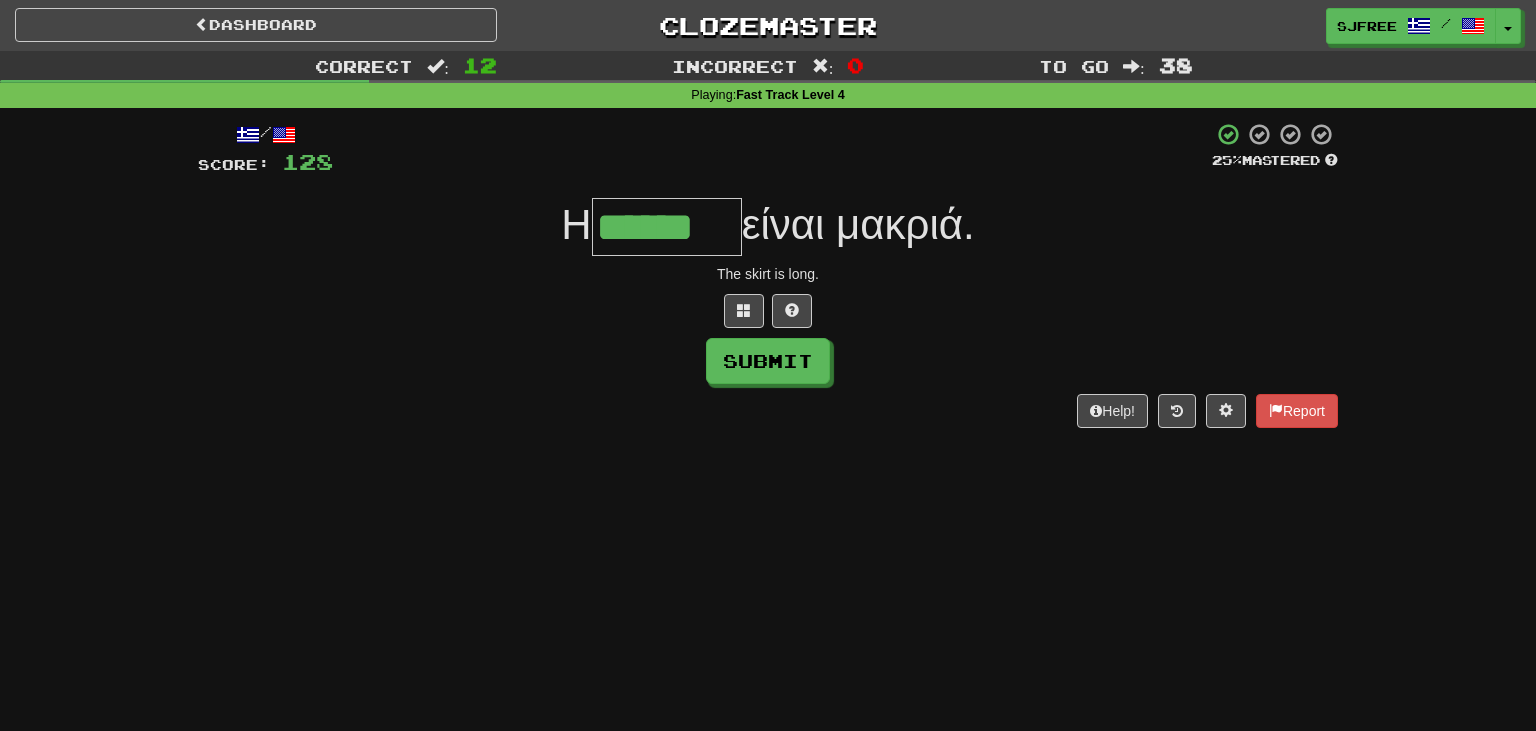 type on "******" 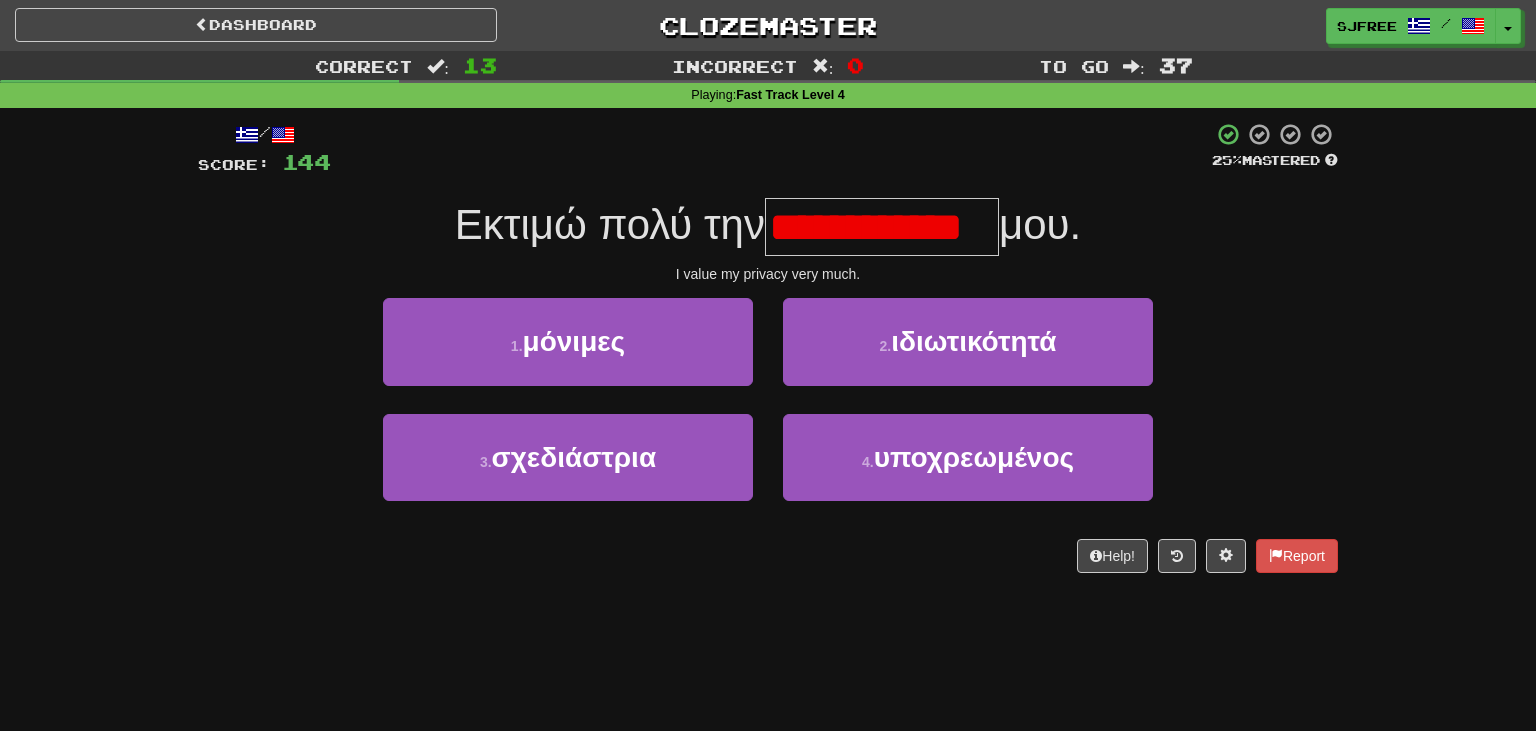 type on "**********" 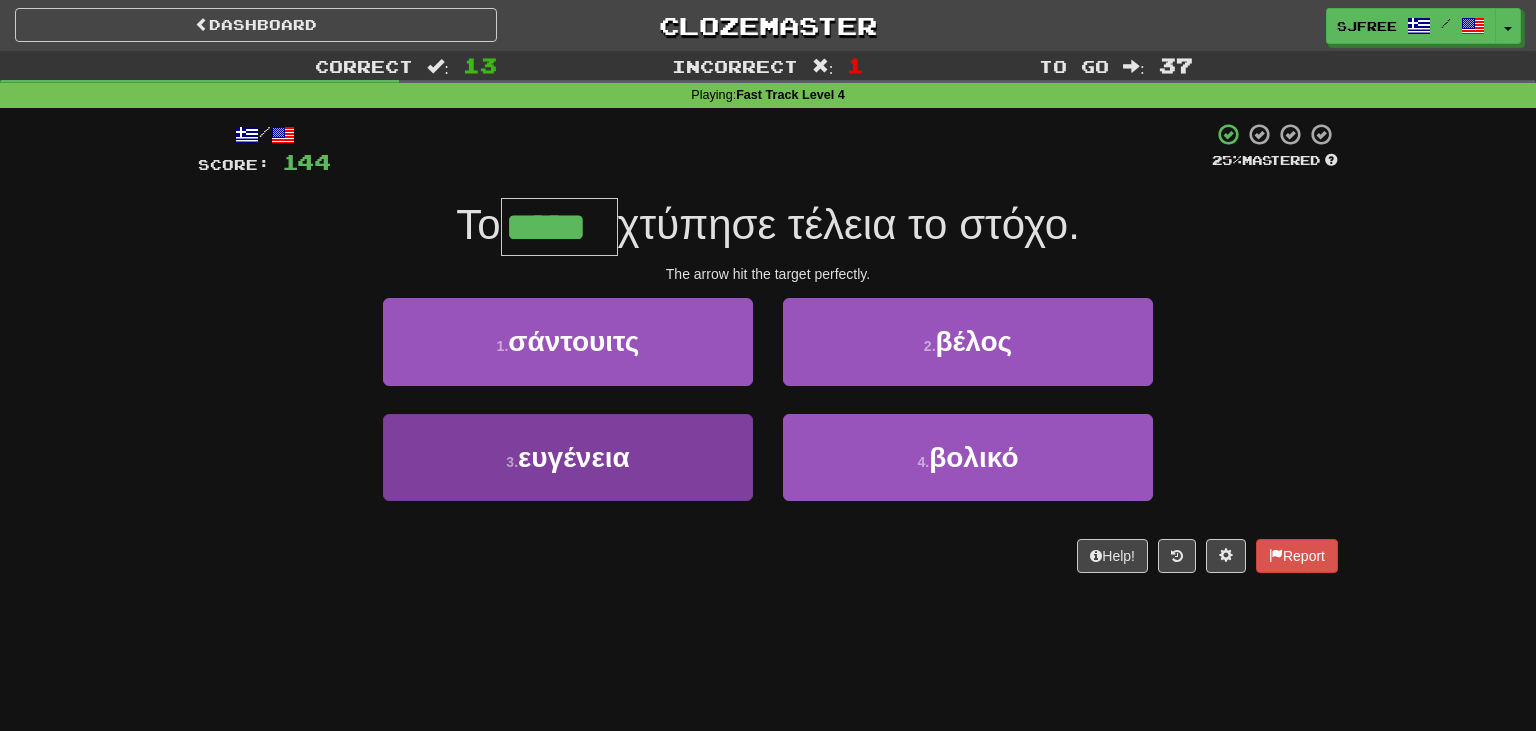 type on "*****" 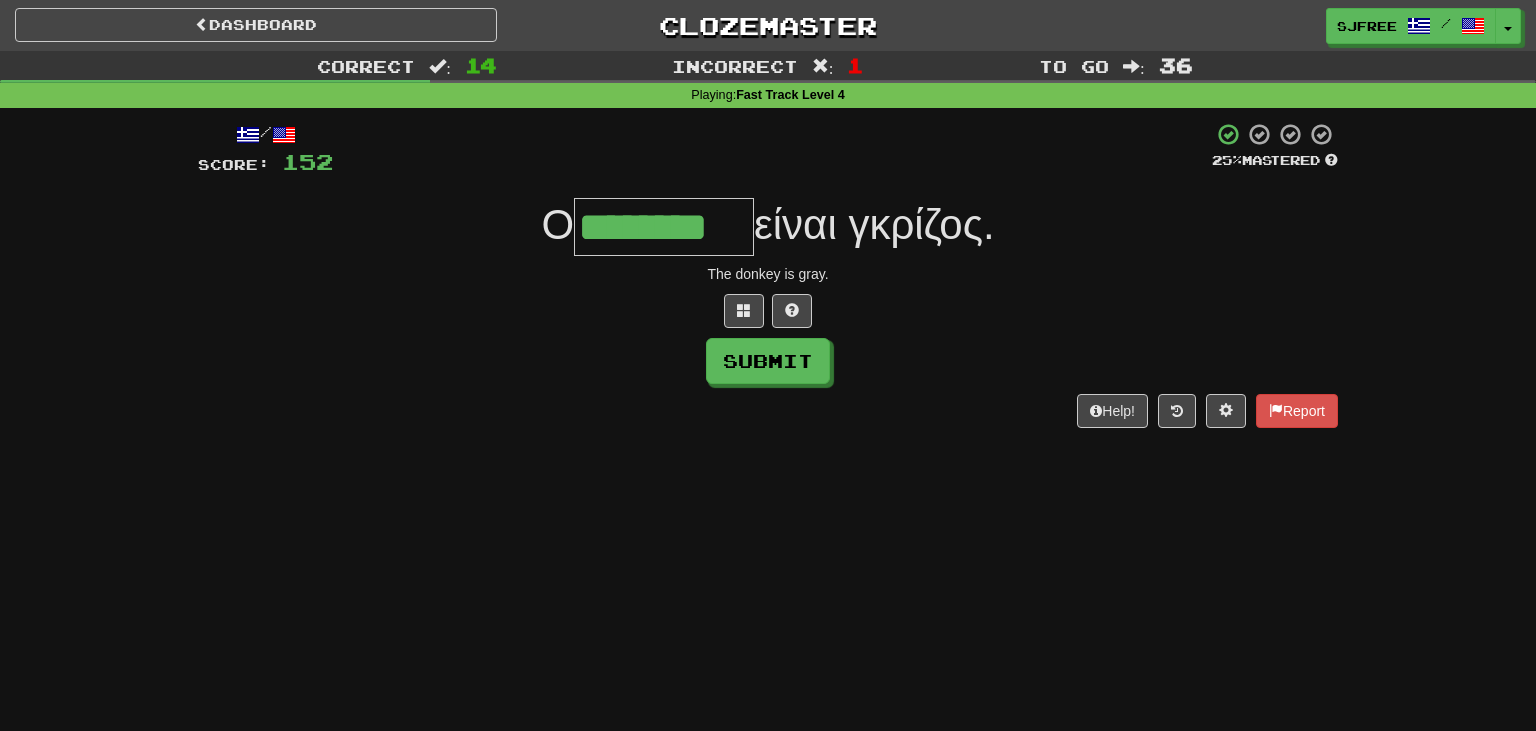 type on "********" 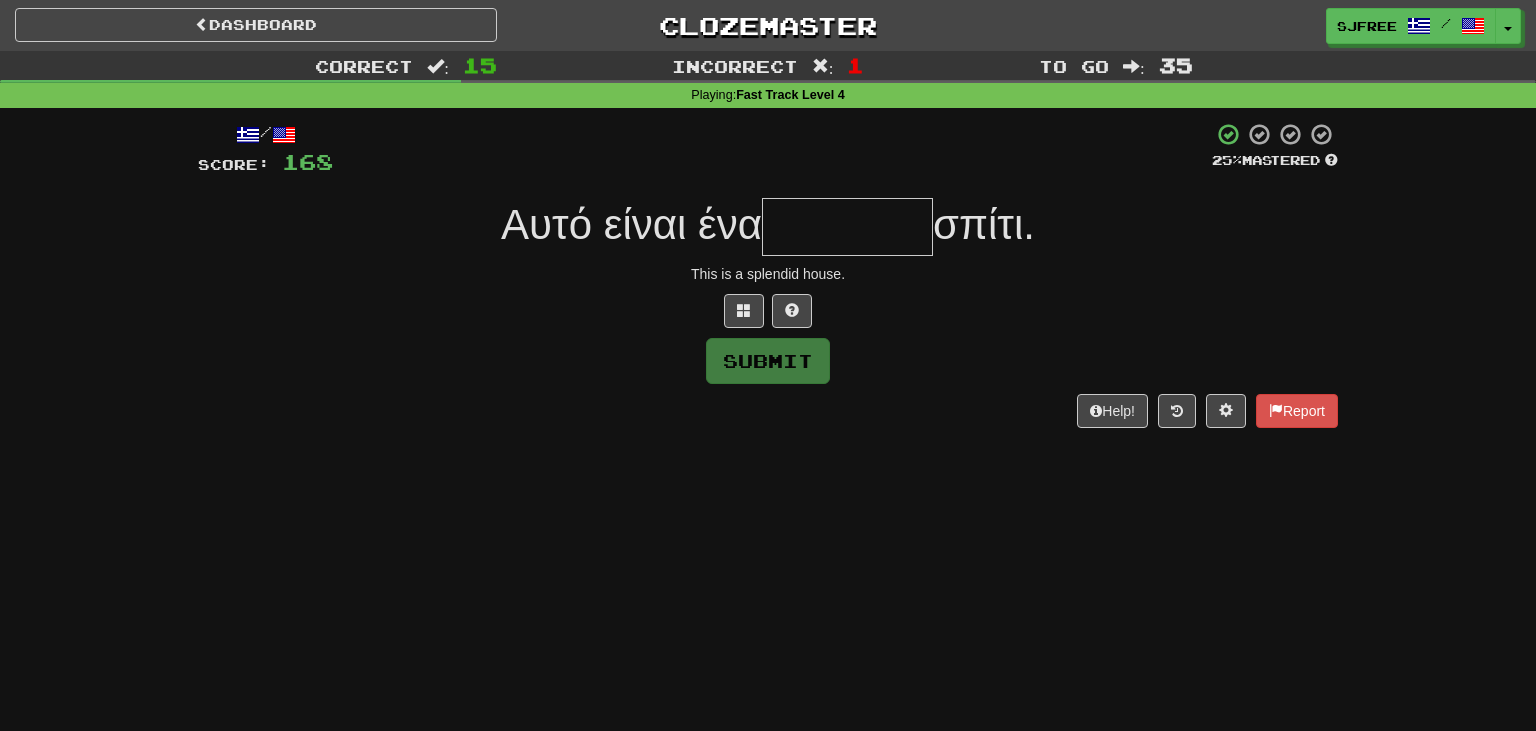 type on "*" 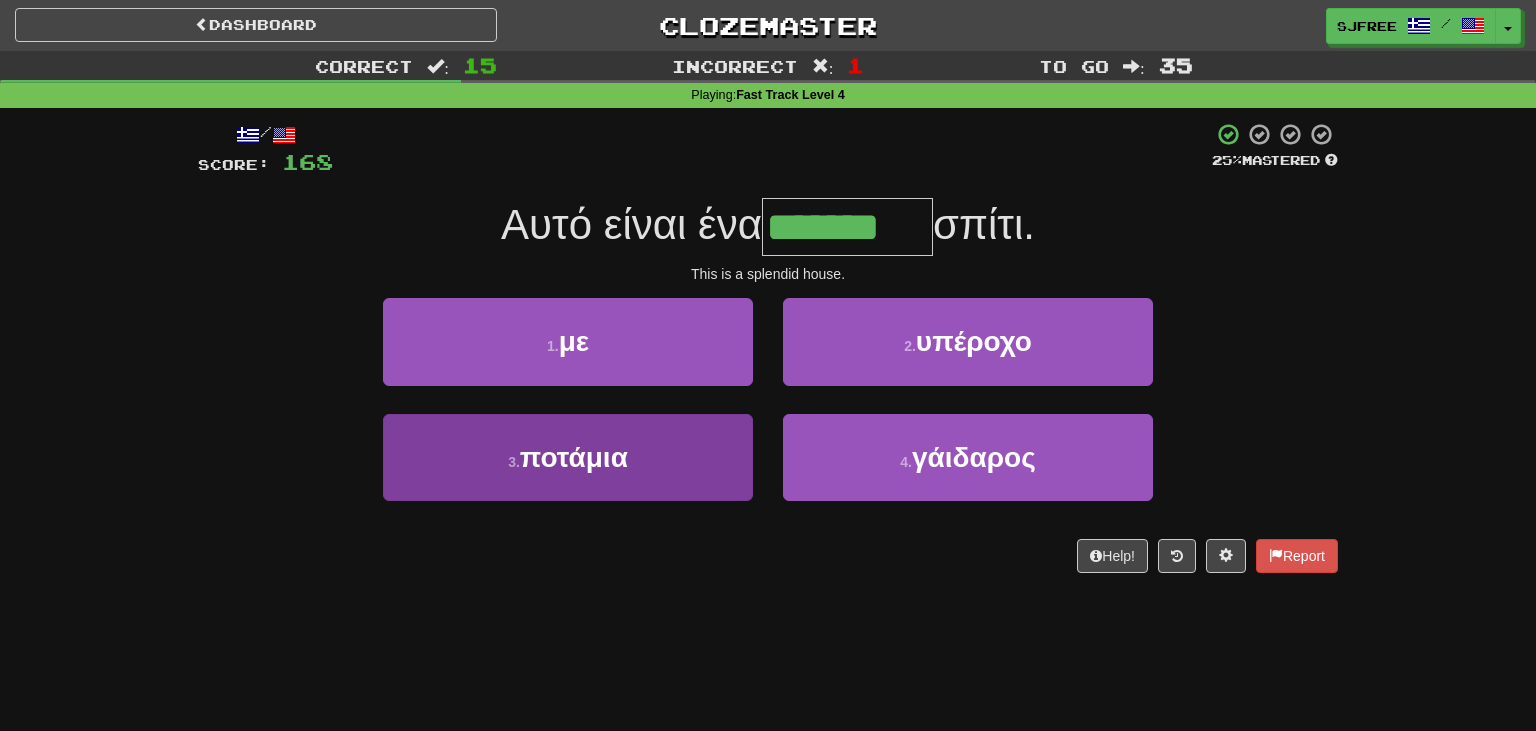 type on "*******" 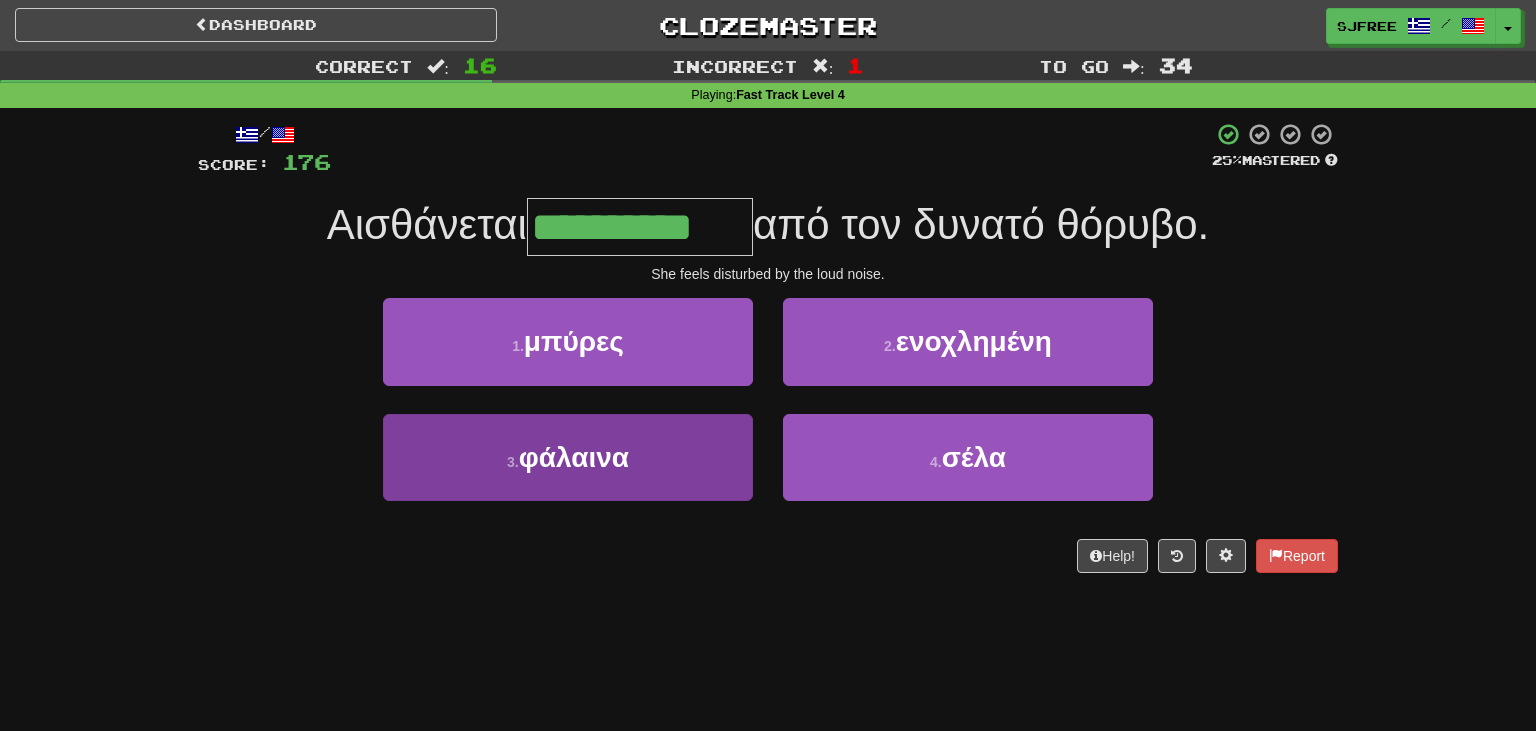 type on "**********" 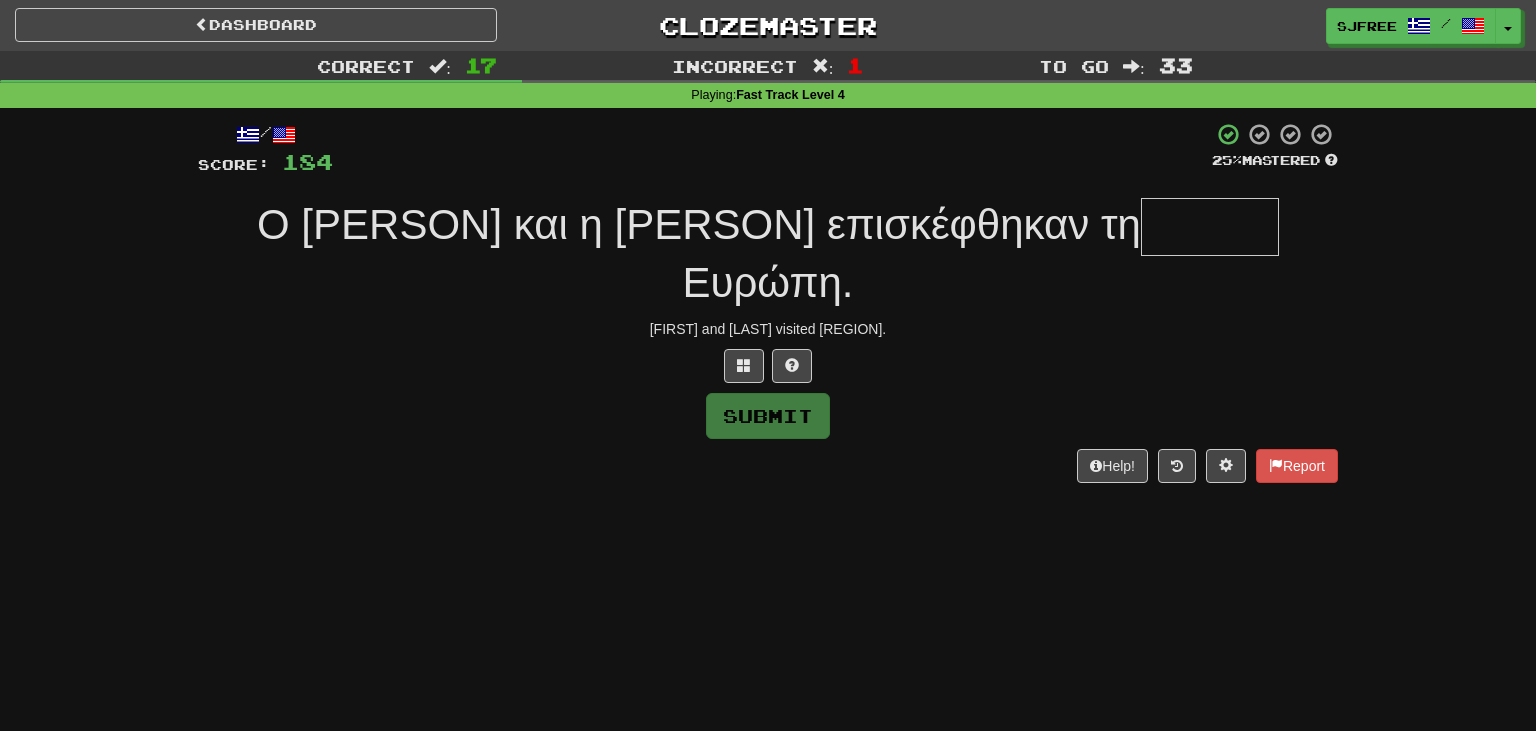 type on "*" 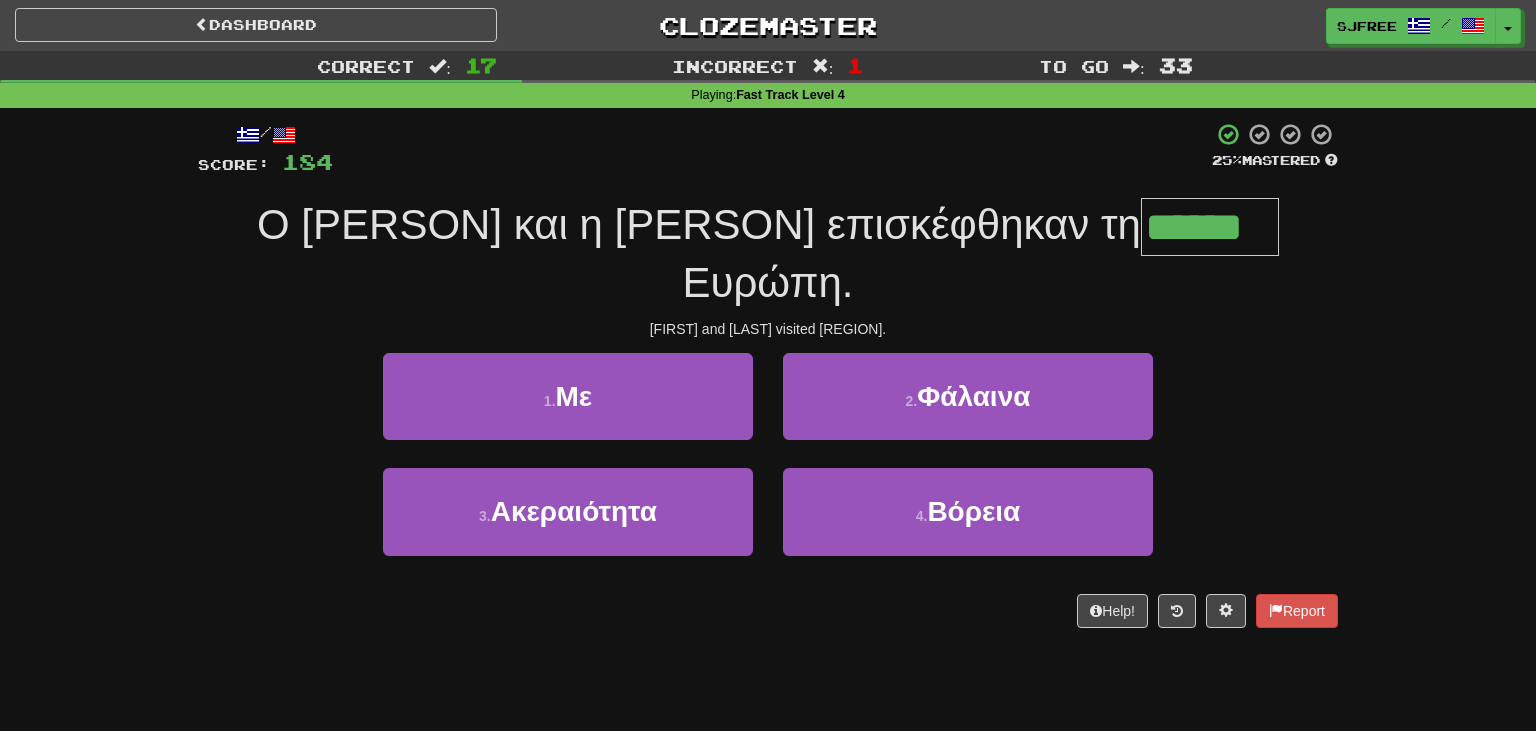 type on "******" 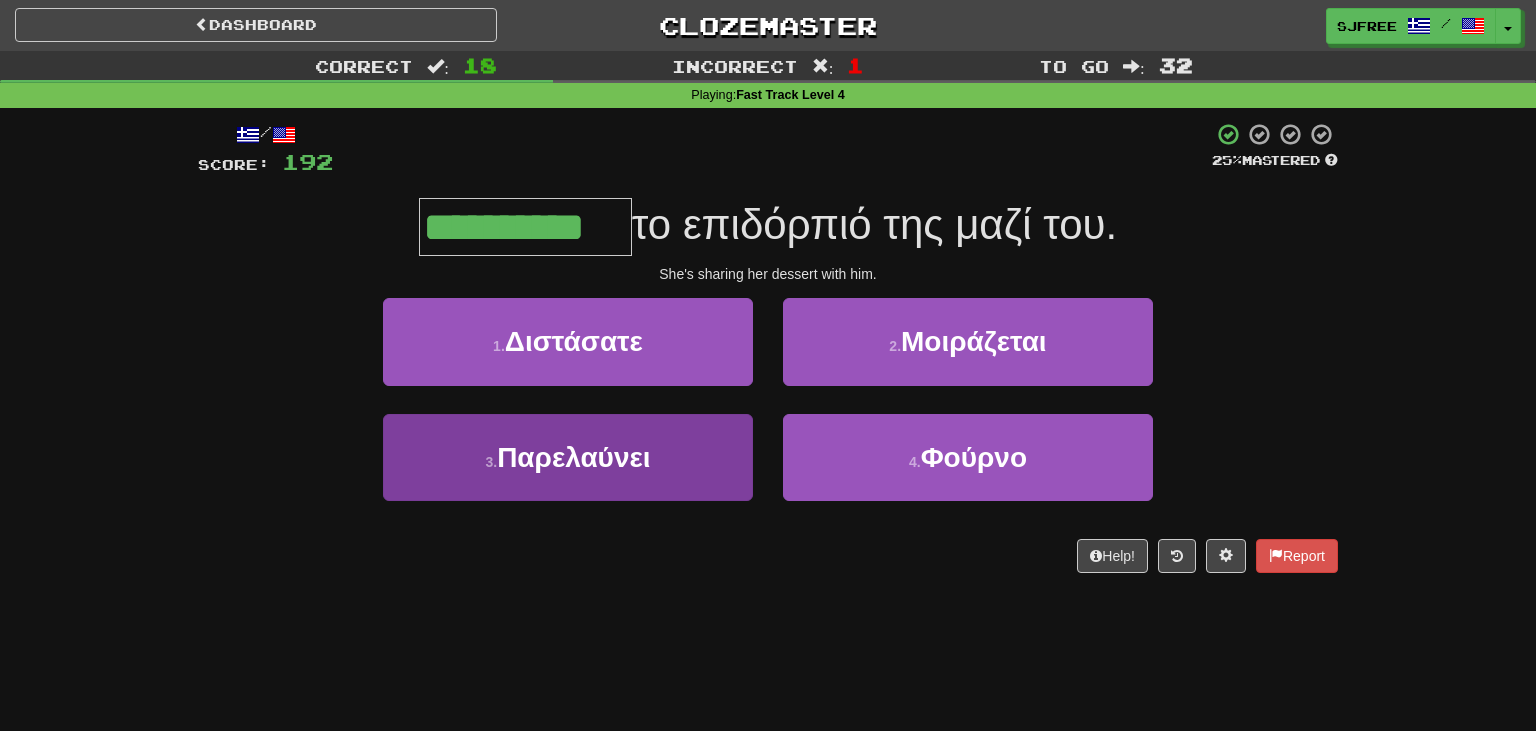 type on "**********" 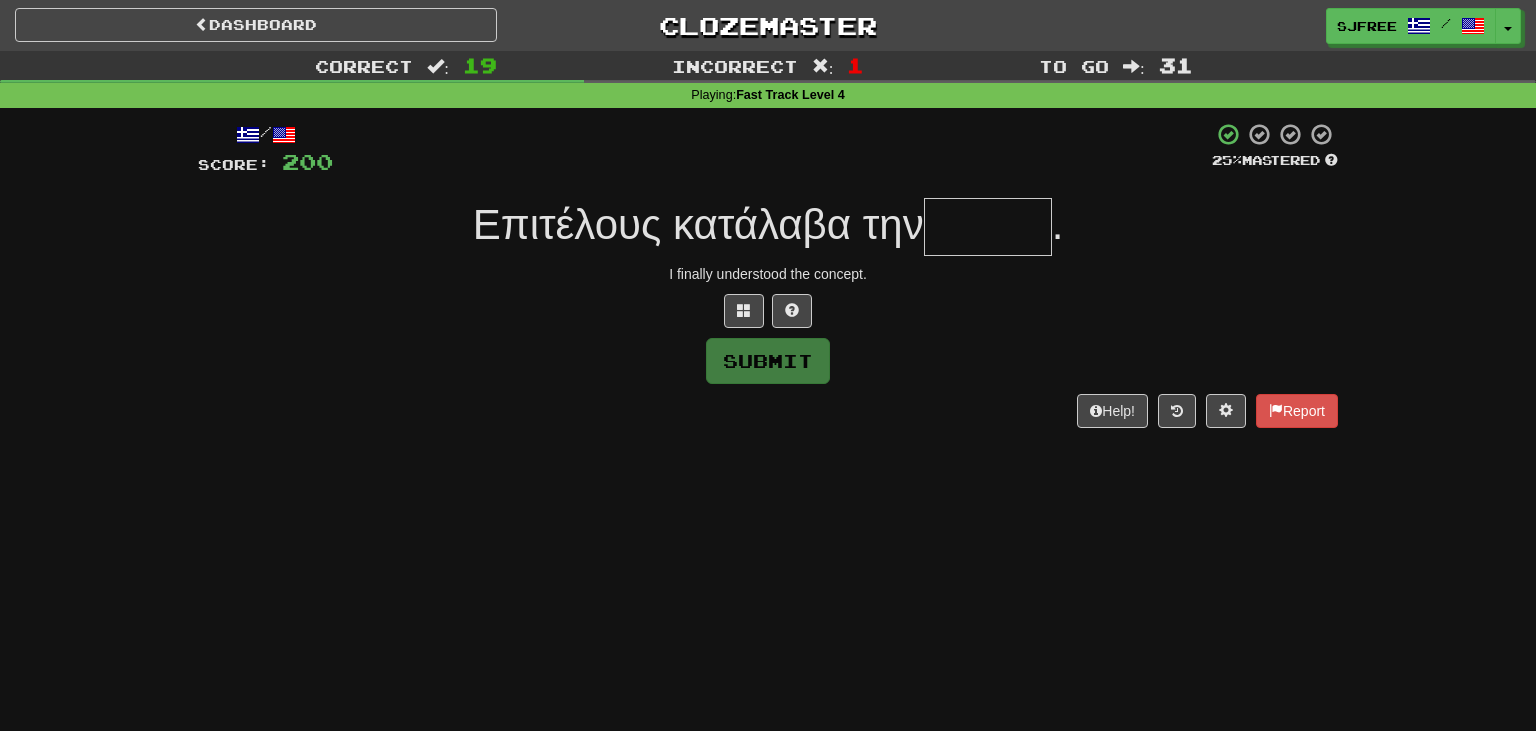 type on "*" 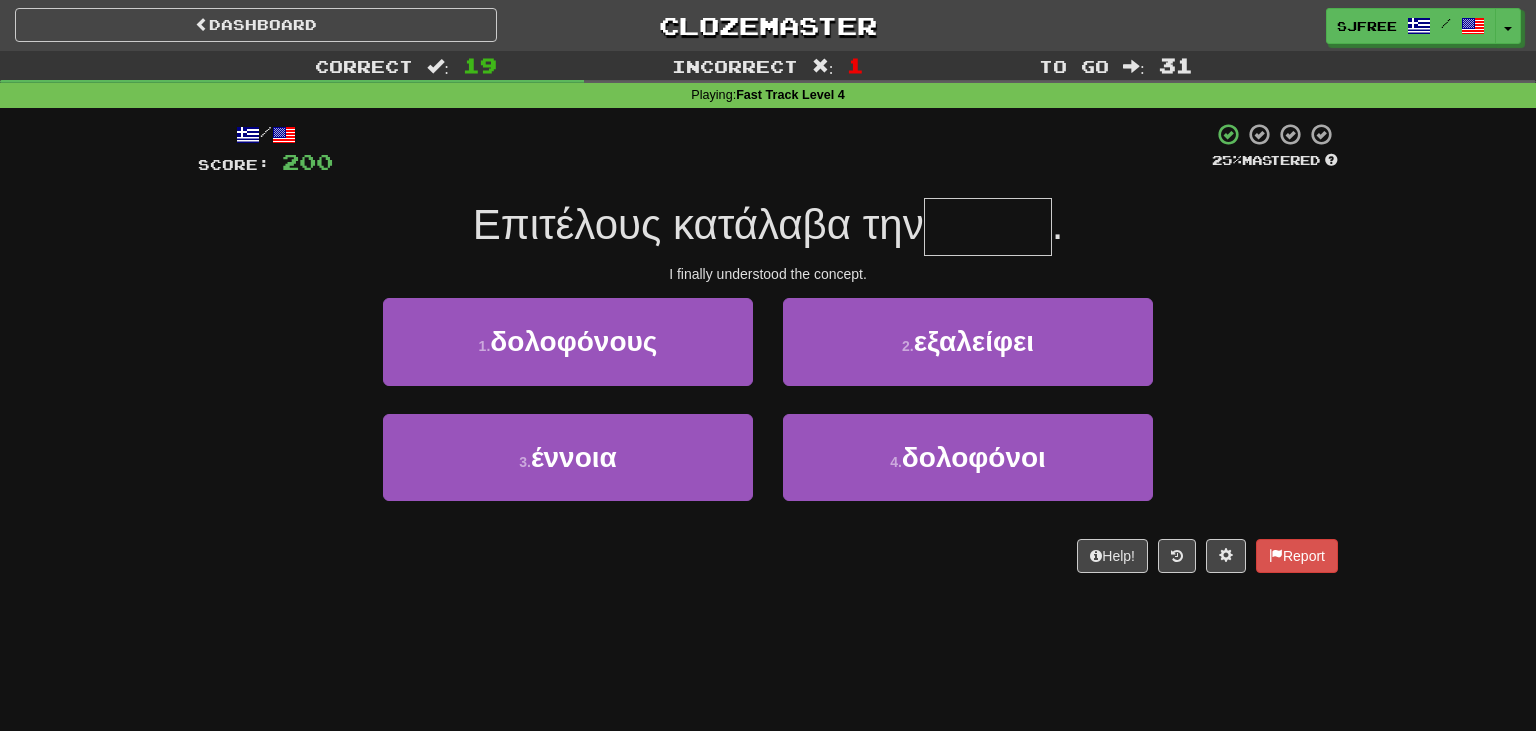 type on "*" 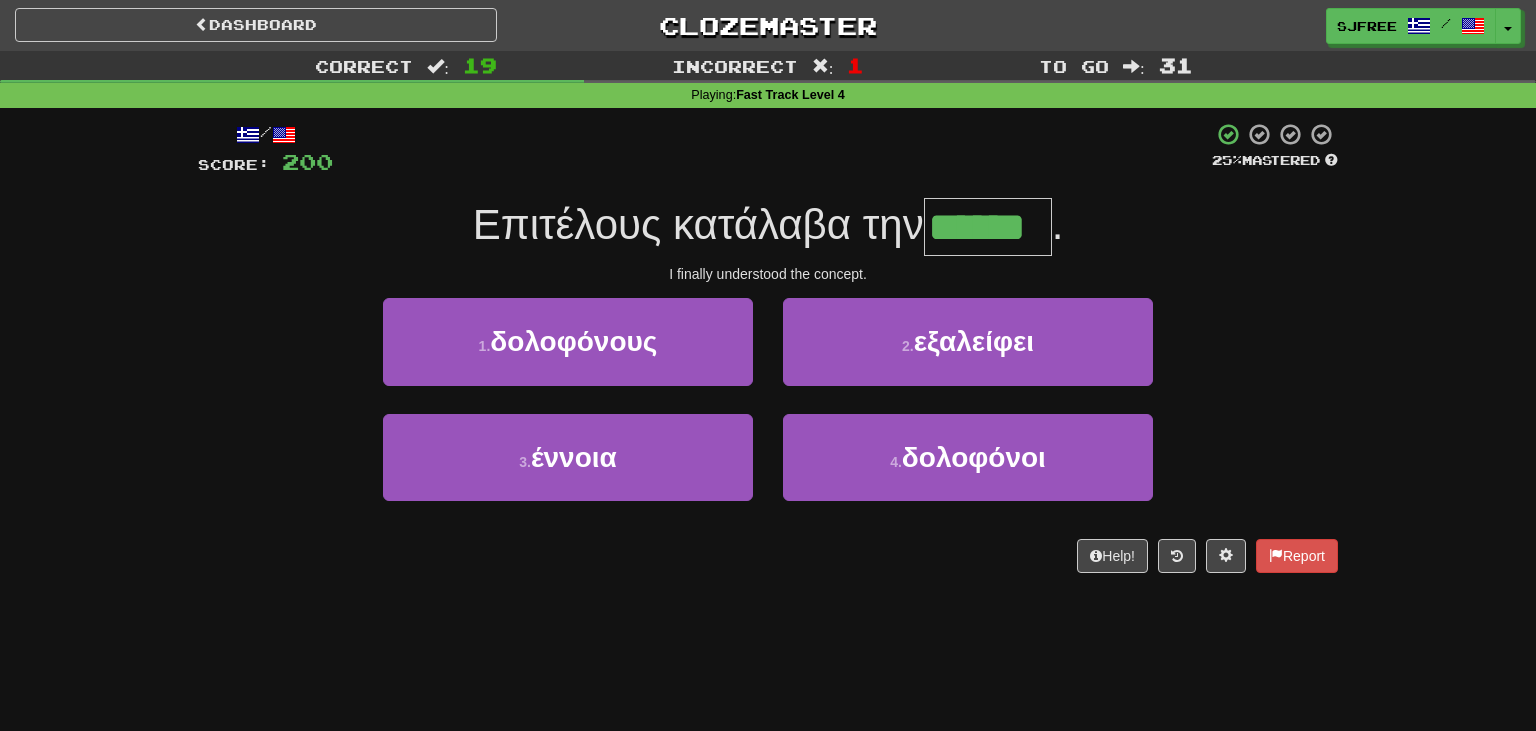 type on "******" 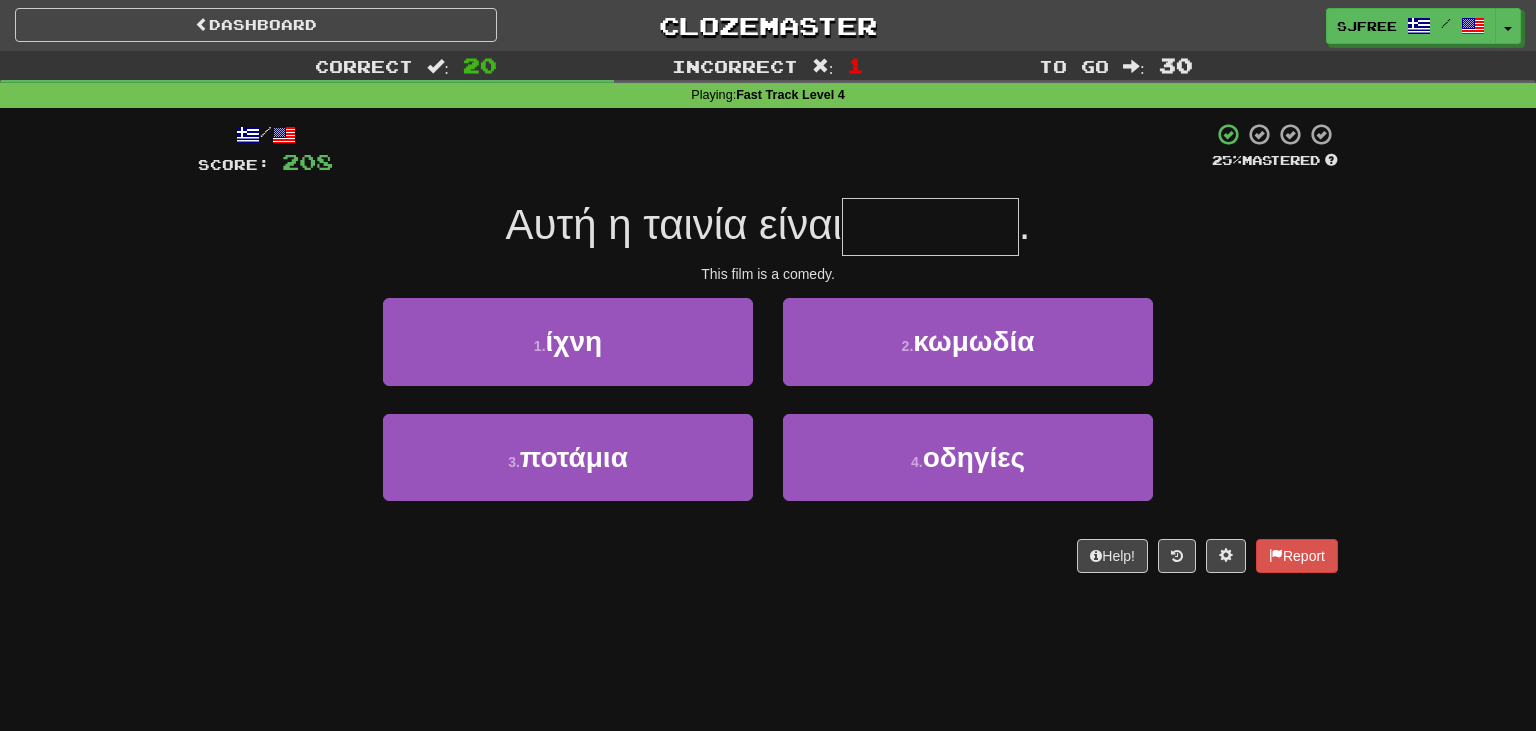 type on "*******" 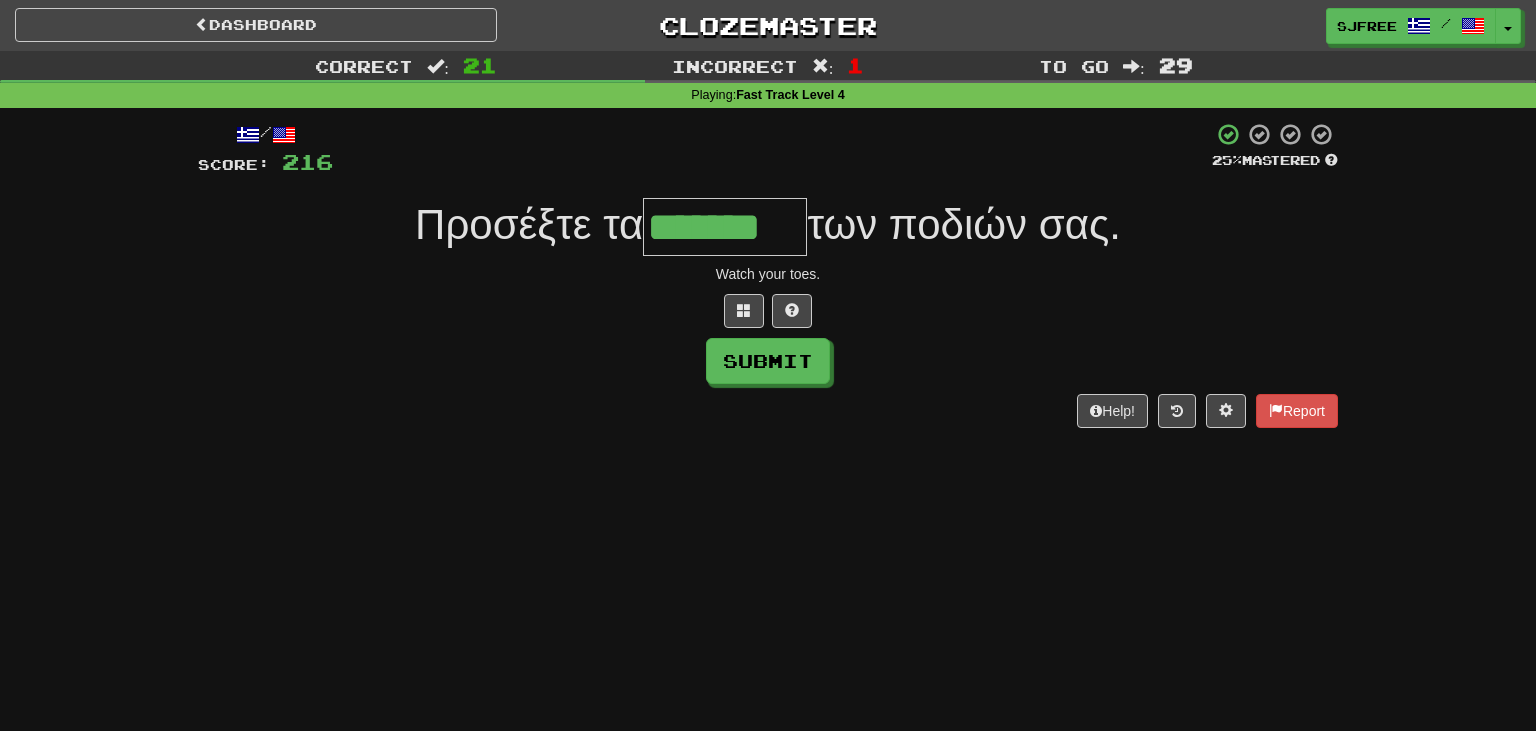 type on "*******" 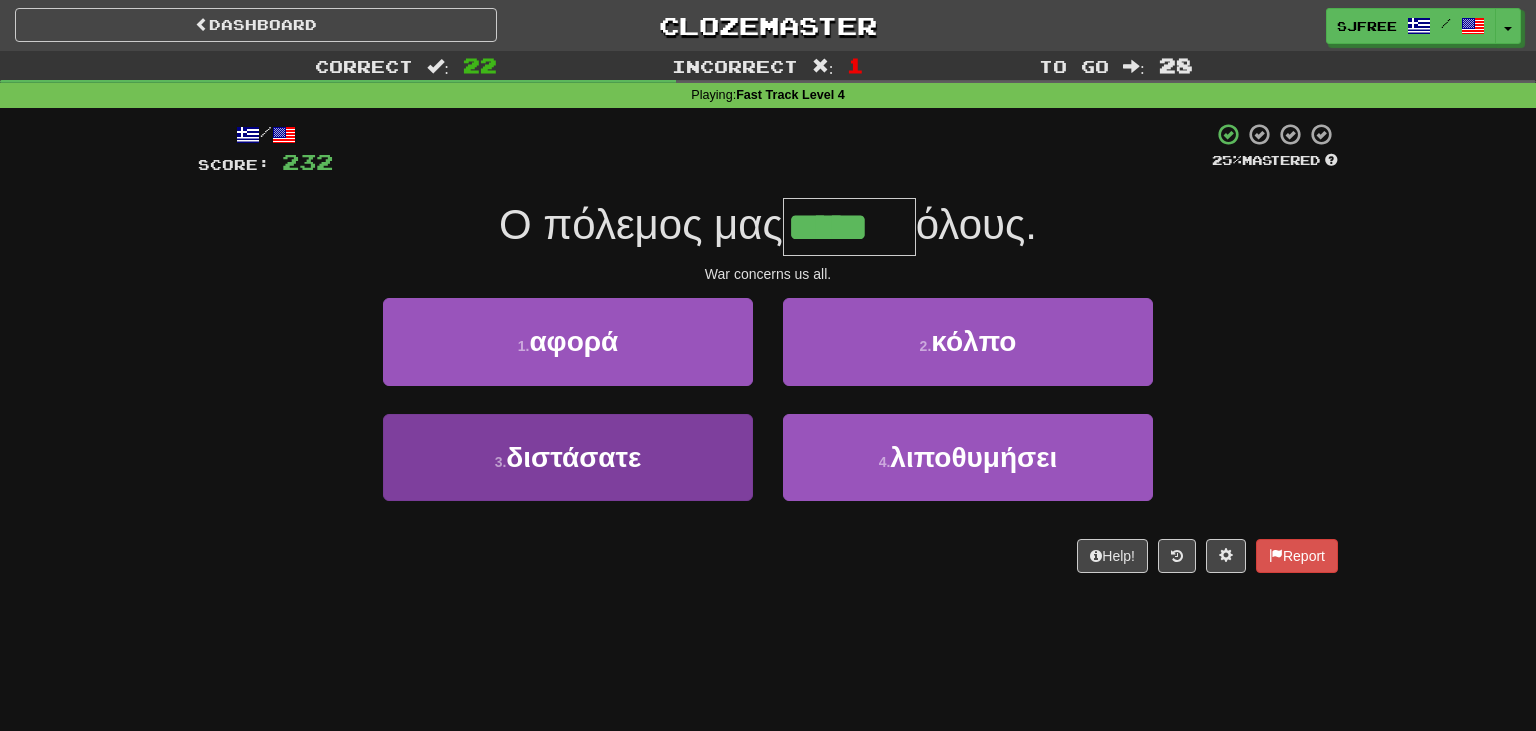 type on "*****" 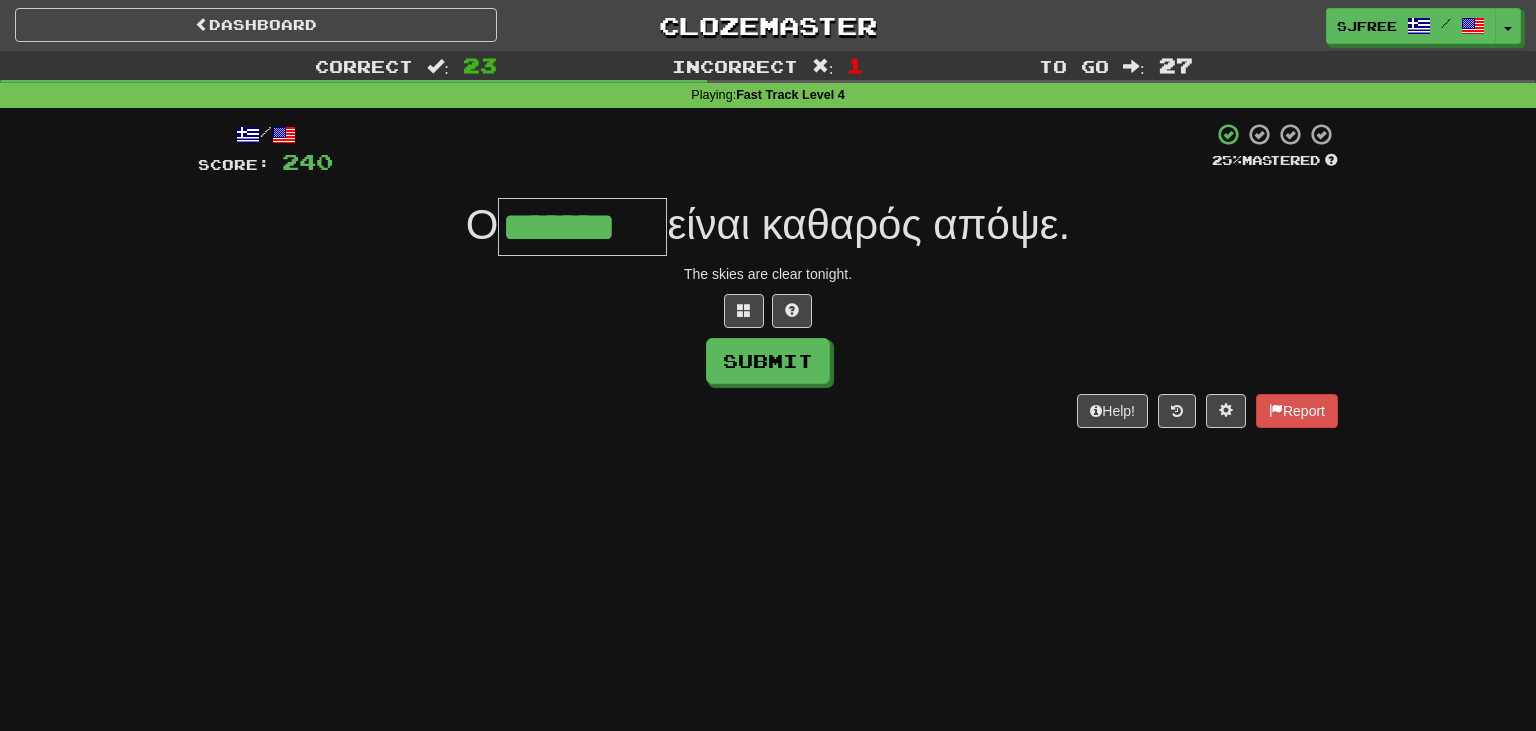 type on "*******" 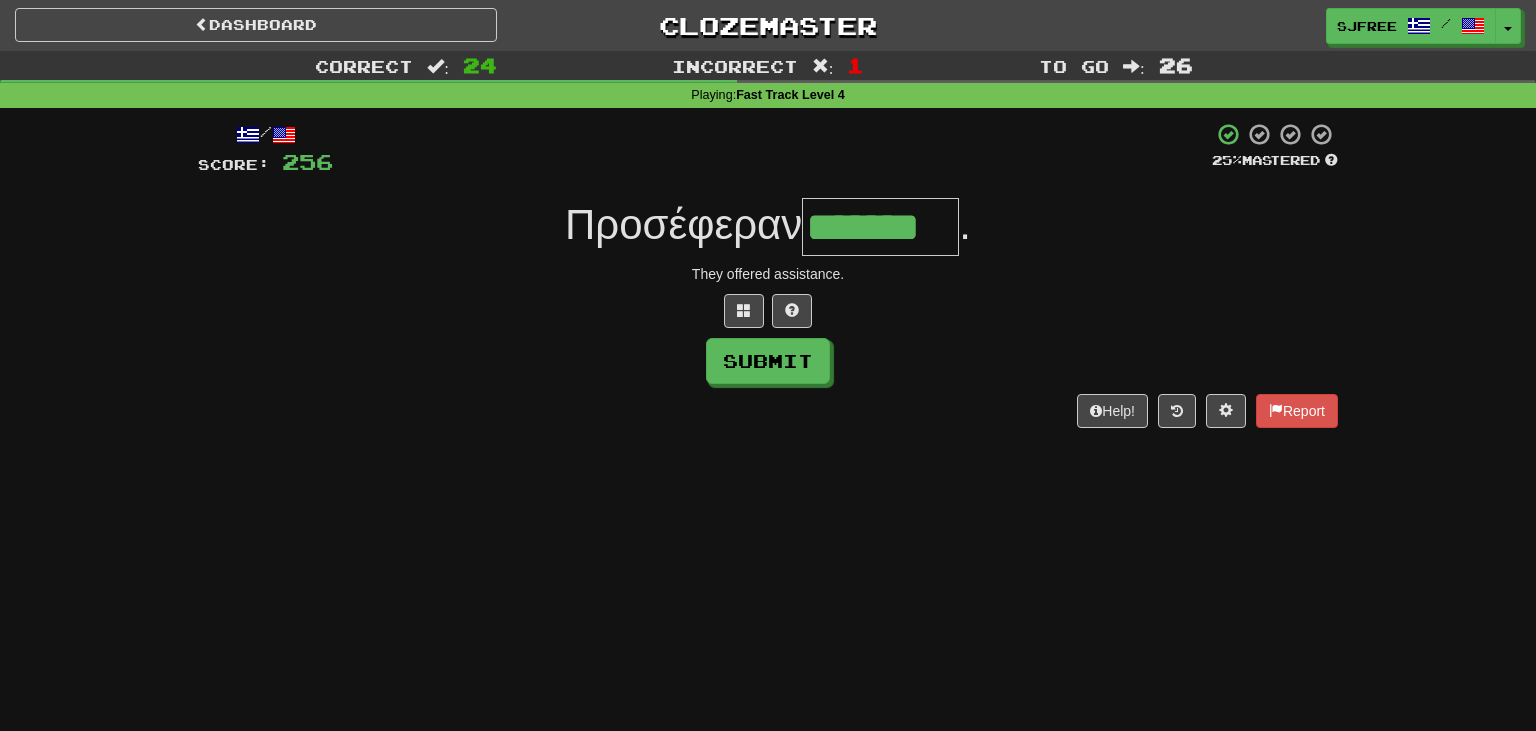 type on "*******" 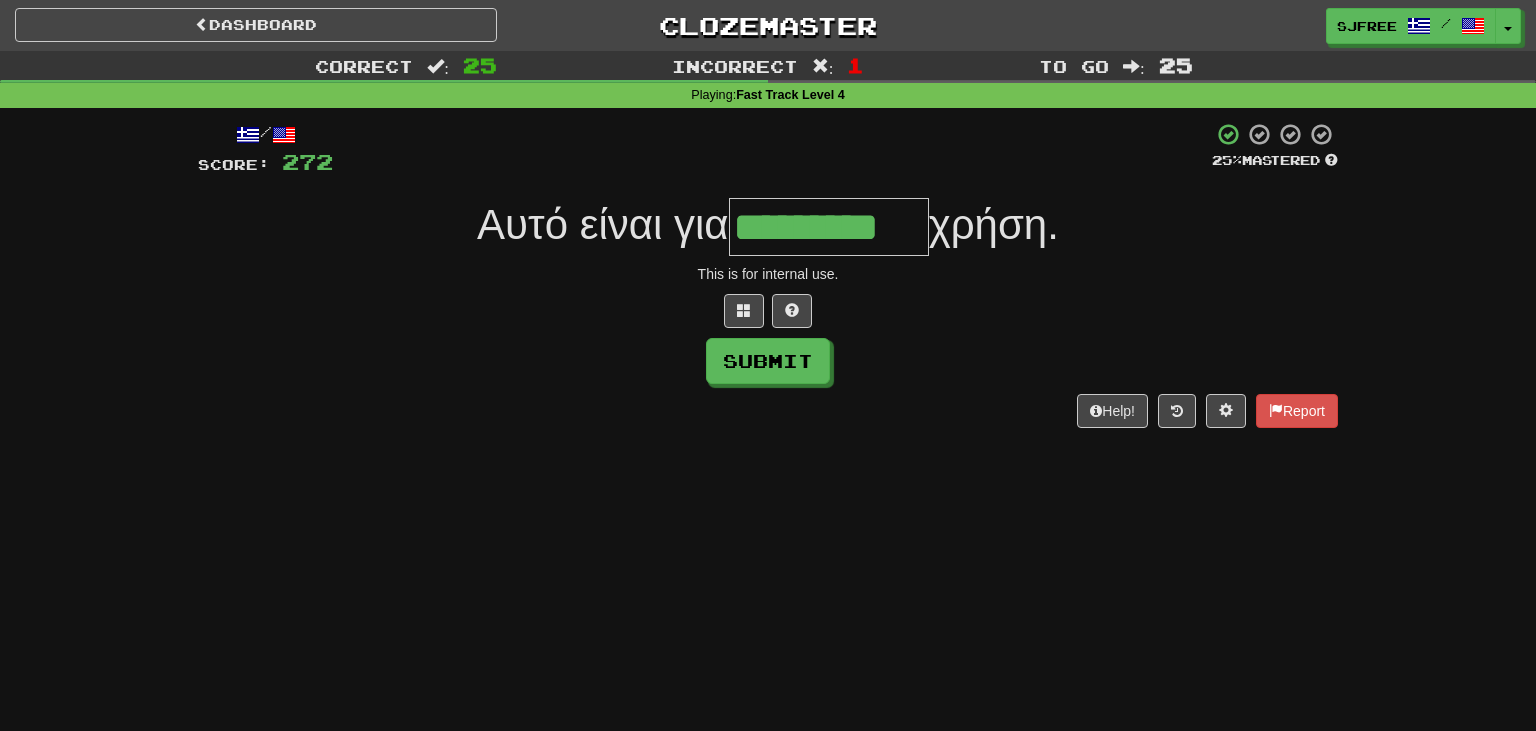 type on "*********" 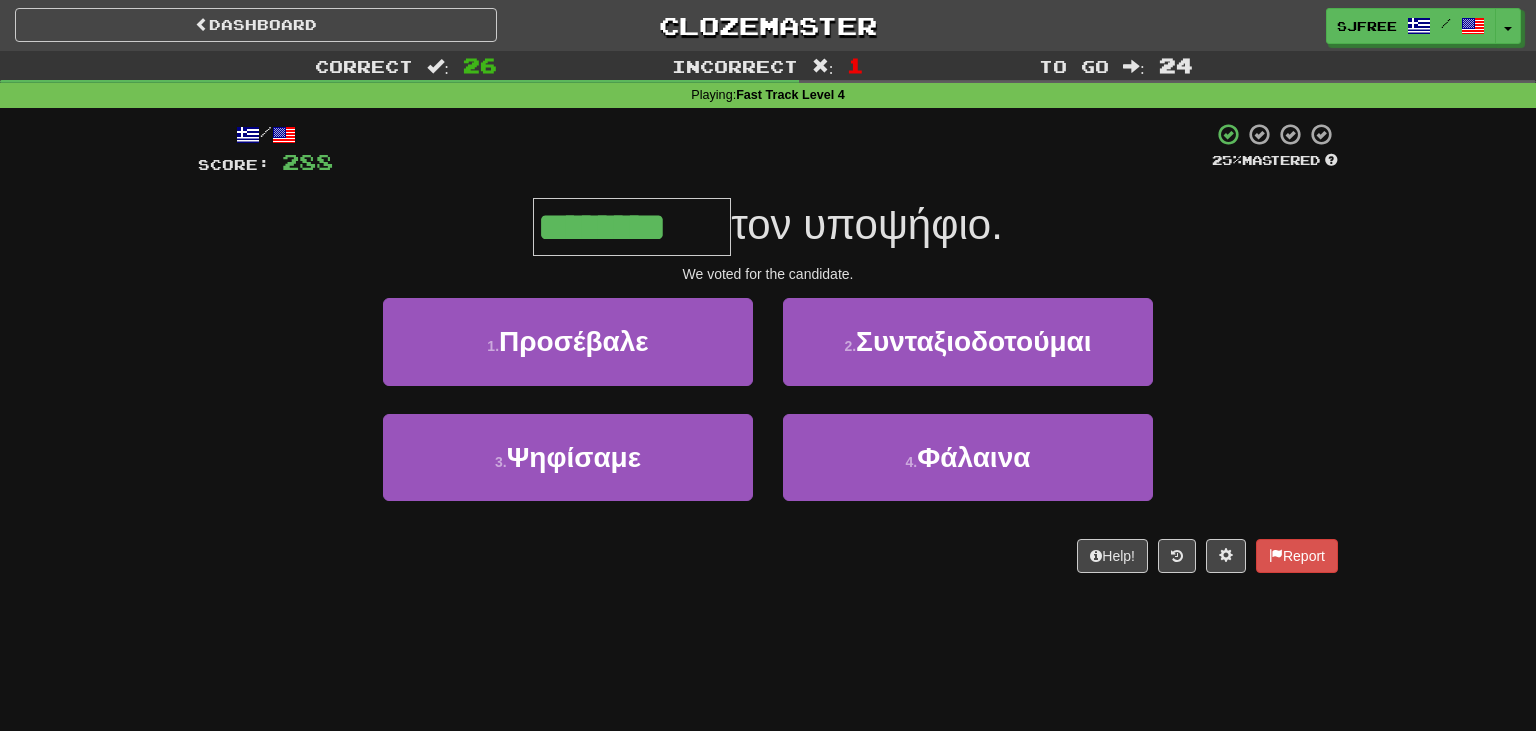 type on "********" 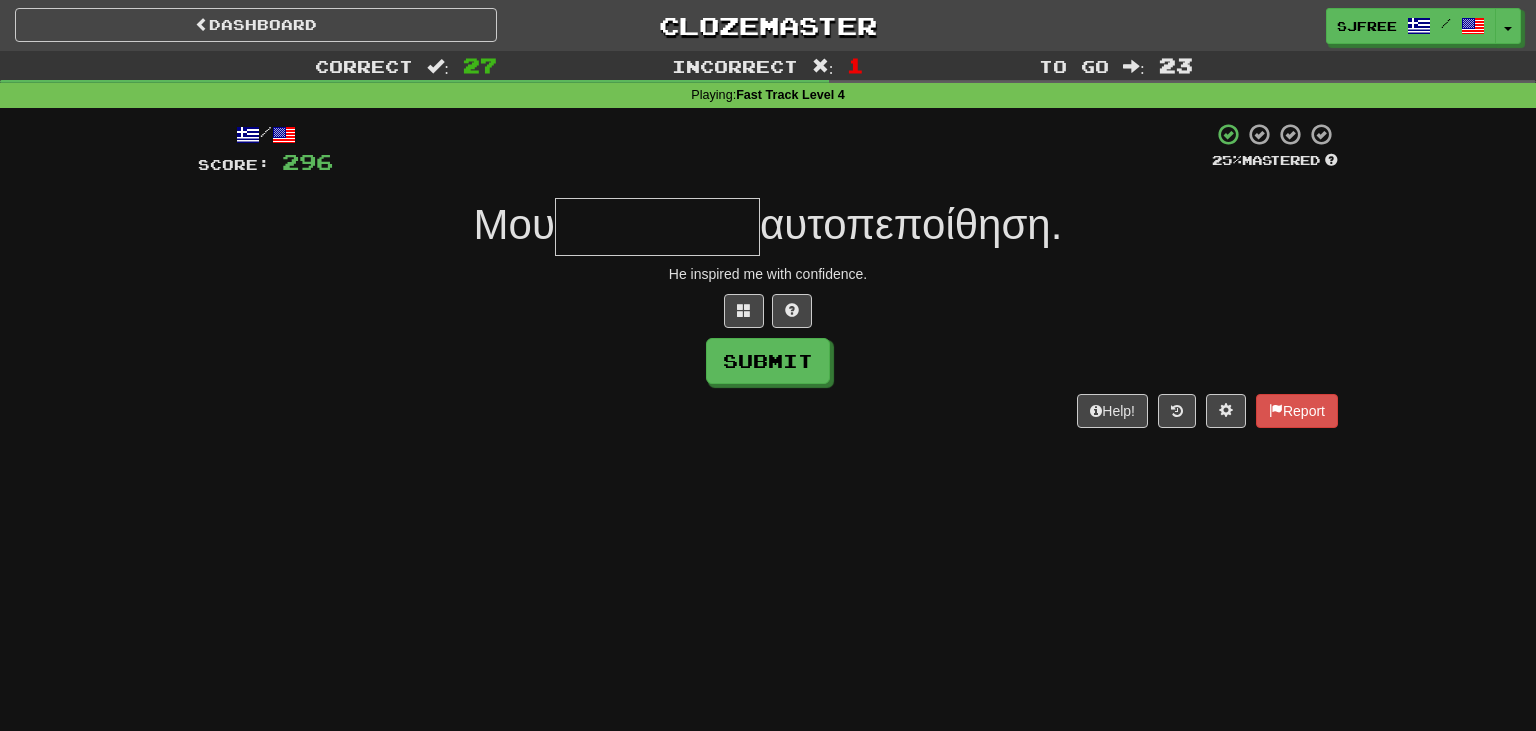 type on "*" 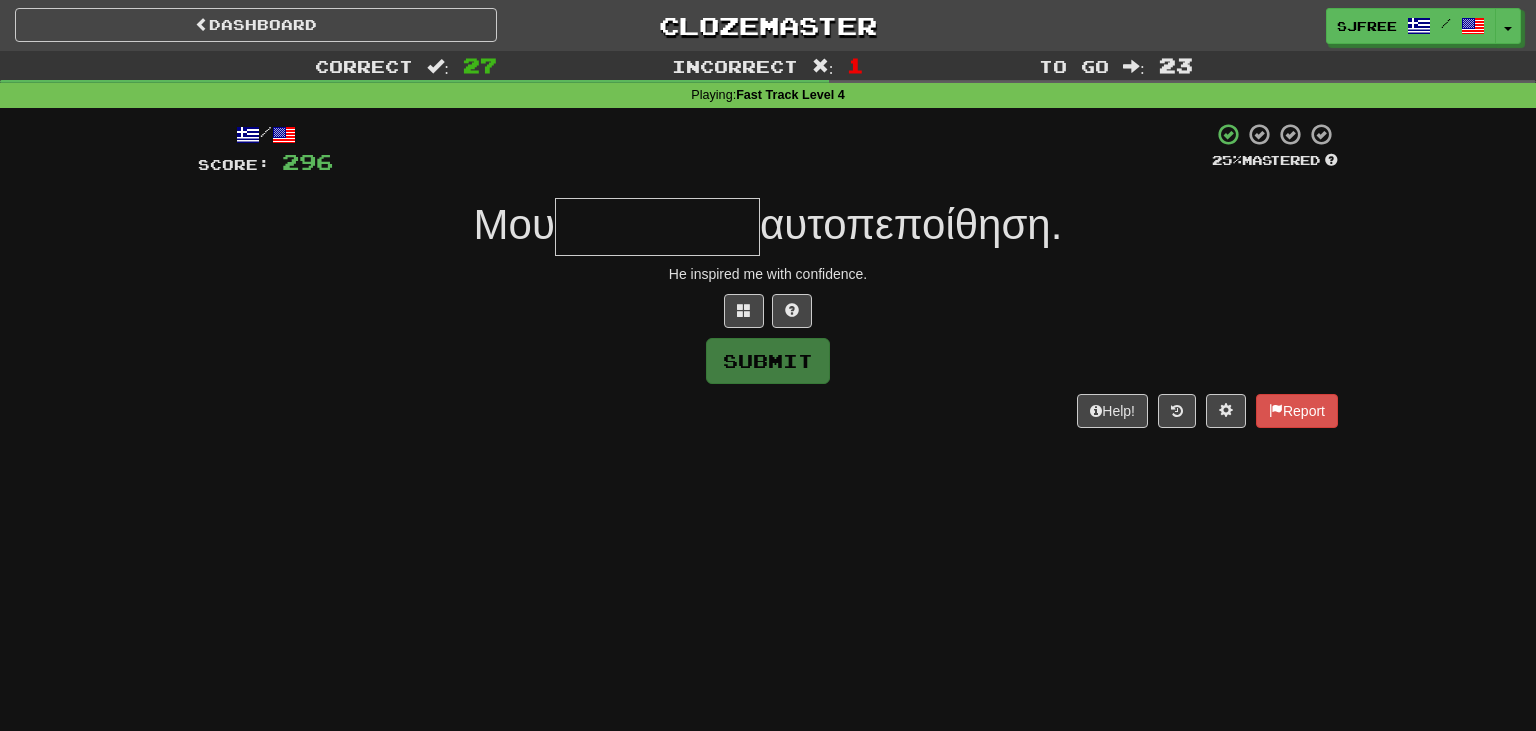 type on "*" 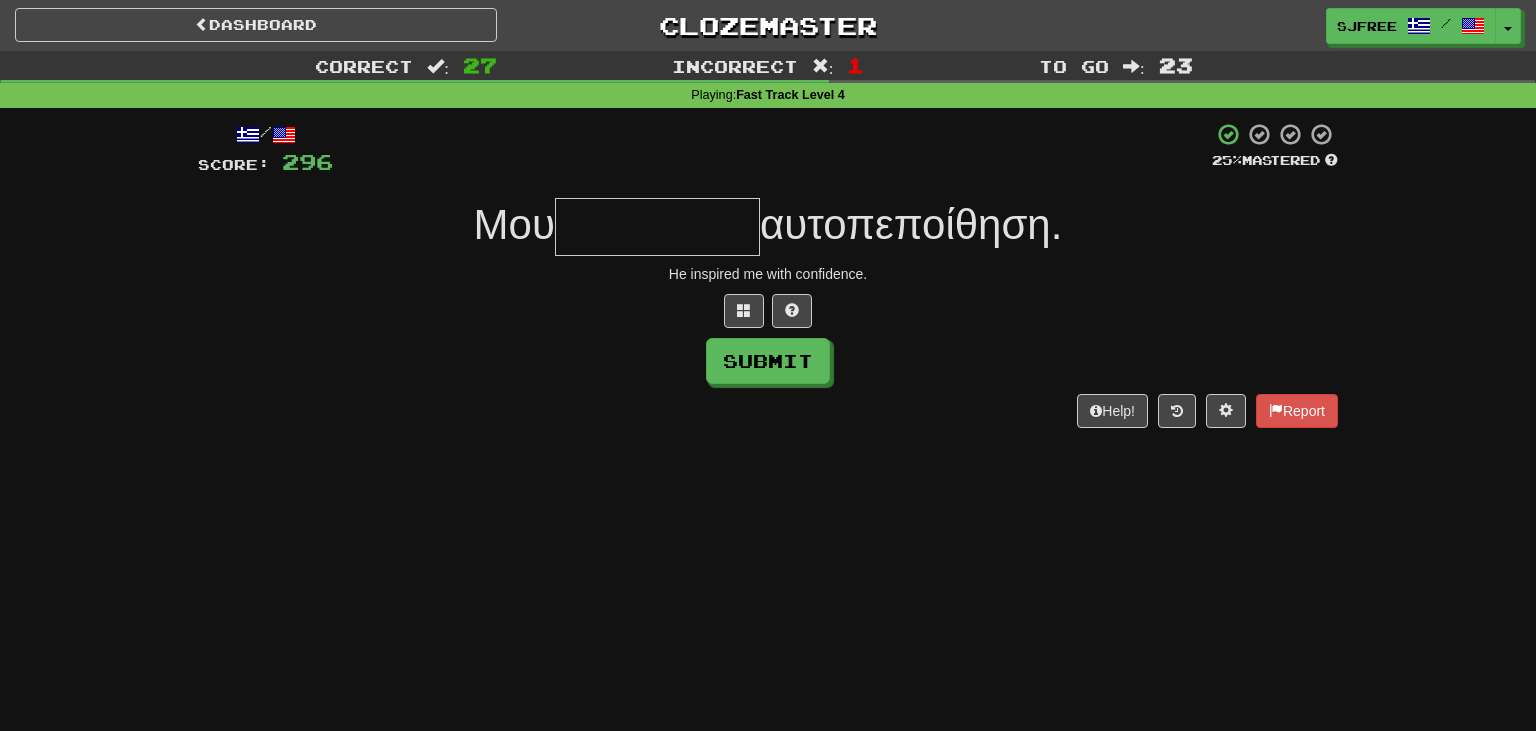 type on "*" 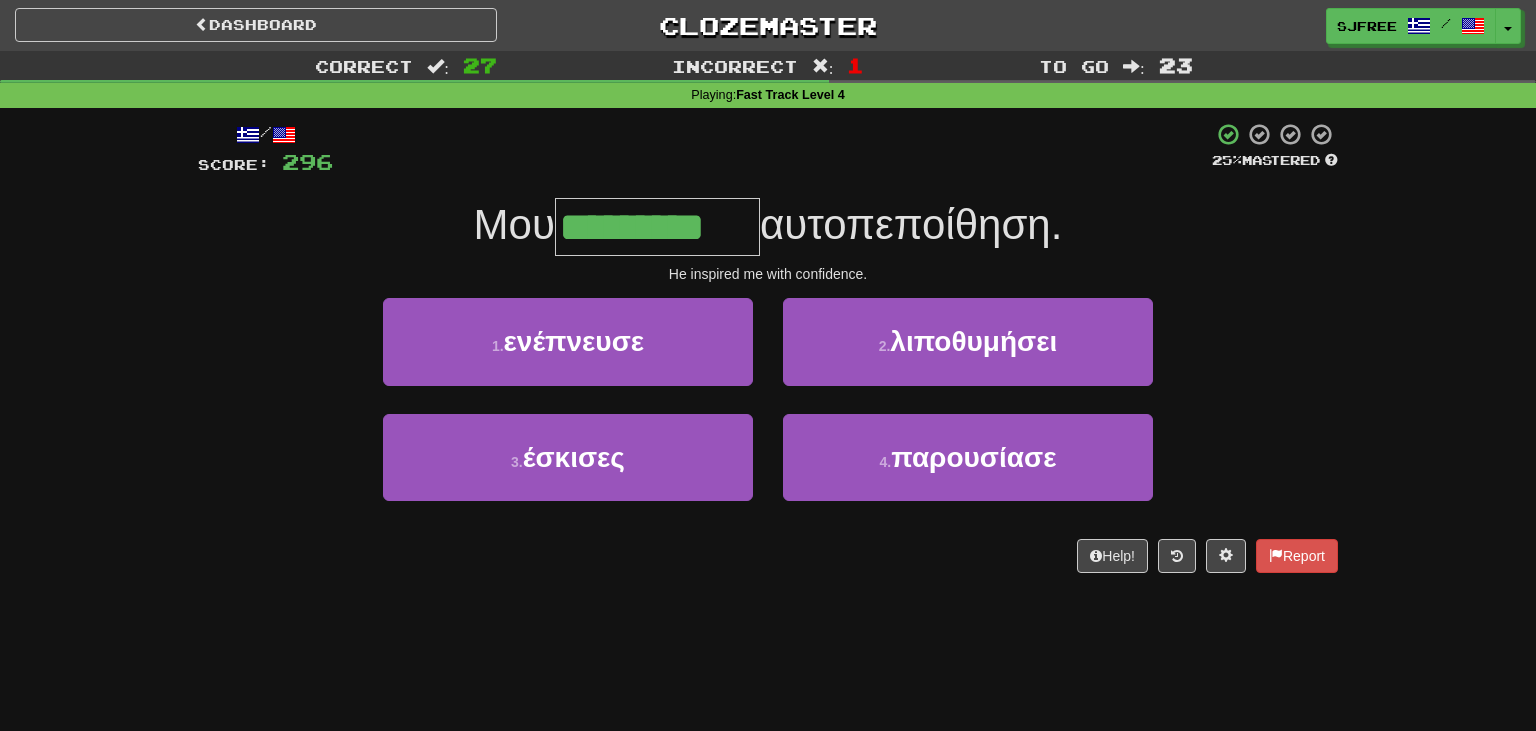 type on "*********" 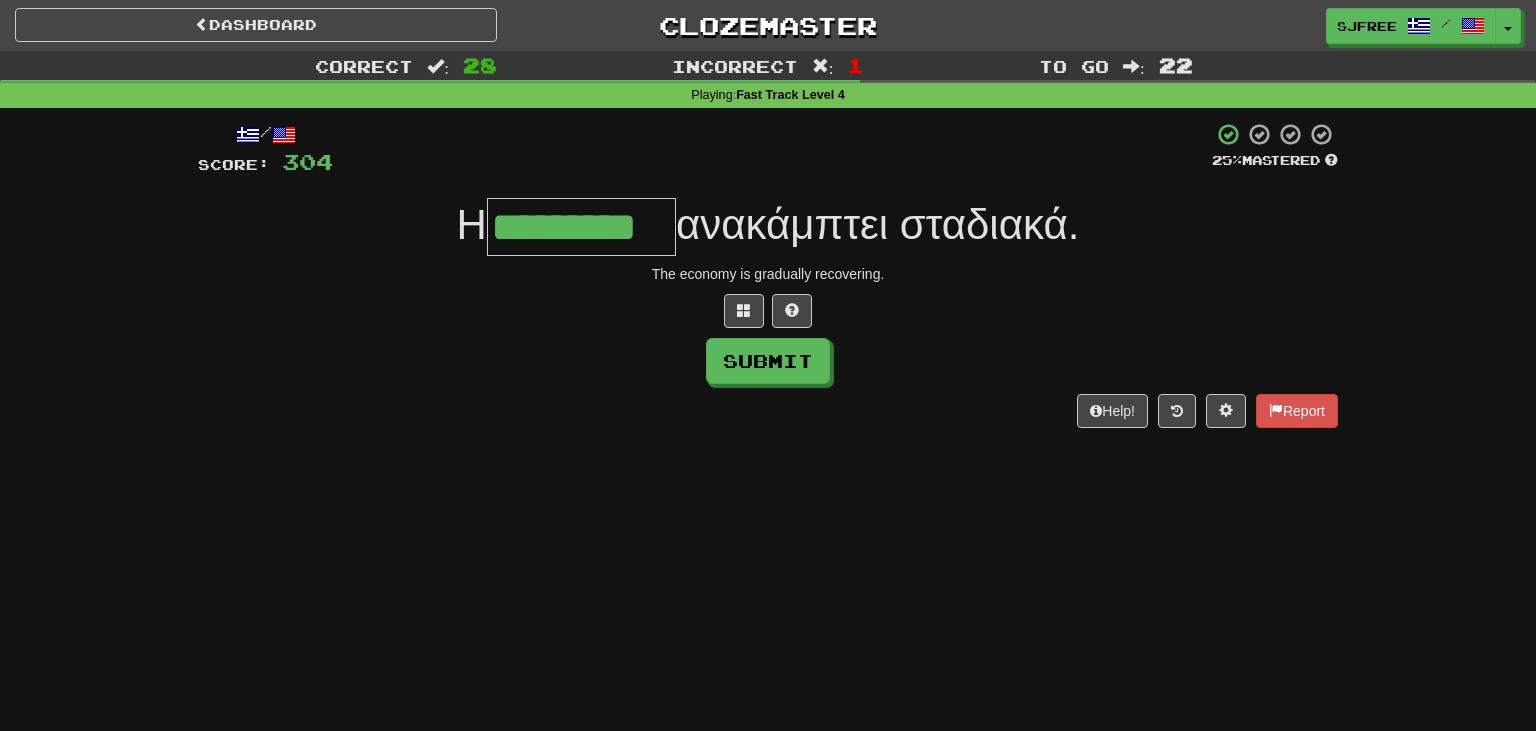 type on "*********" 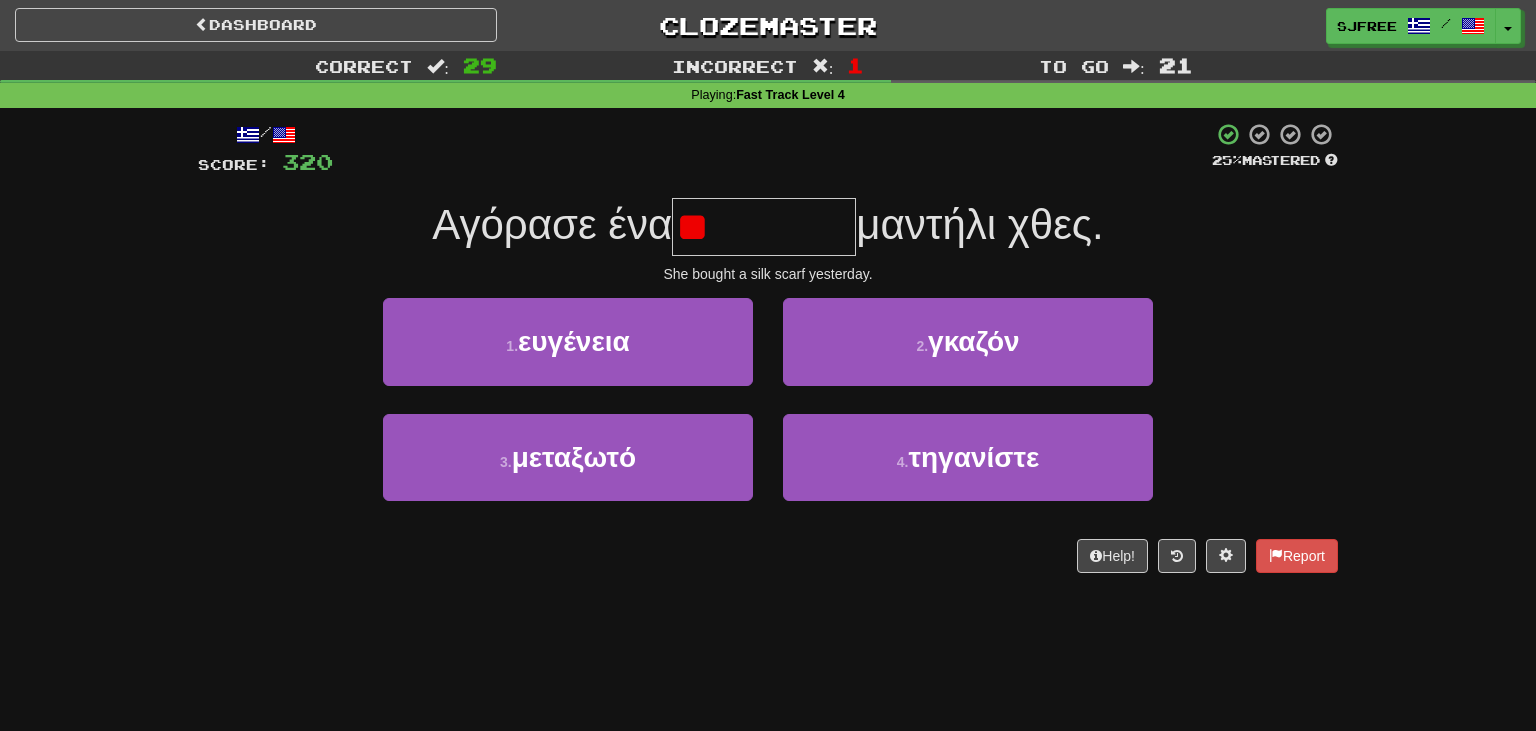 type on "*" 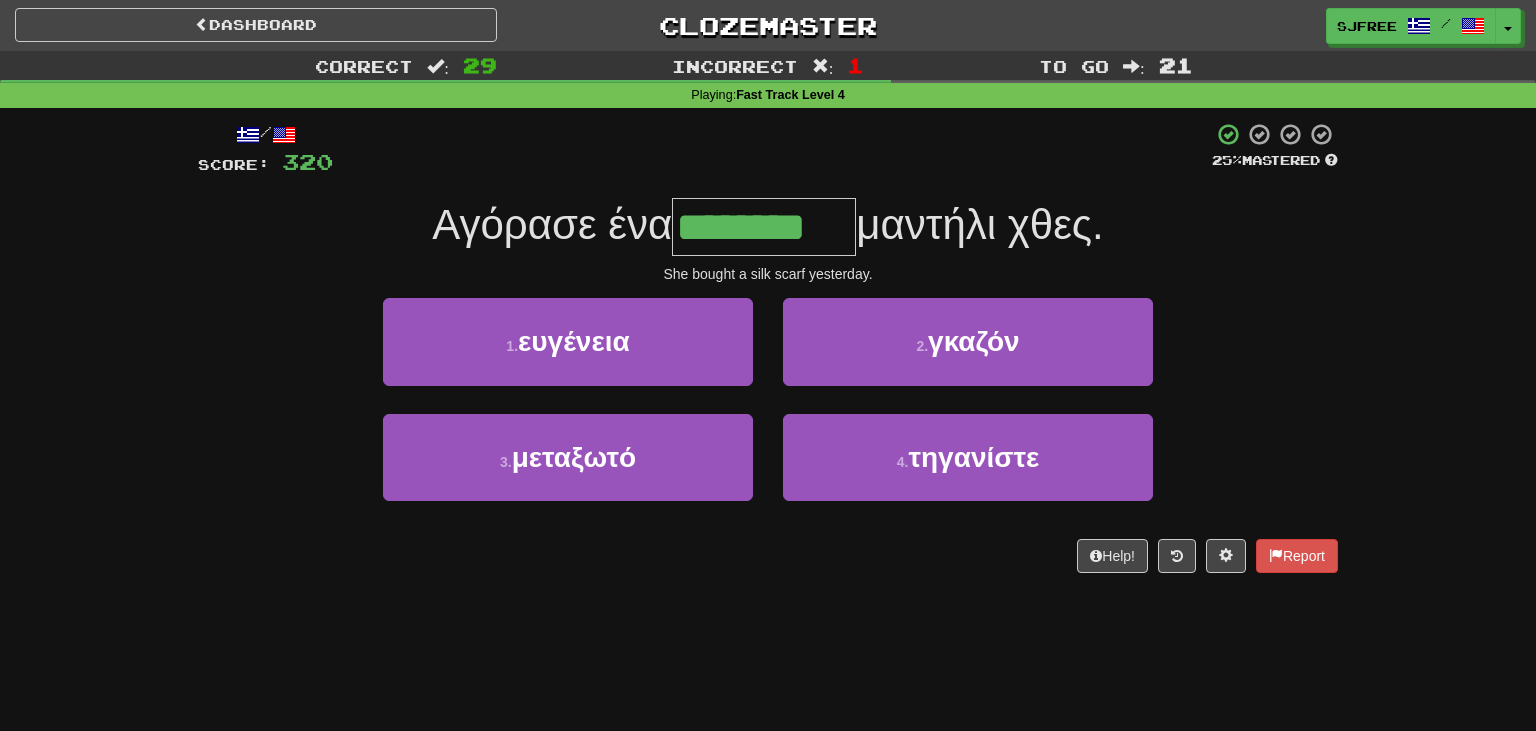 type on "********" 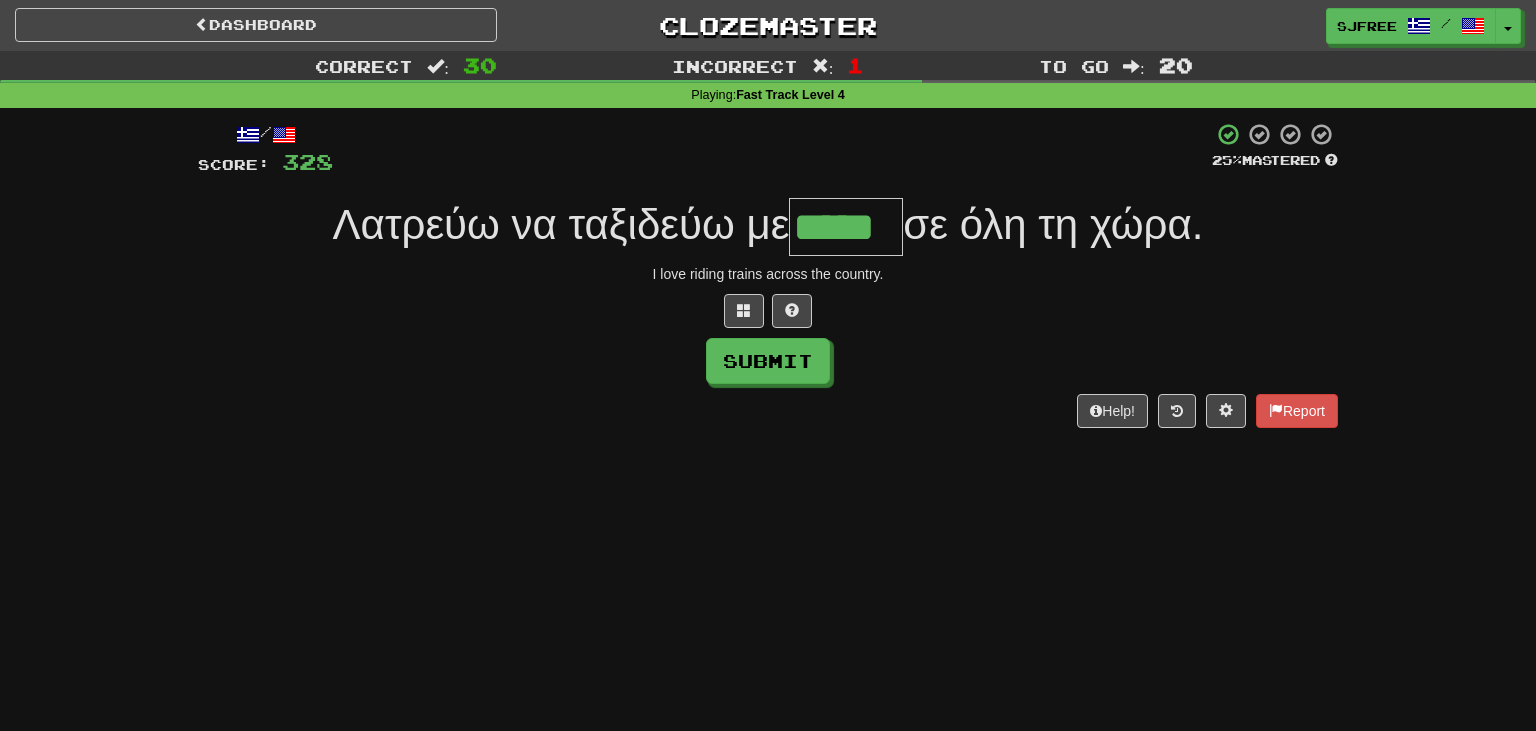 type on "*****" 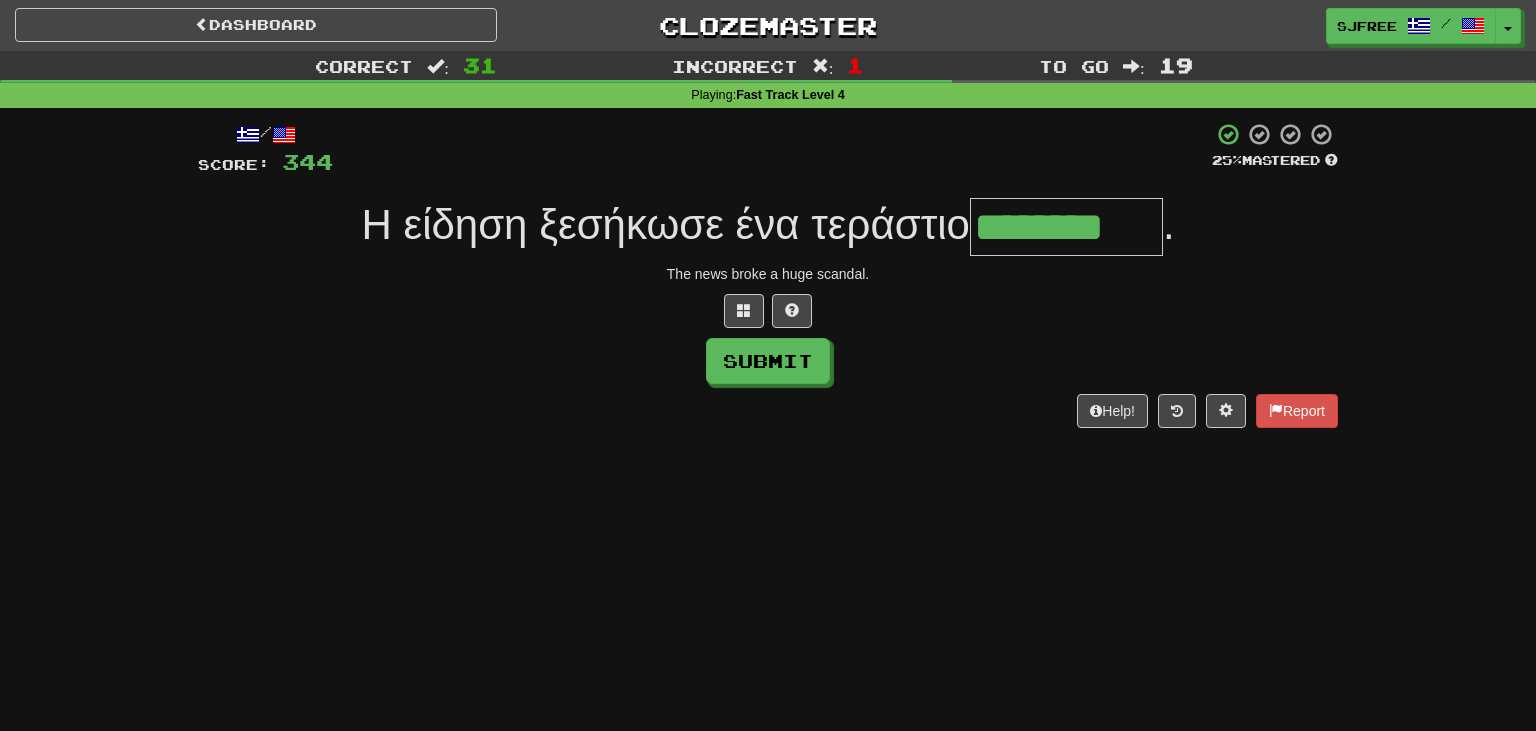 type on "********" 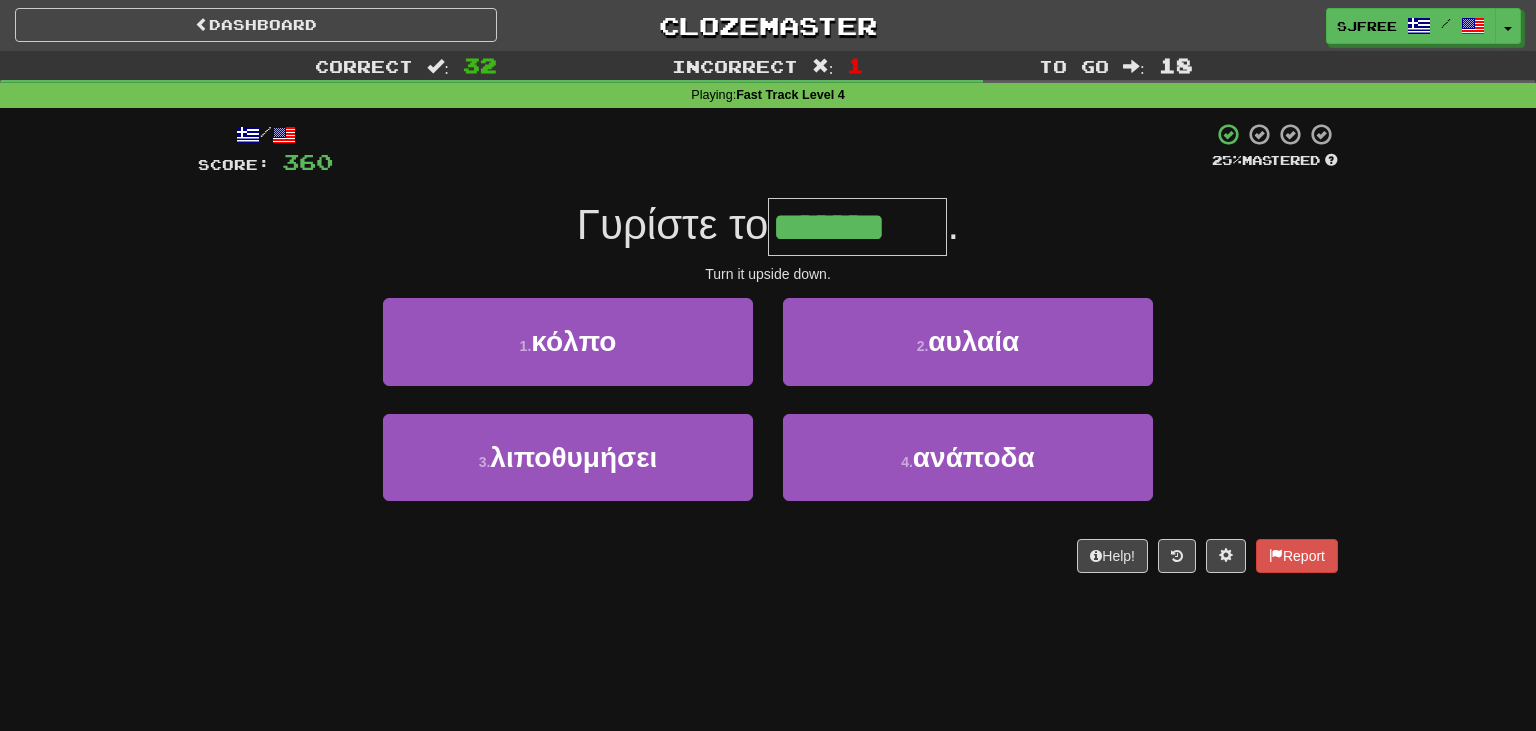 type on "*******" 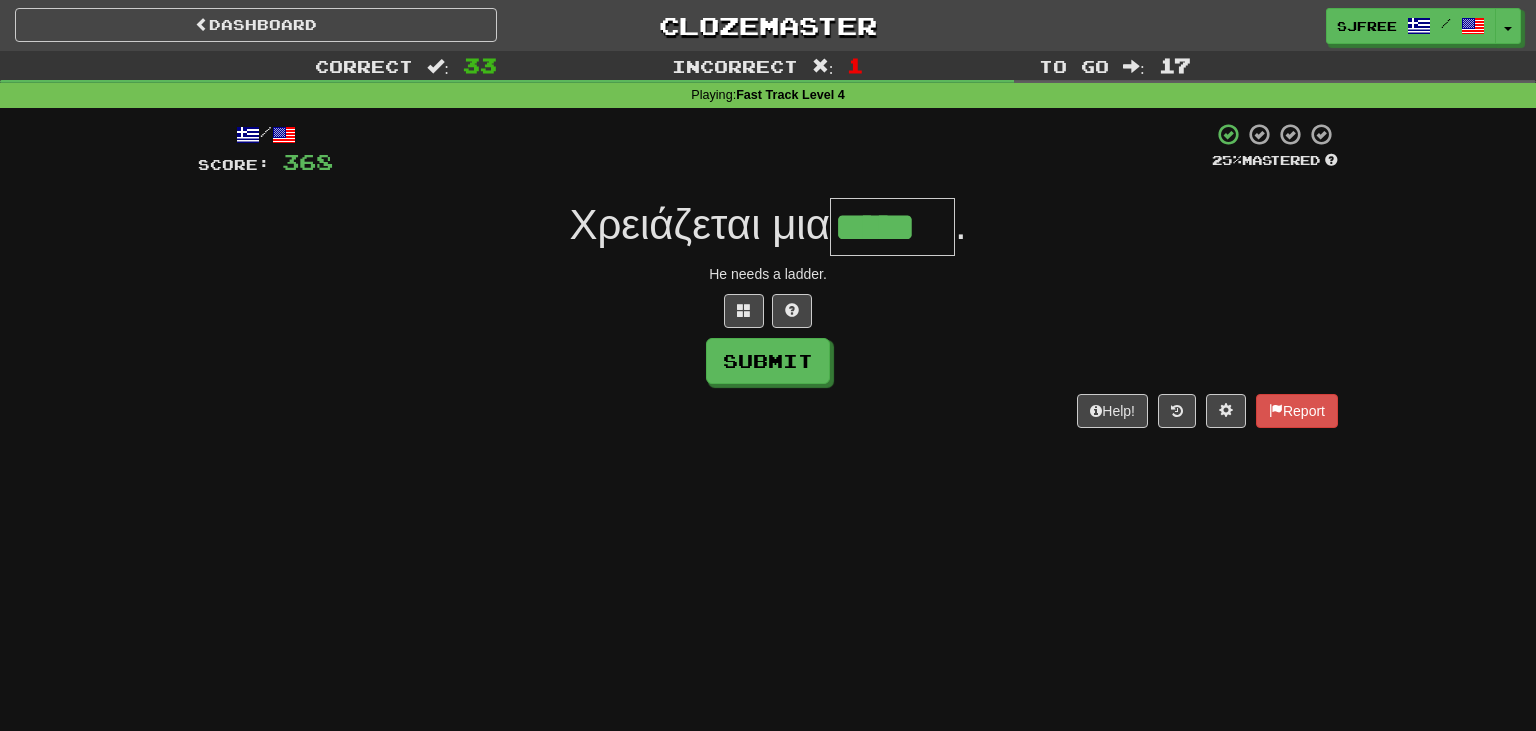 type on "*****" 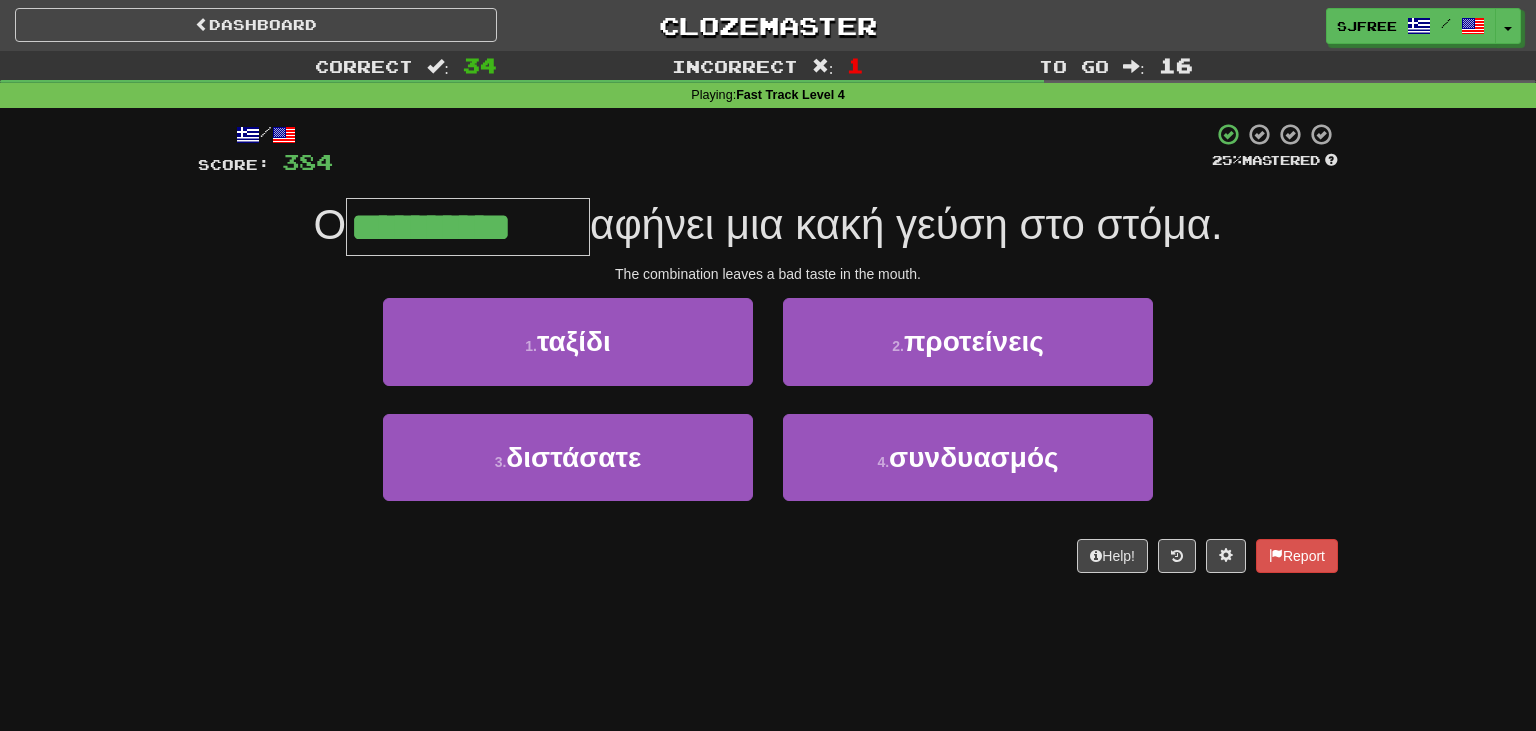 type on "**********" 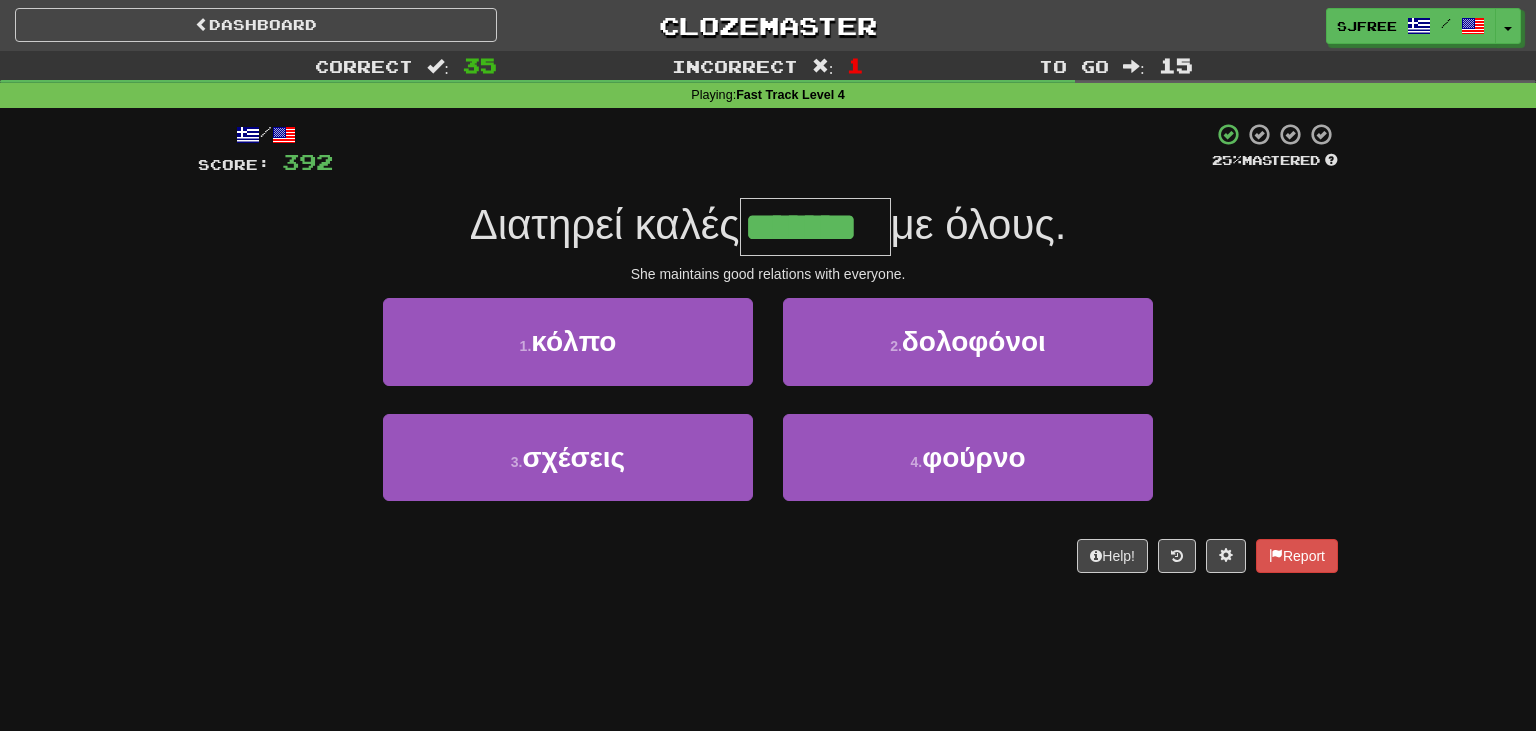 type on "*******" 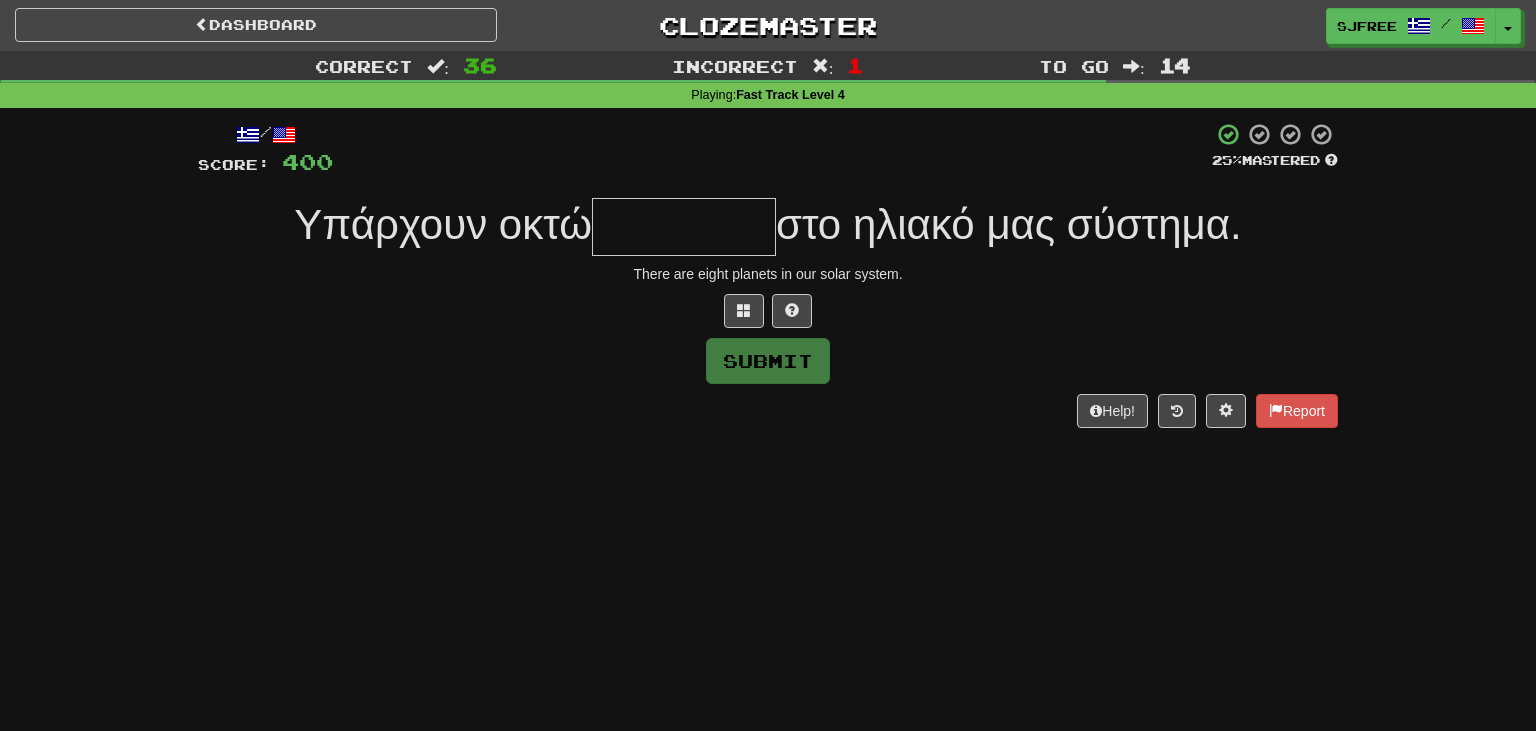 type on "*" 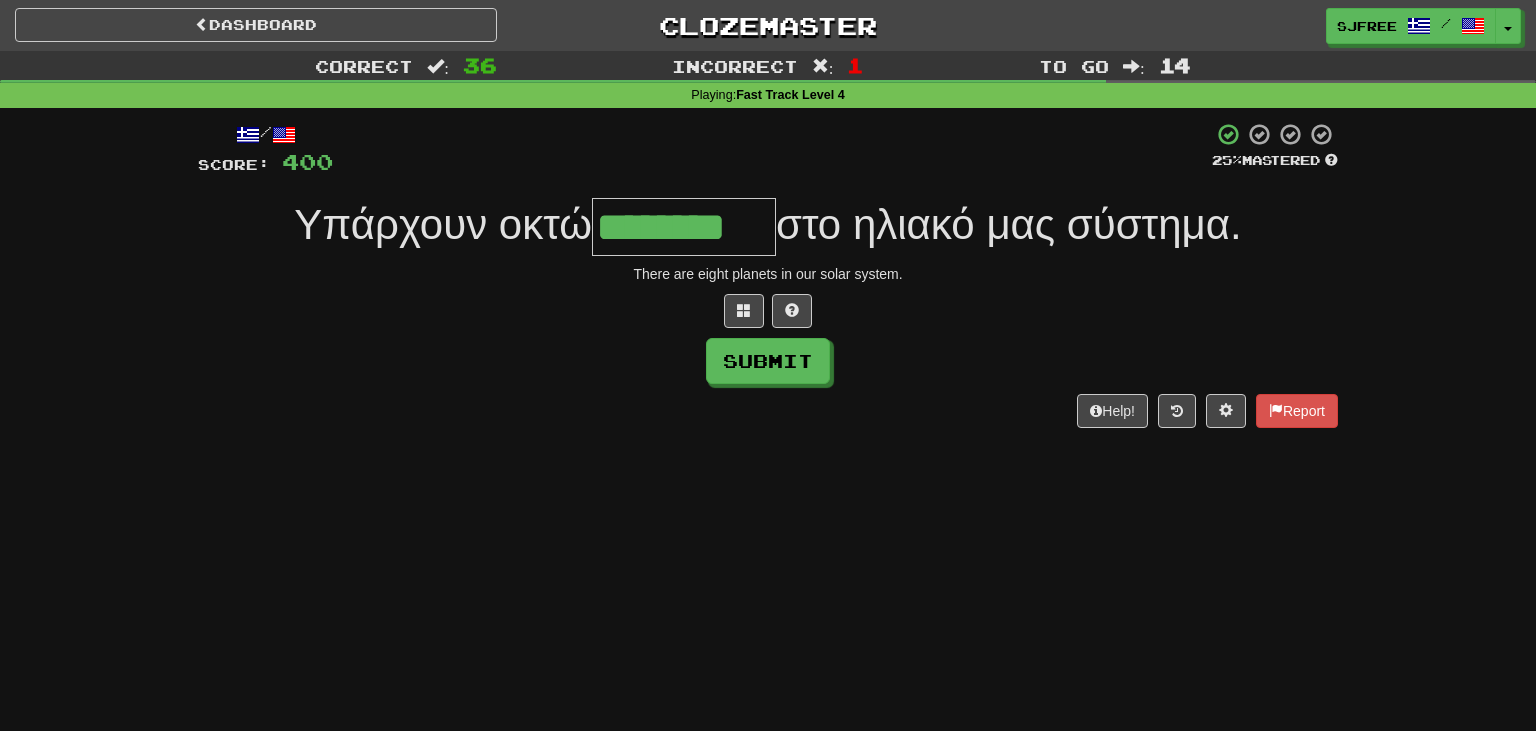 type on "********" 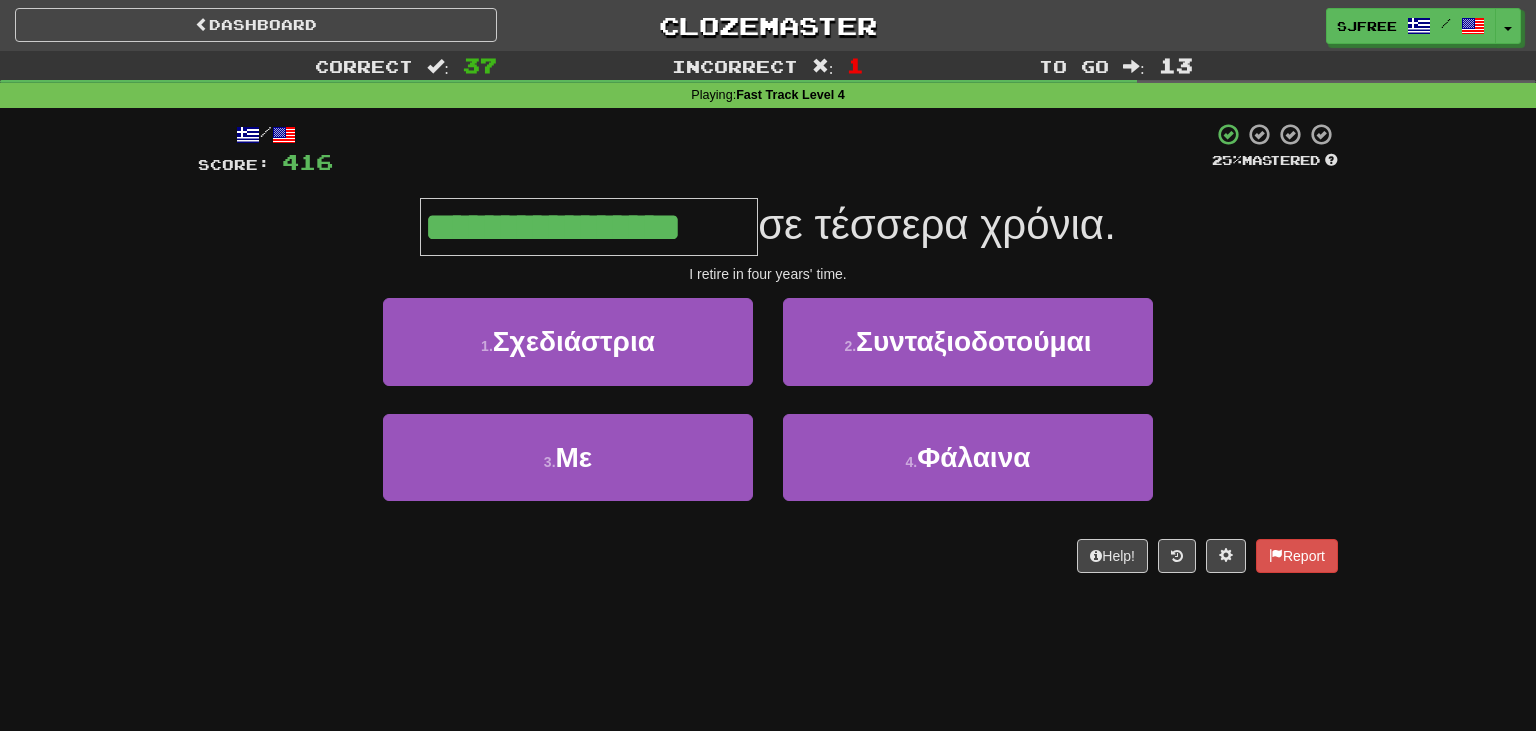 type on "**********" 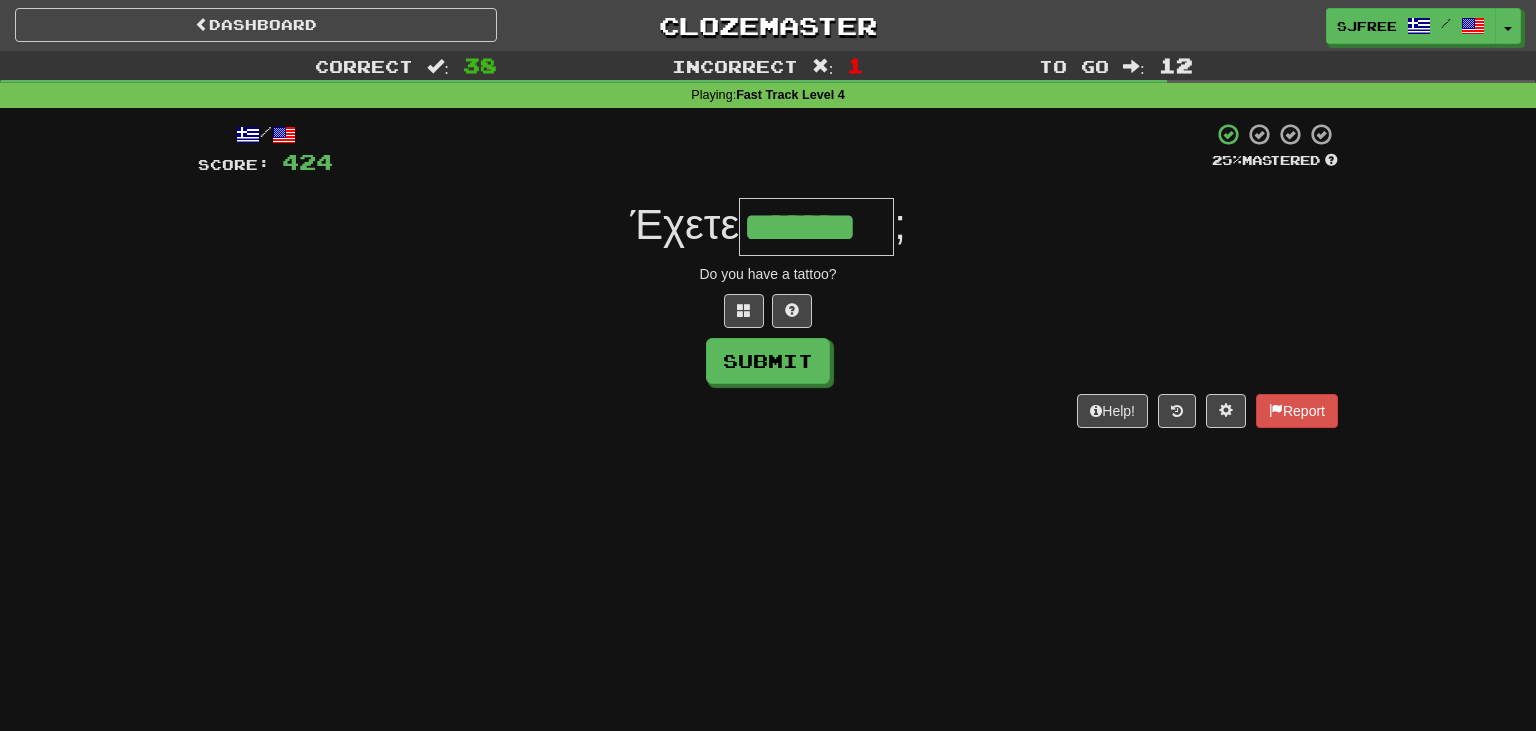 type on "*******" 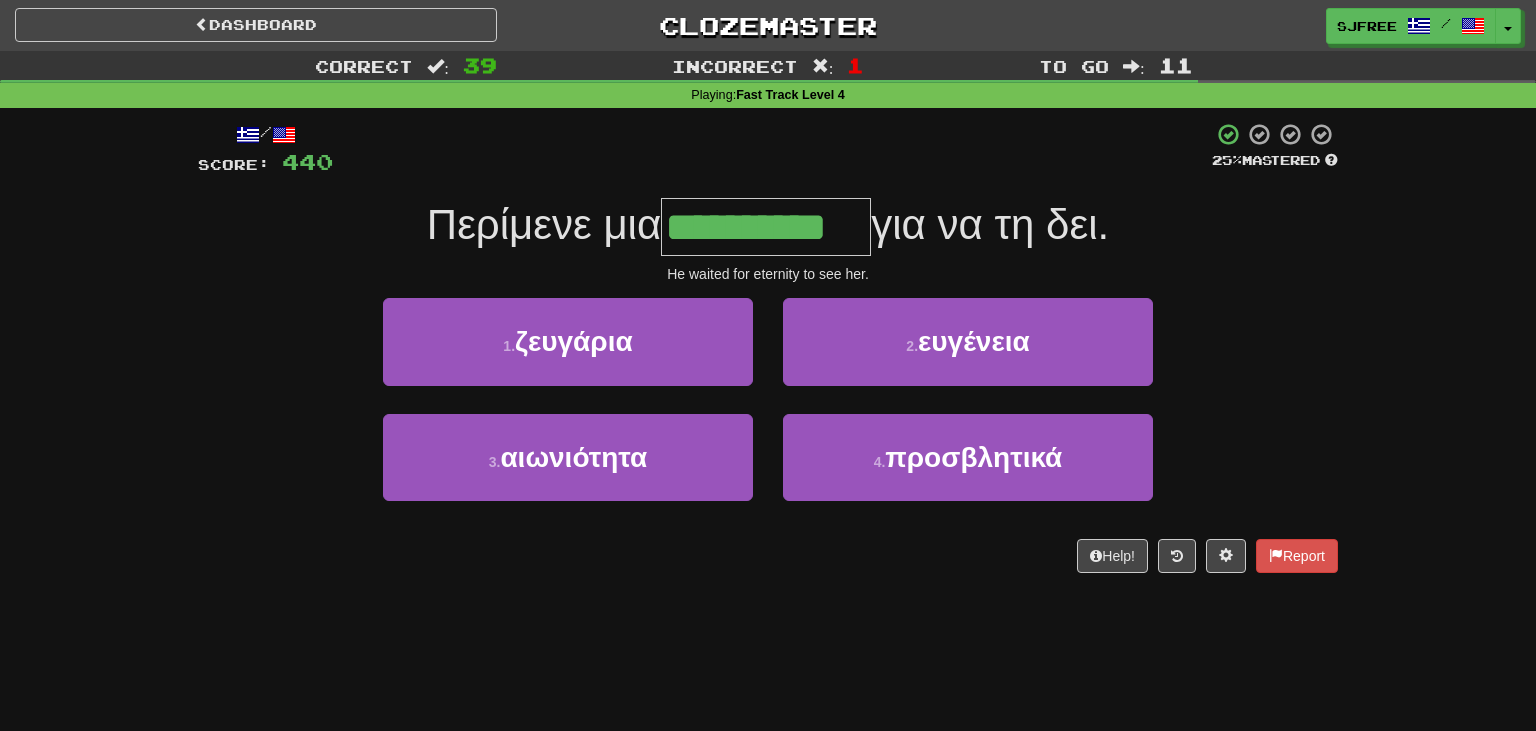 type on "**********" 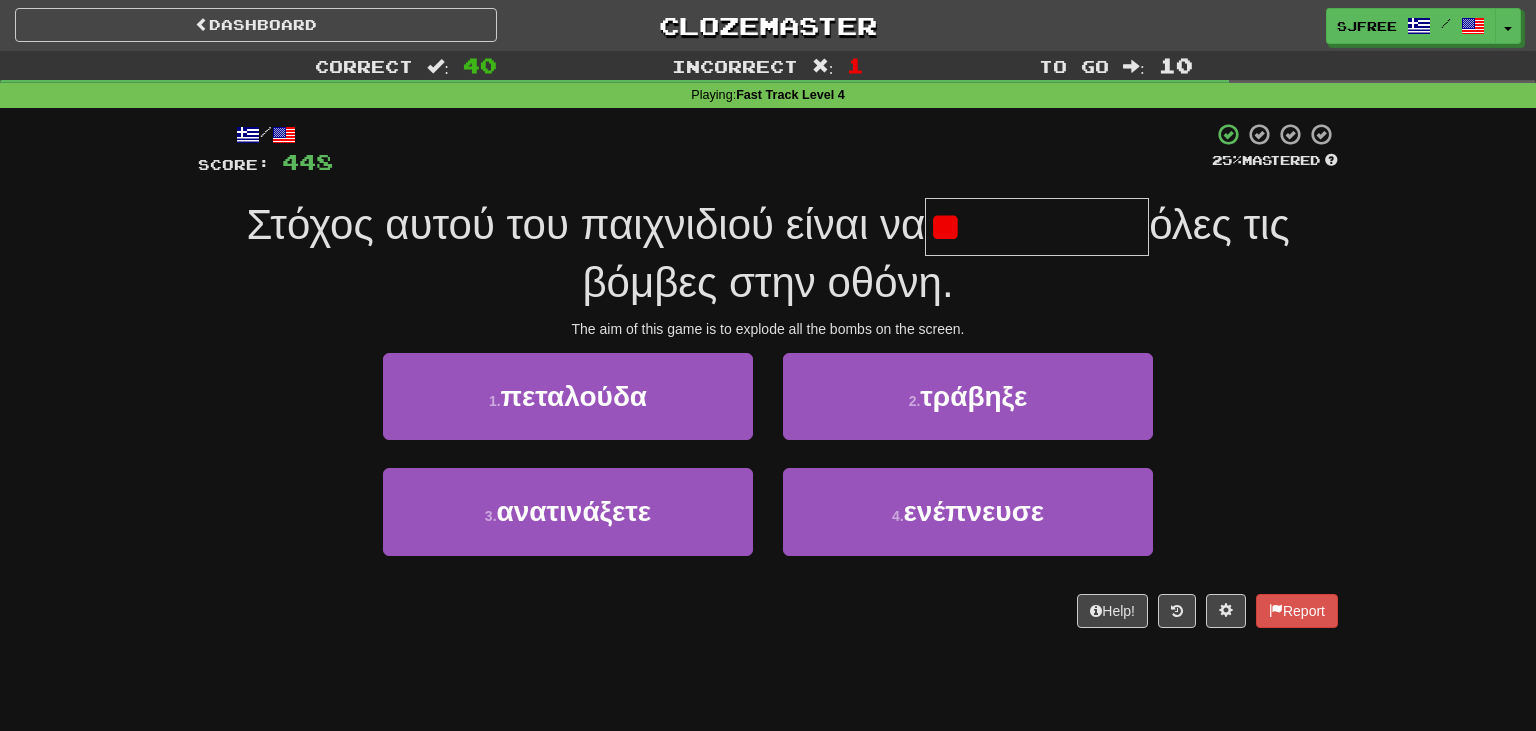 type on "*" 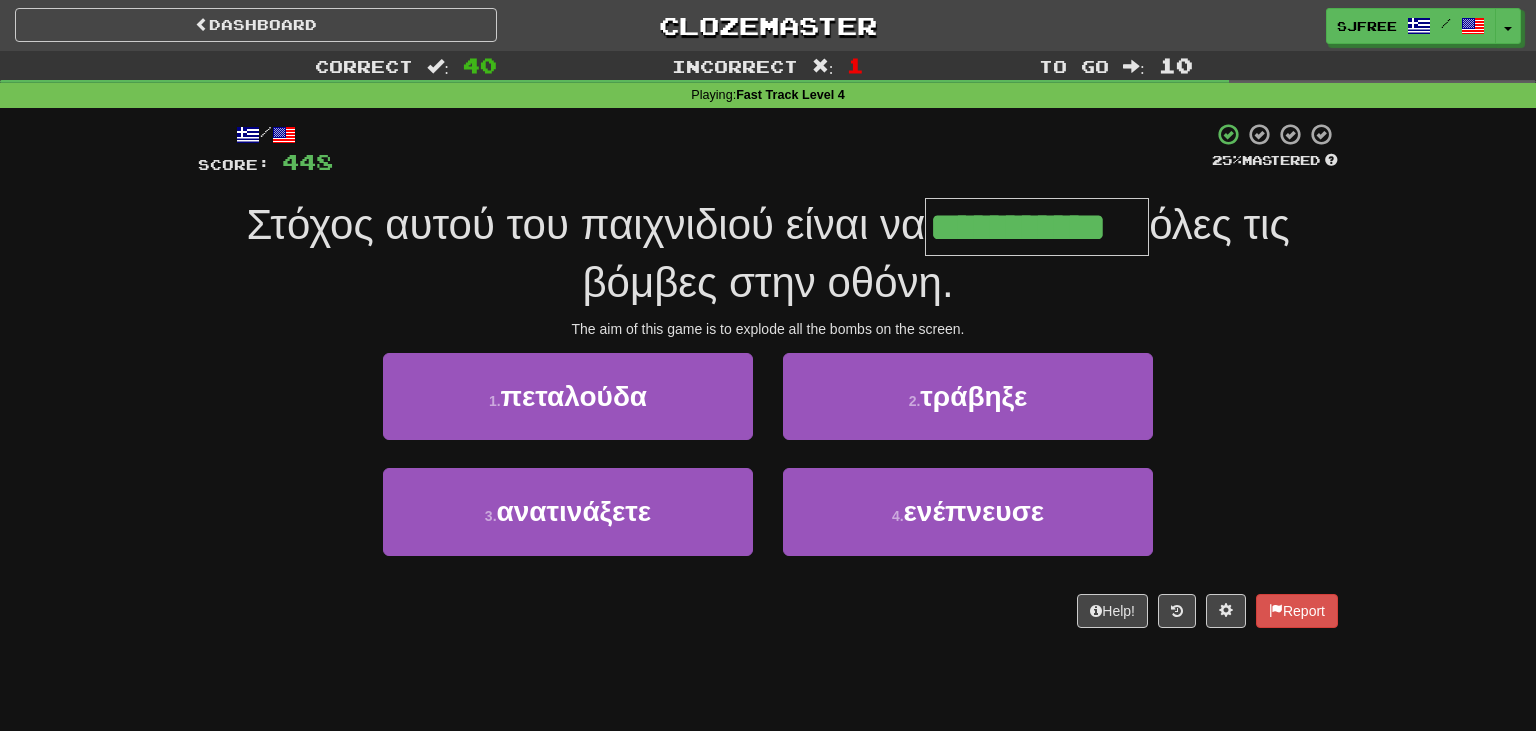 type on "**********" 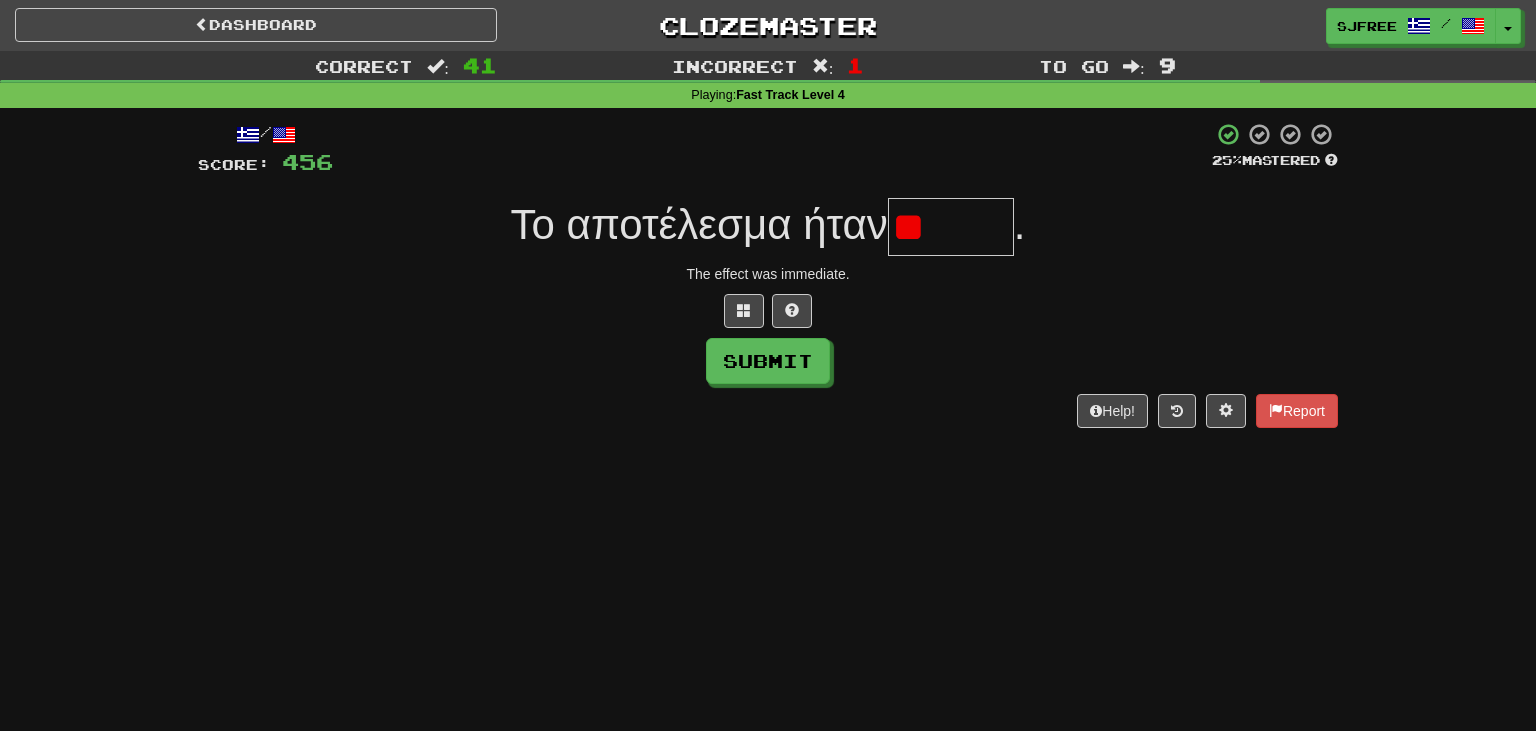 type on "*" 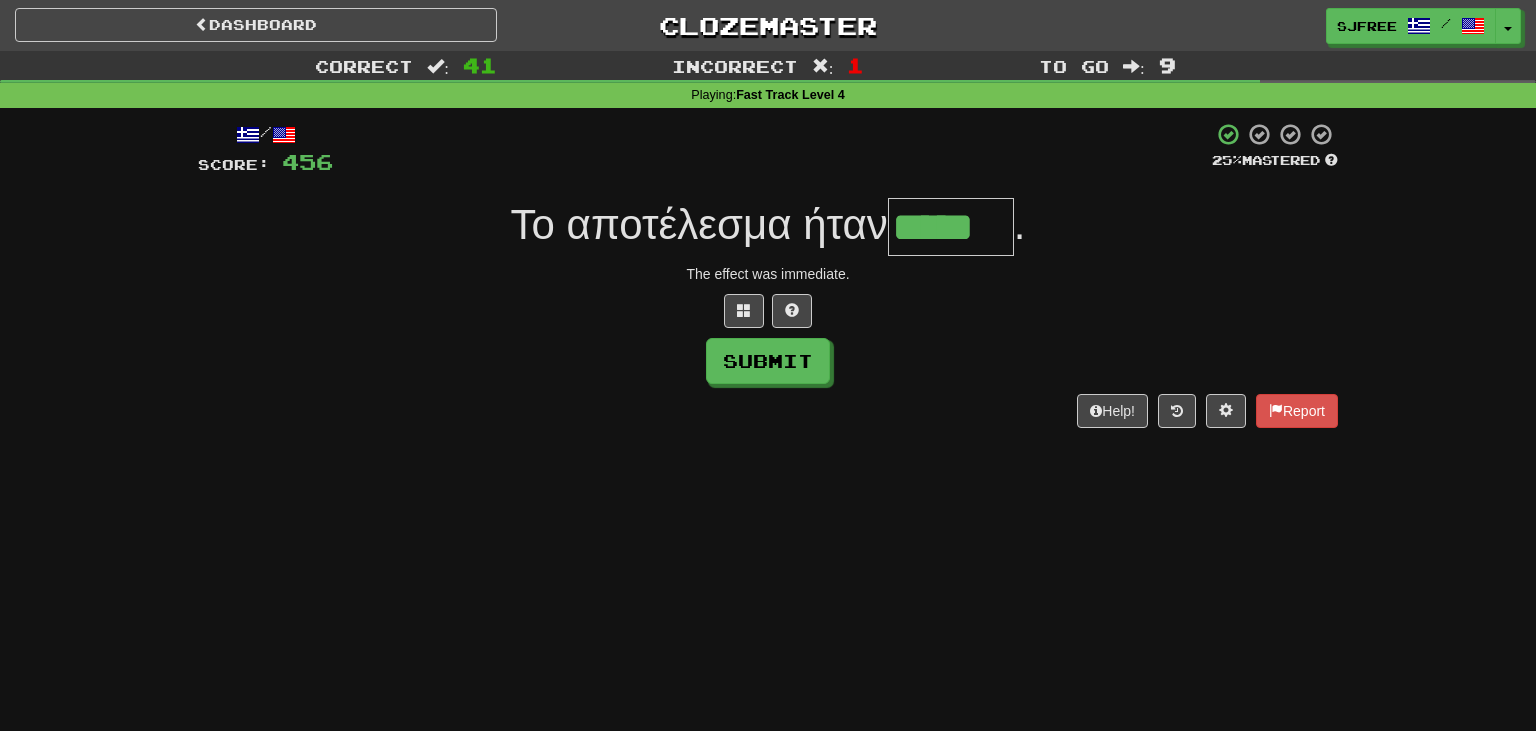 type on "*****" 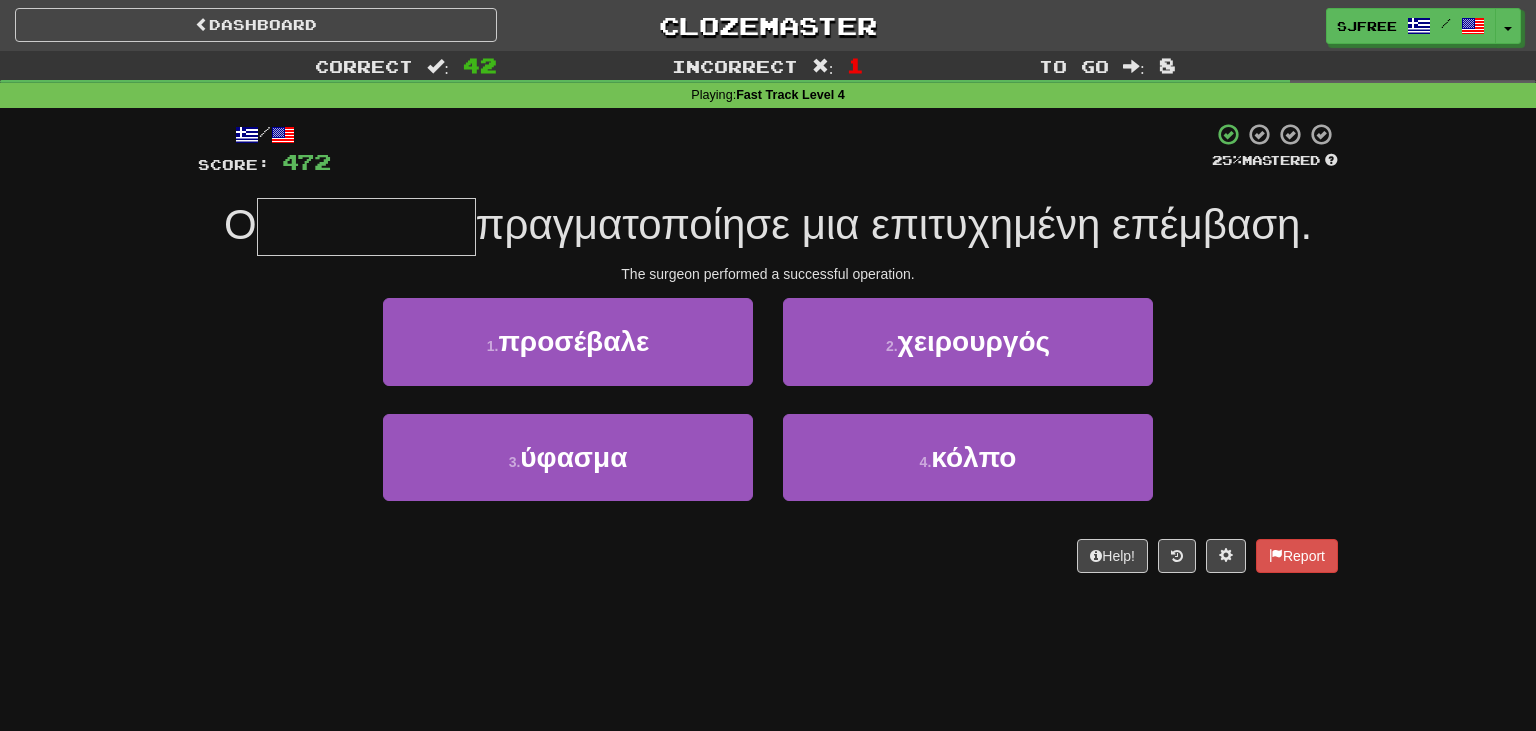 type on "*" 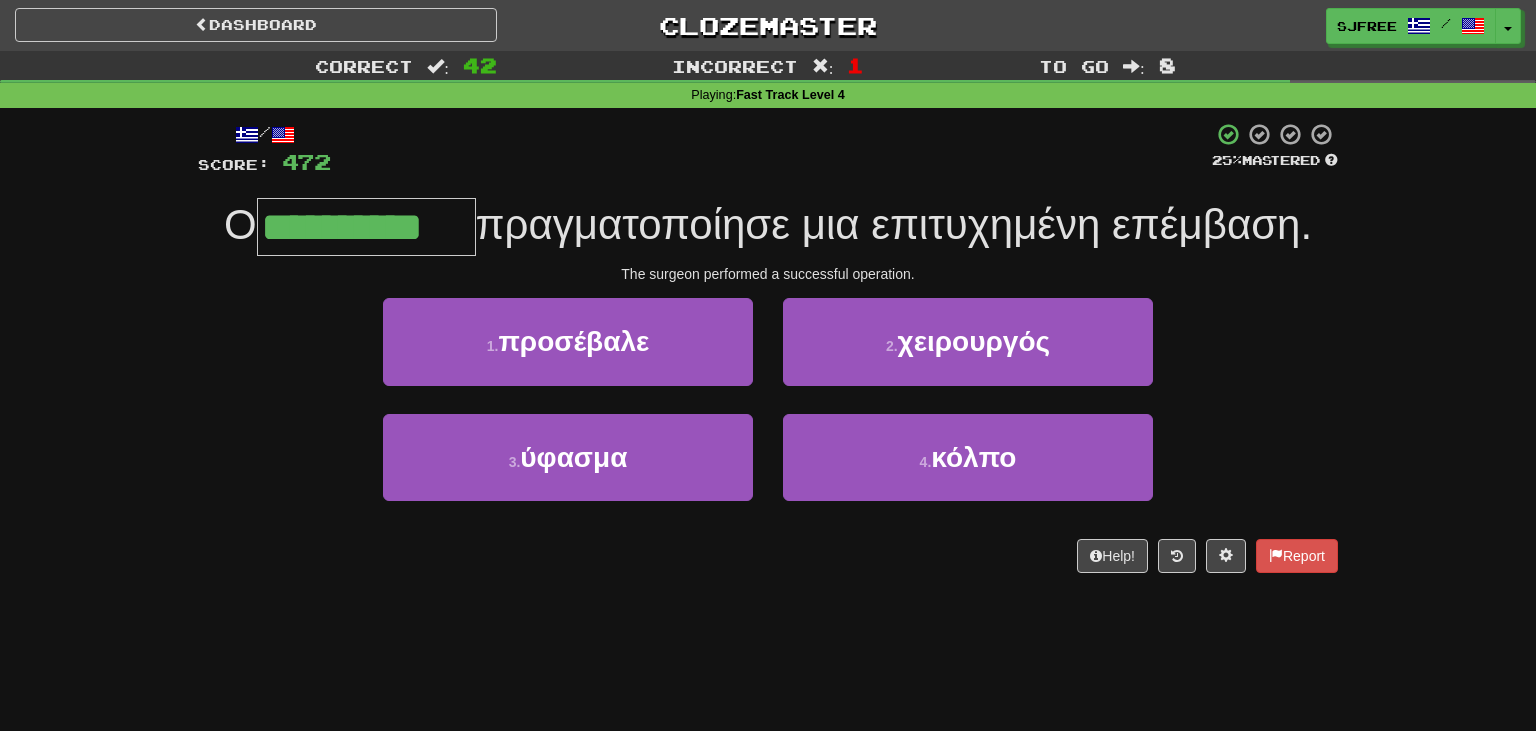type on "**********" 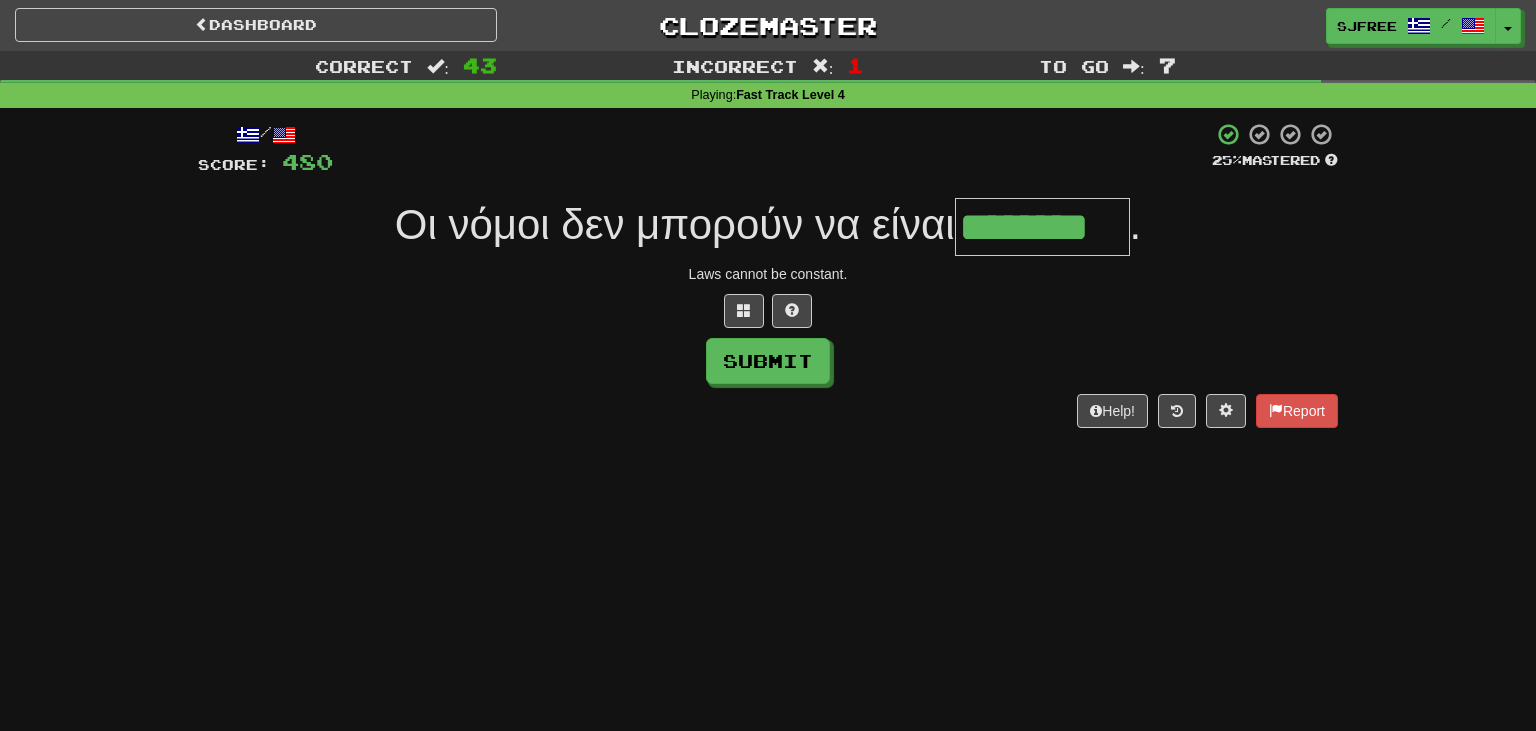 type on "********" 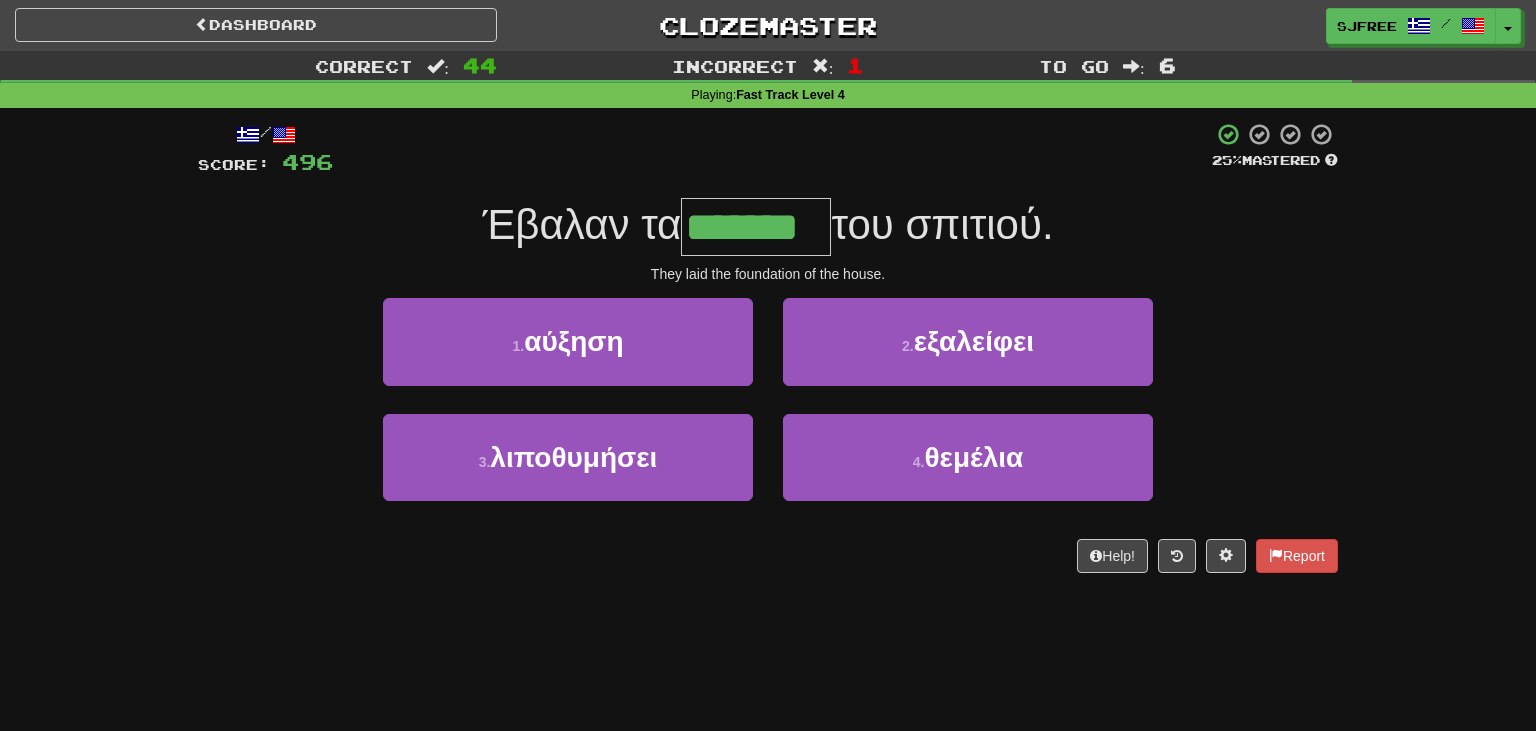 type on "*******" 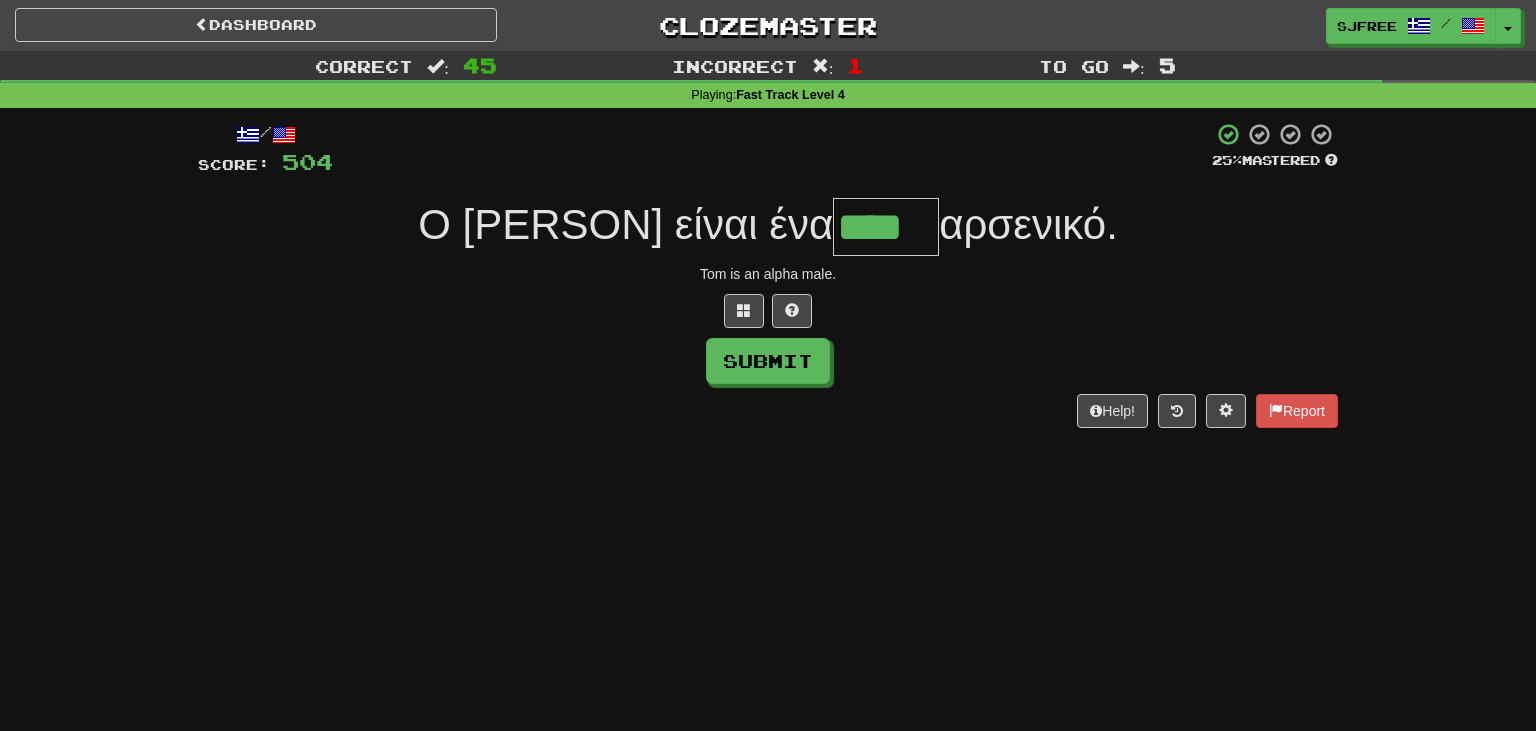 type on "****" 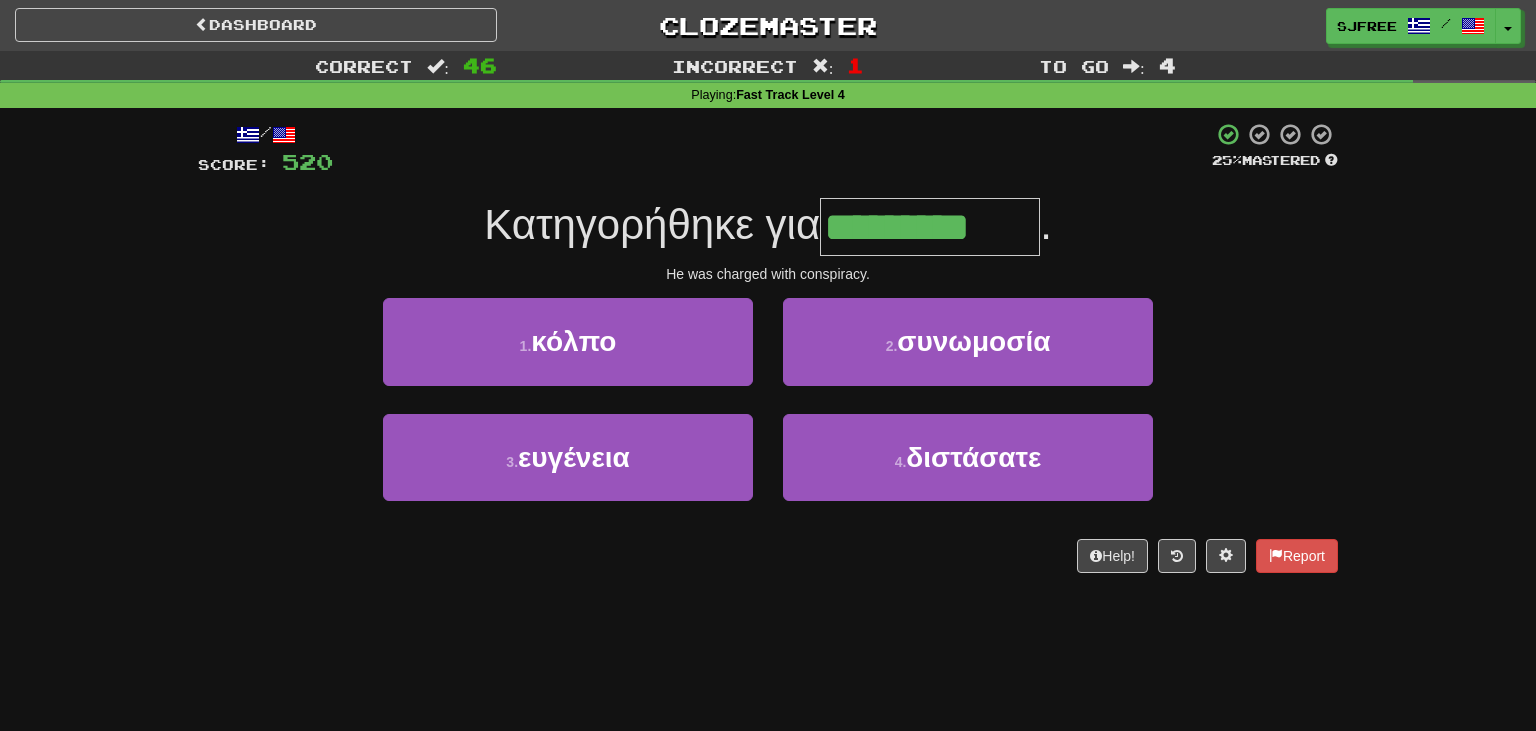 type on "*********" 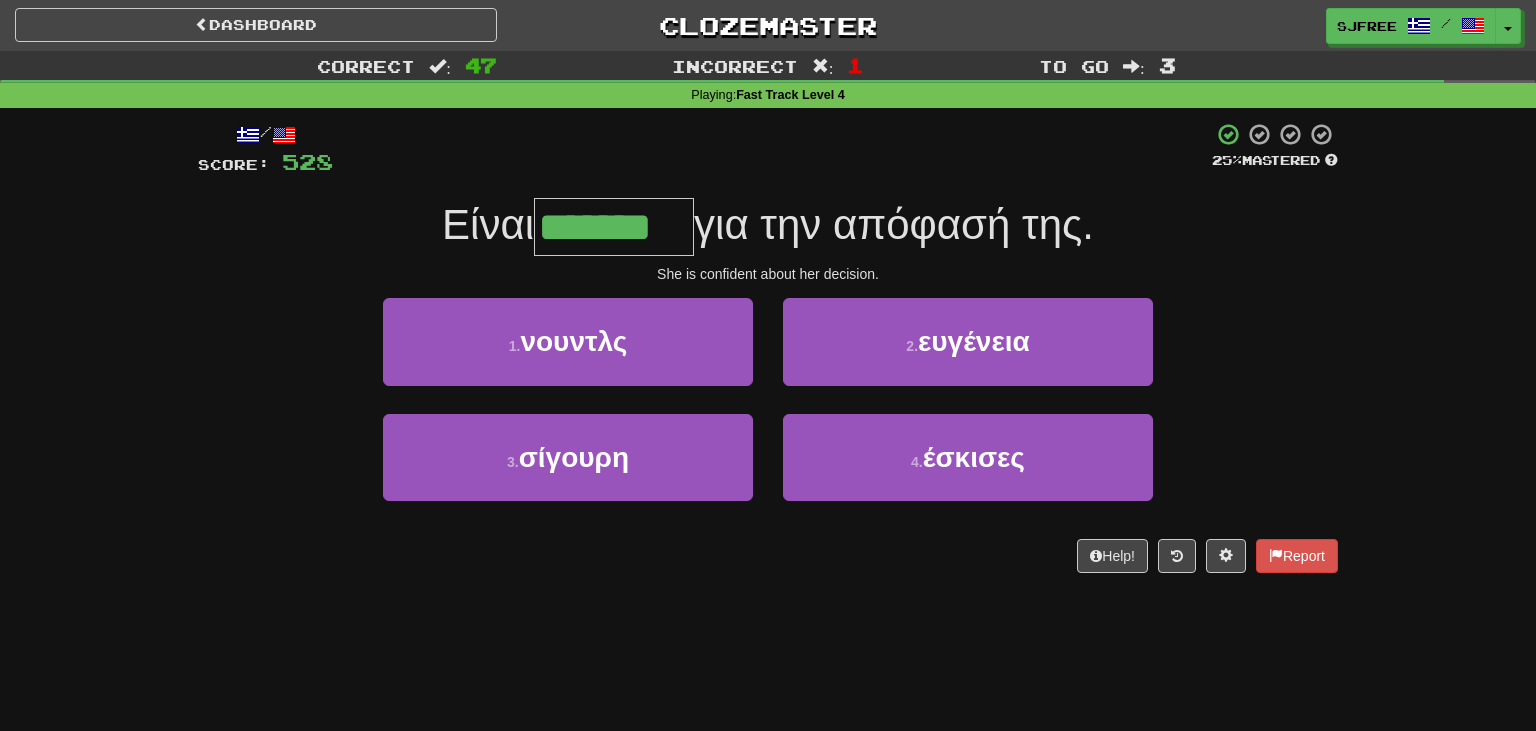 type on "*******" 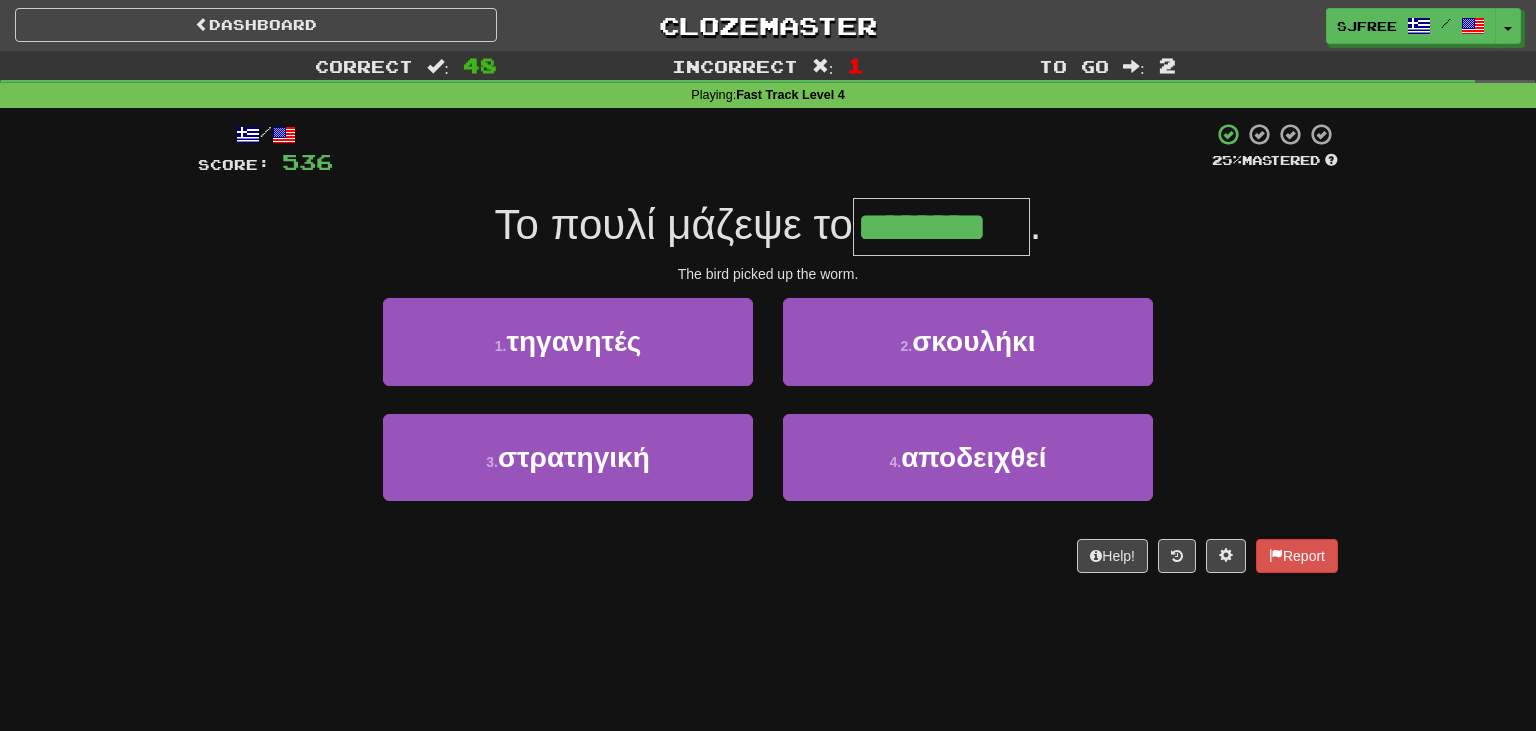 type on "********" 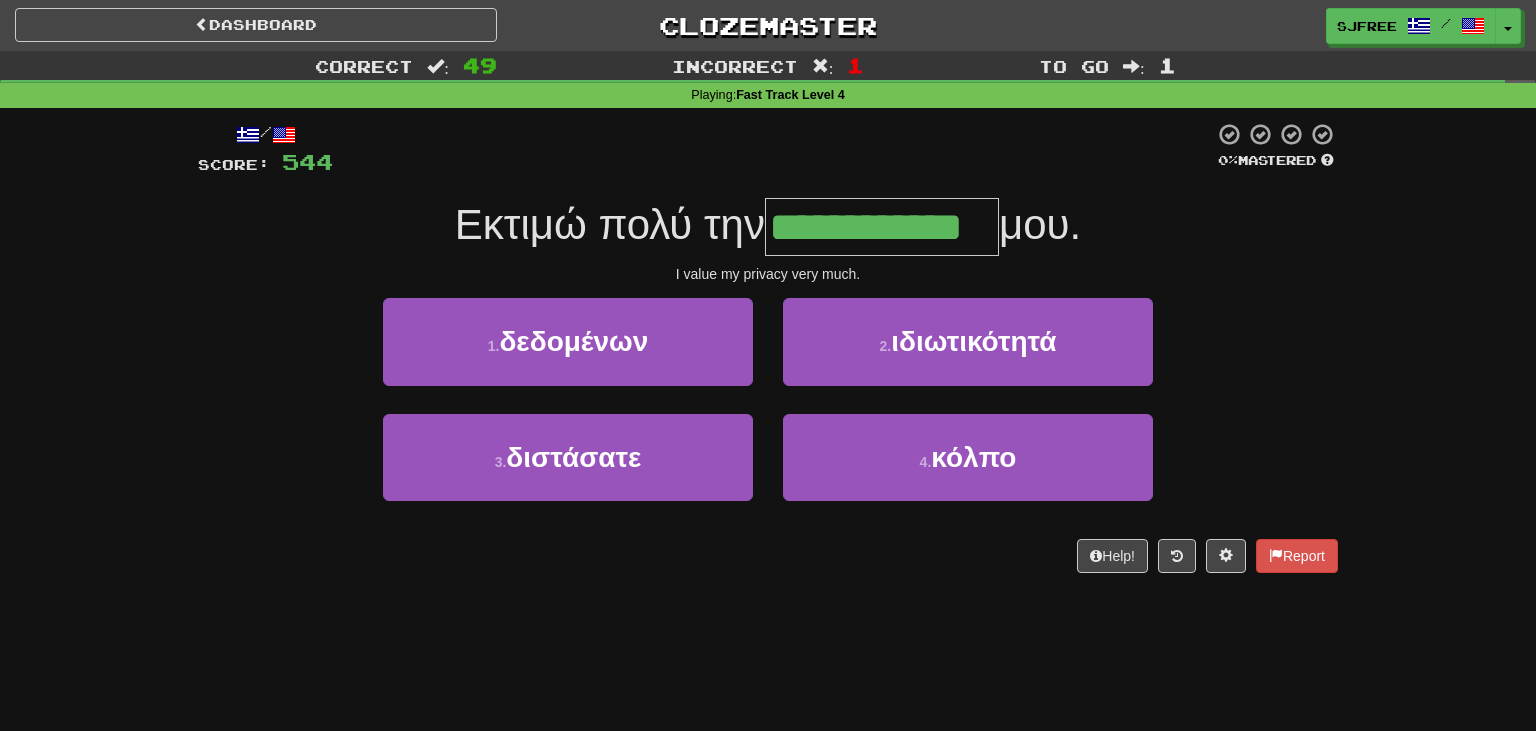 type on "**********" 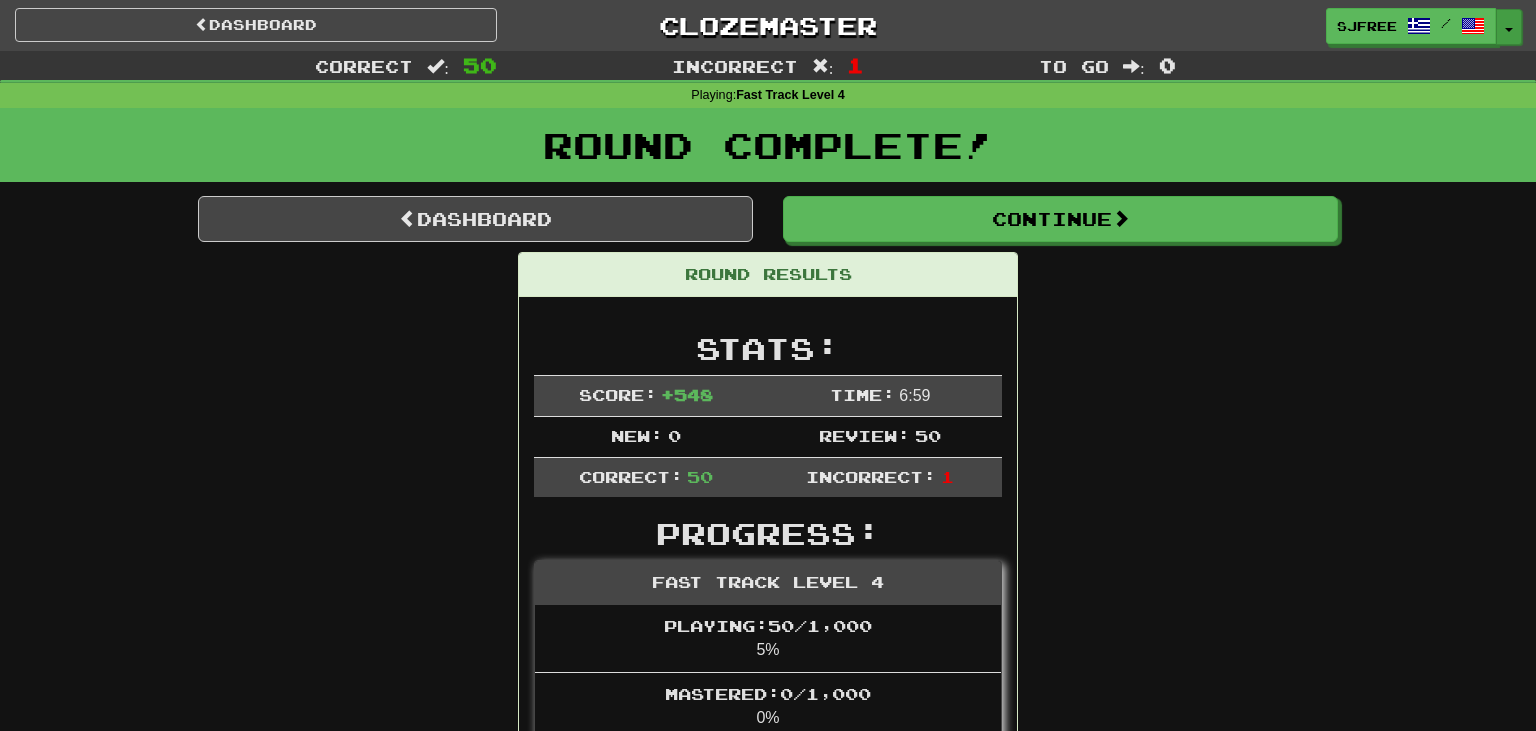 click at bounding box center (1509, 30) 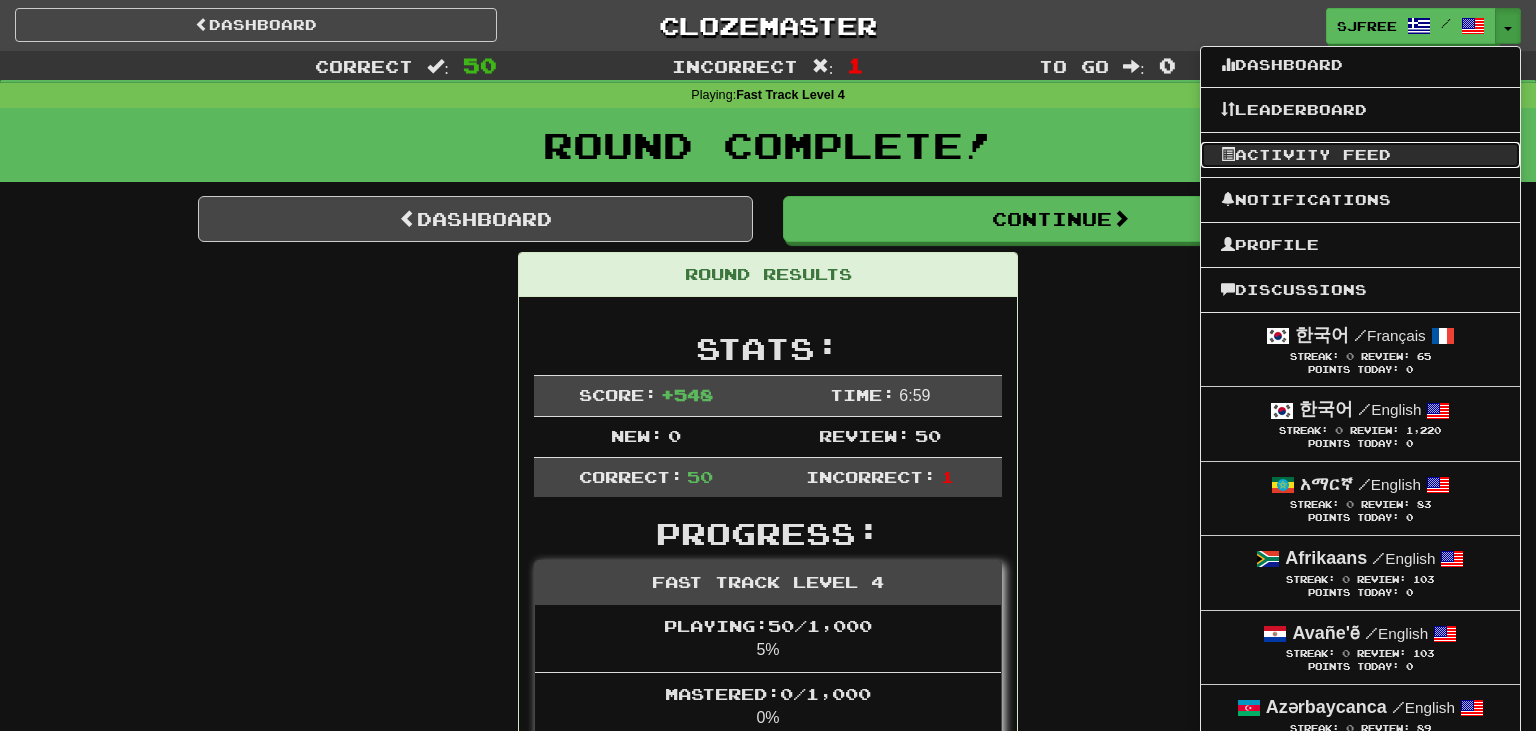 click on "Activity Feed" at bounding box center (1360, 155) 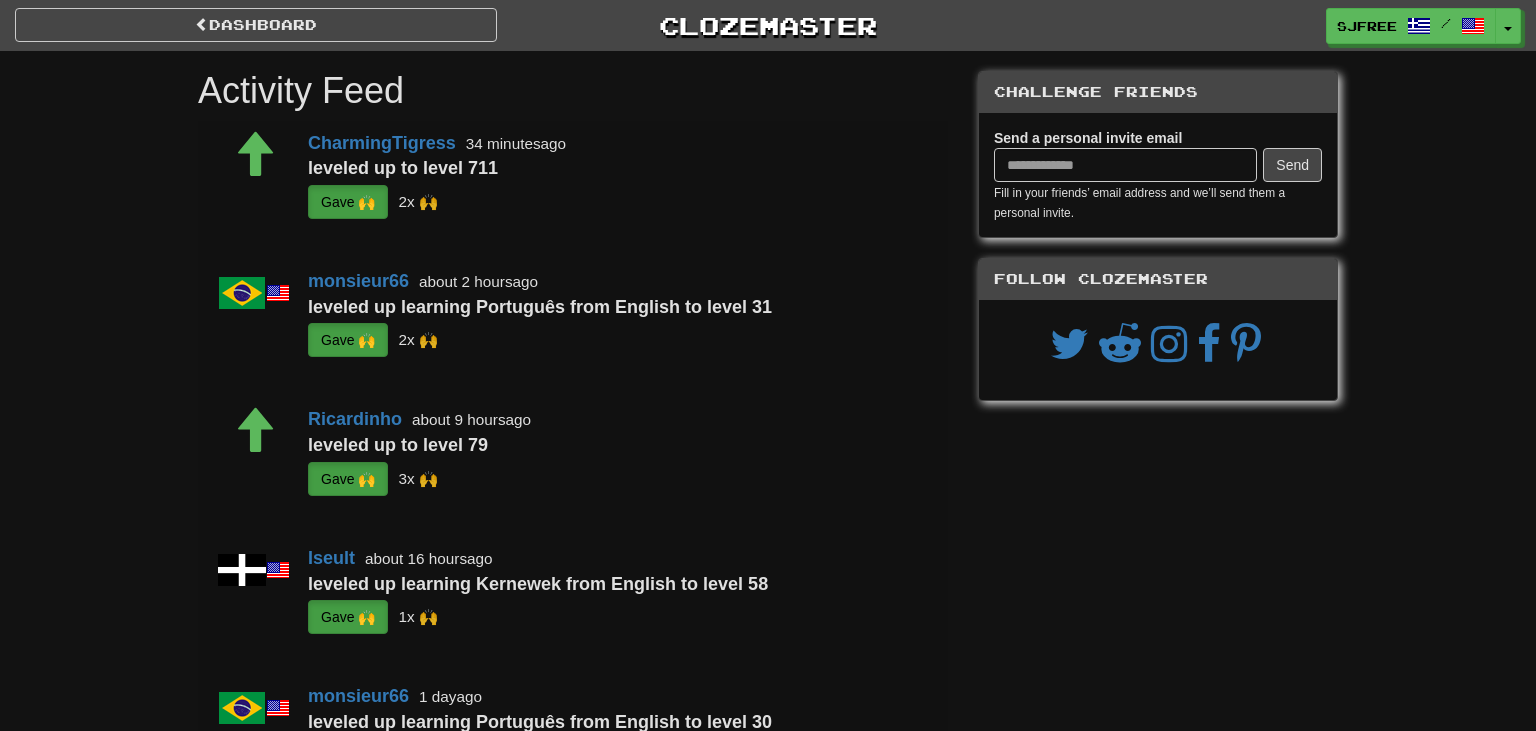 scroll, scrollTop: 0, scrollLeft: 0, axis: both 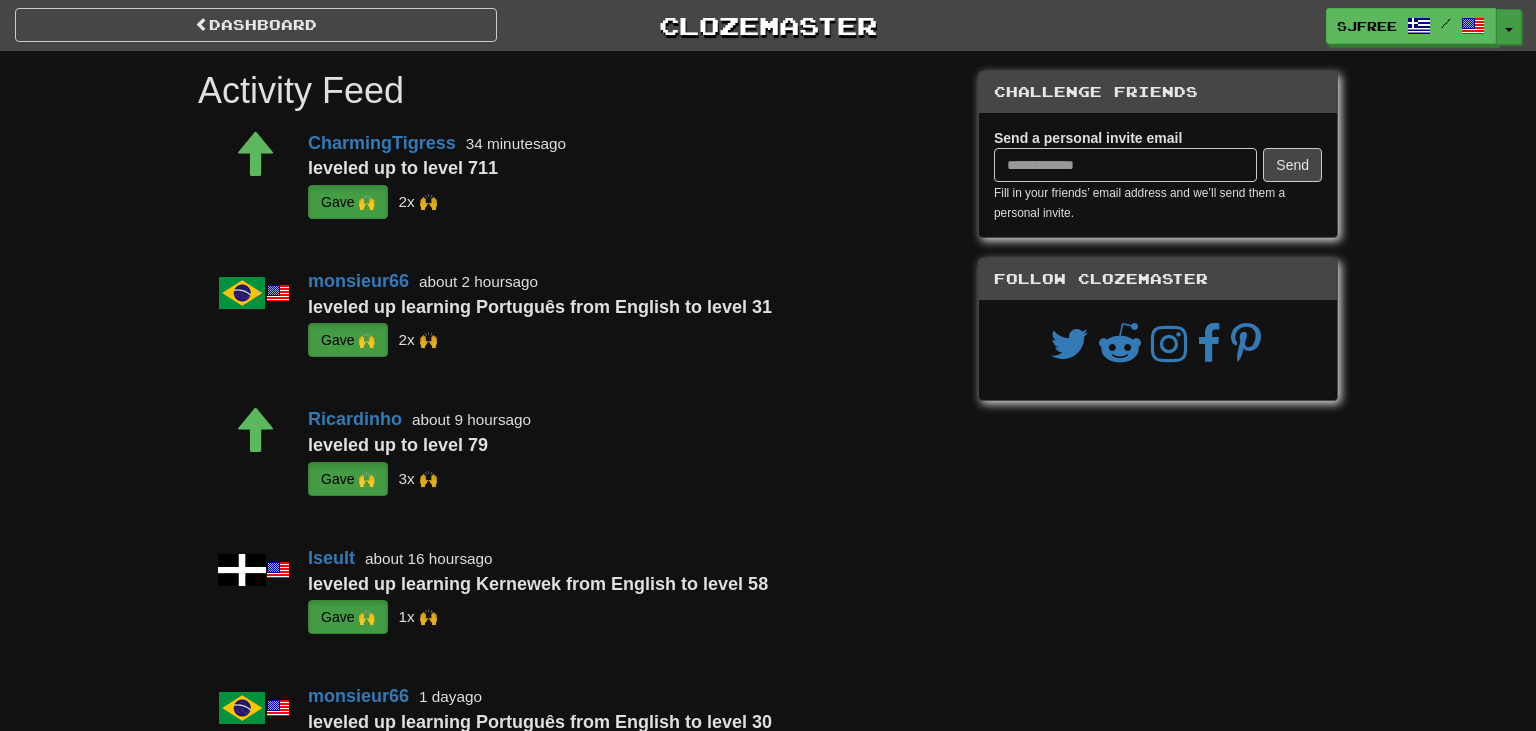 click on "Toggle Dropdown" at bounding box center [1509, 27] 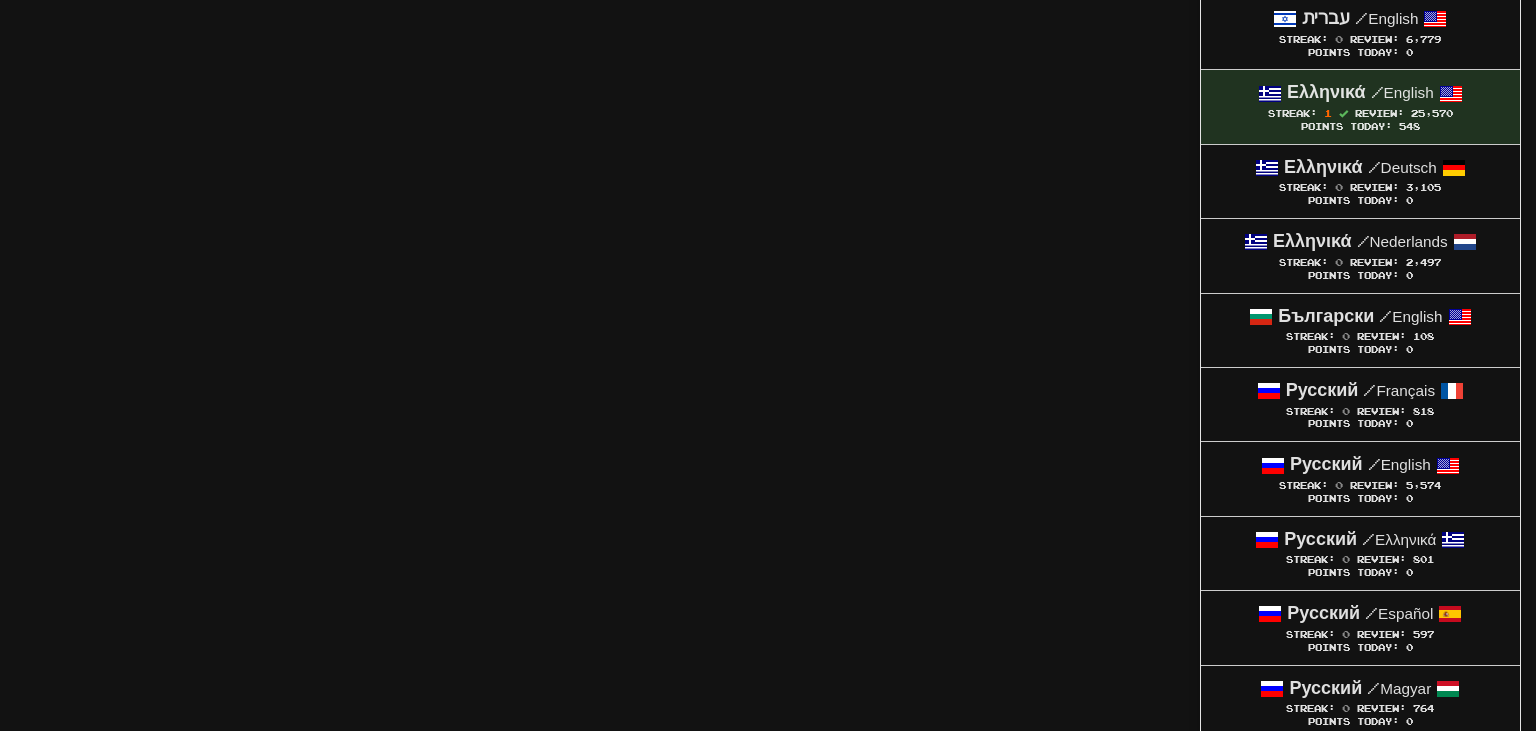 scroll, scrollTop: 6769, scrollLeft: 0, axis: vertical 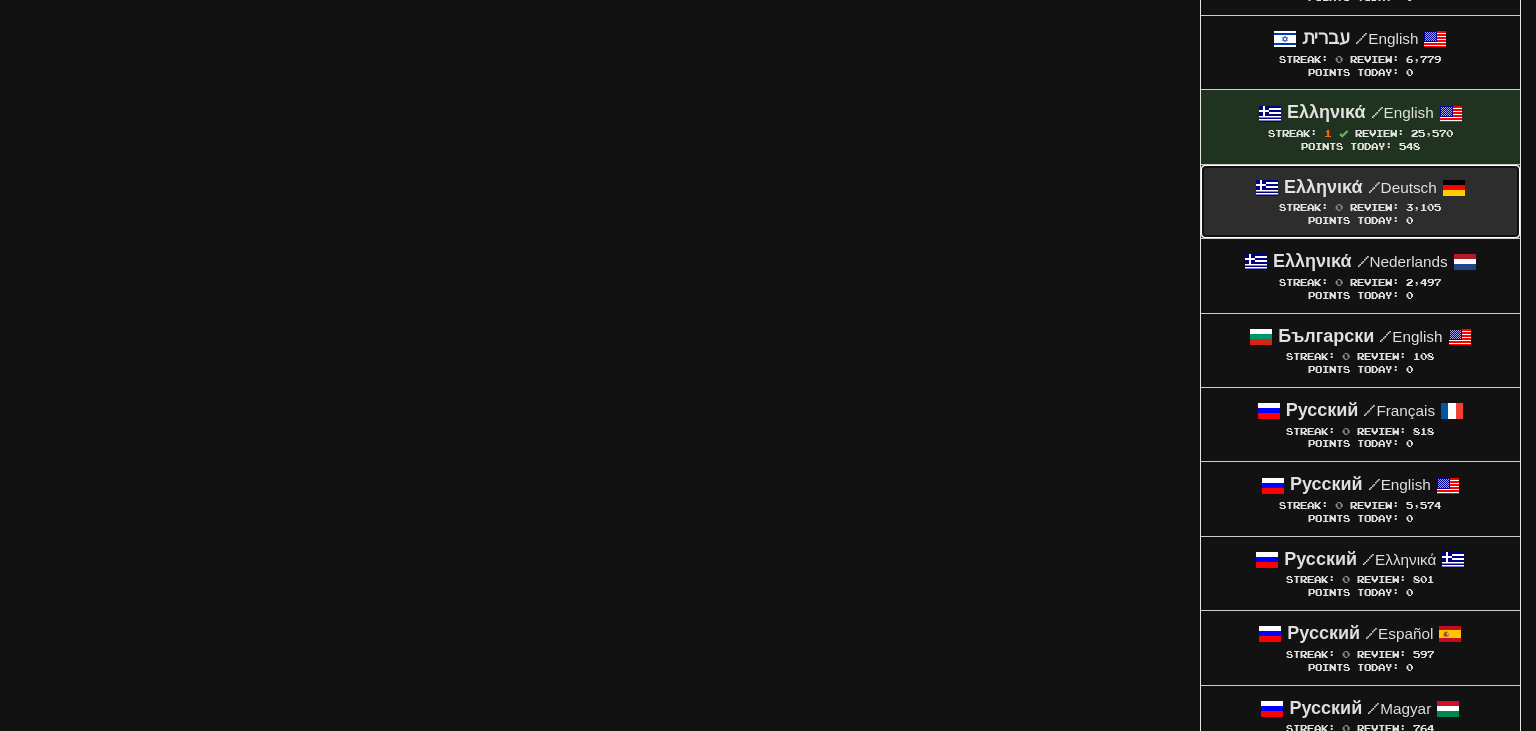 click on "Ελληνικά" at bounding box center (1323, 187) 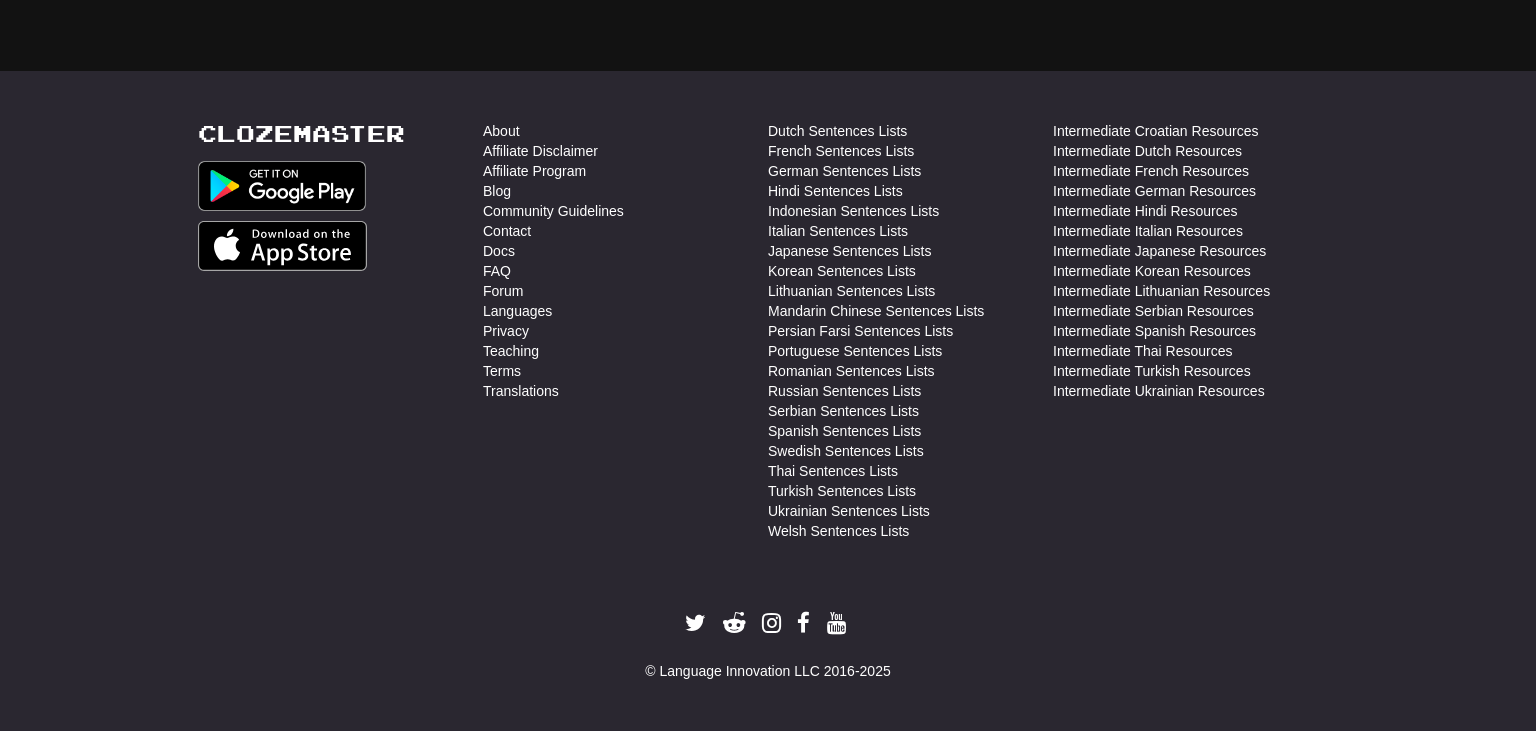 scroll, scrollTop: 4300, scrollLeft: 0, axis: vertical 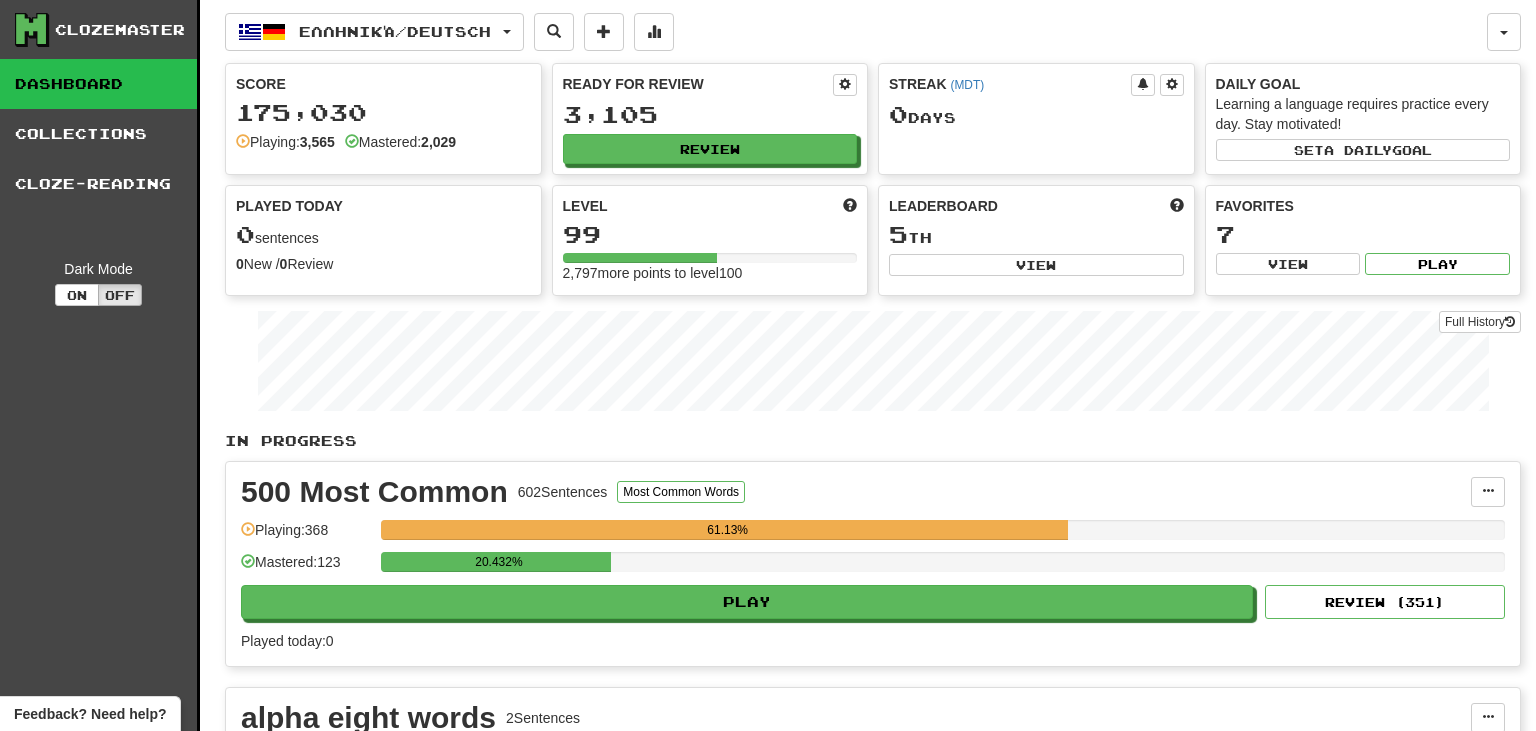 click on "Ready for Review 3,105   Review" 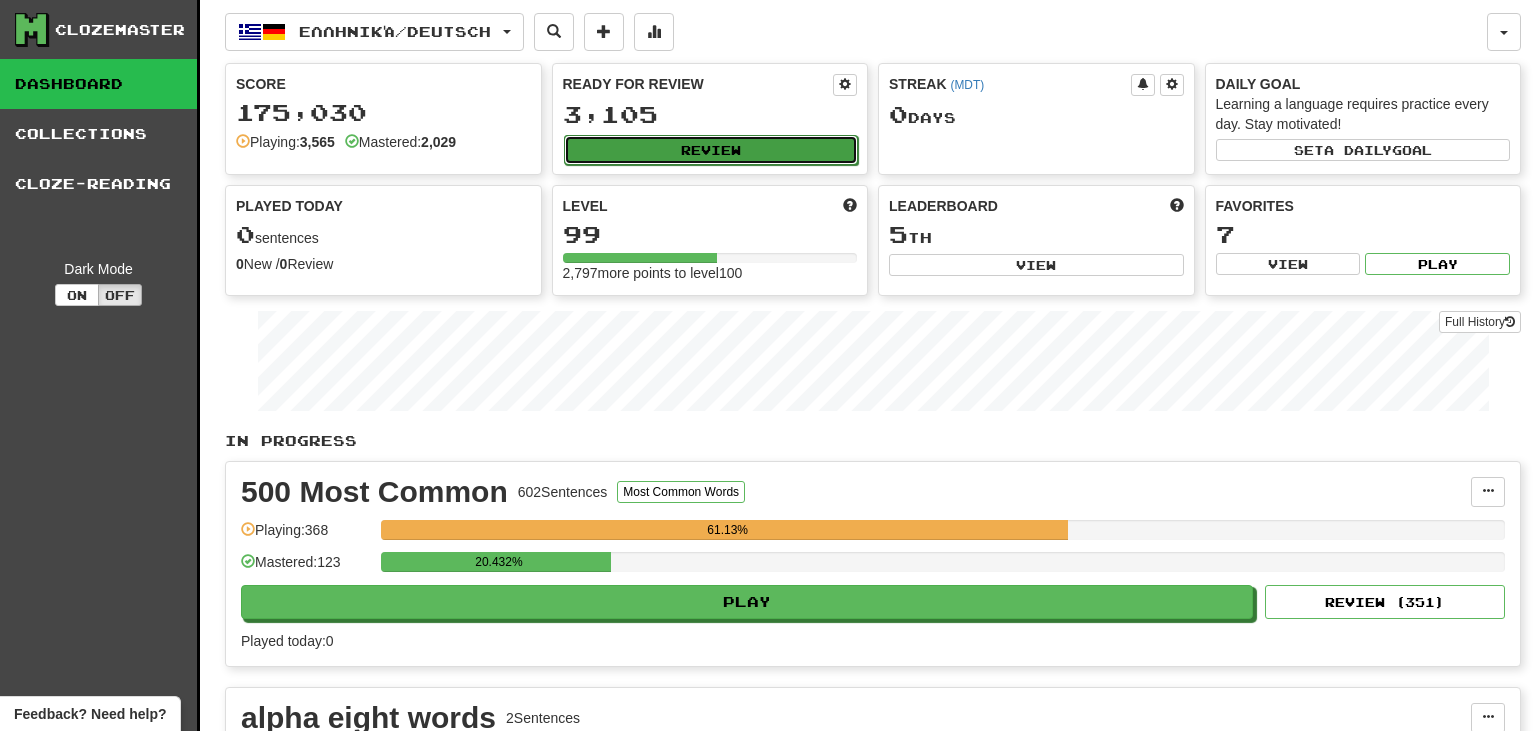 click on "Review" 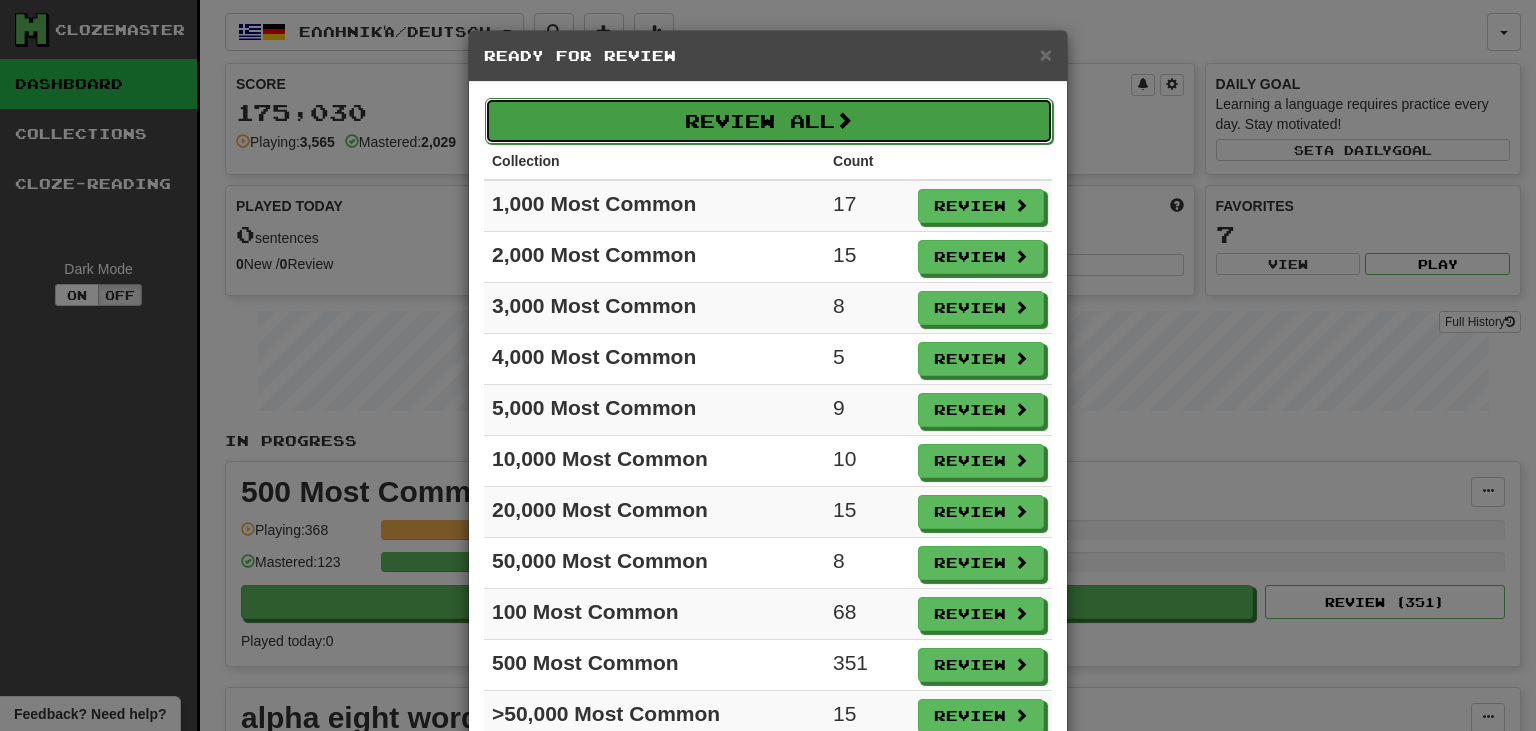 click on "Review All" at bounding box center [769, 121] 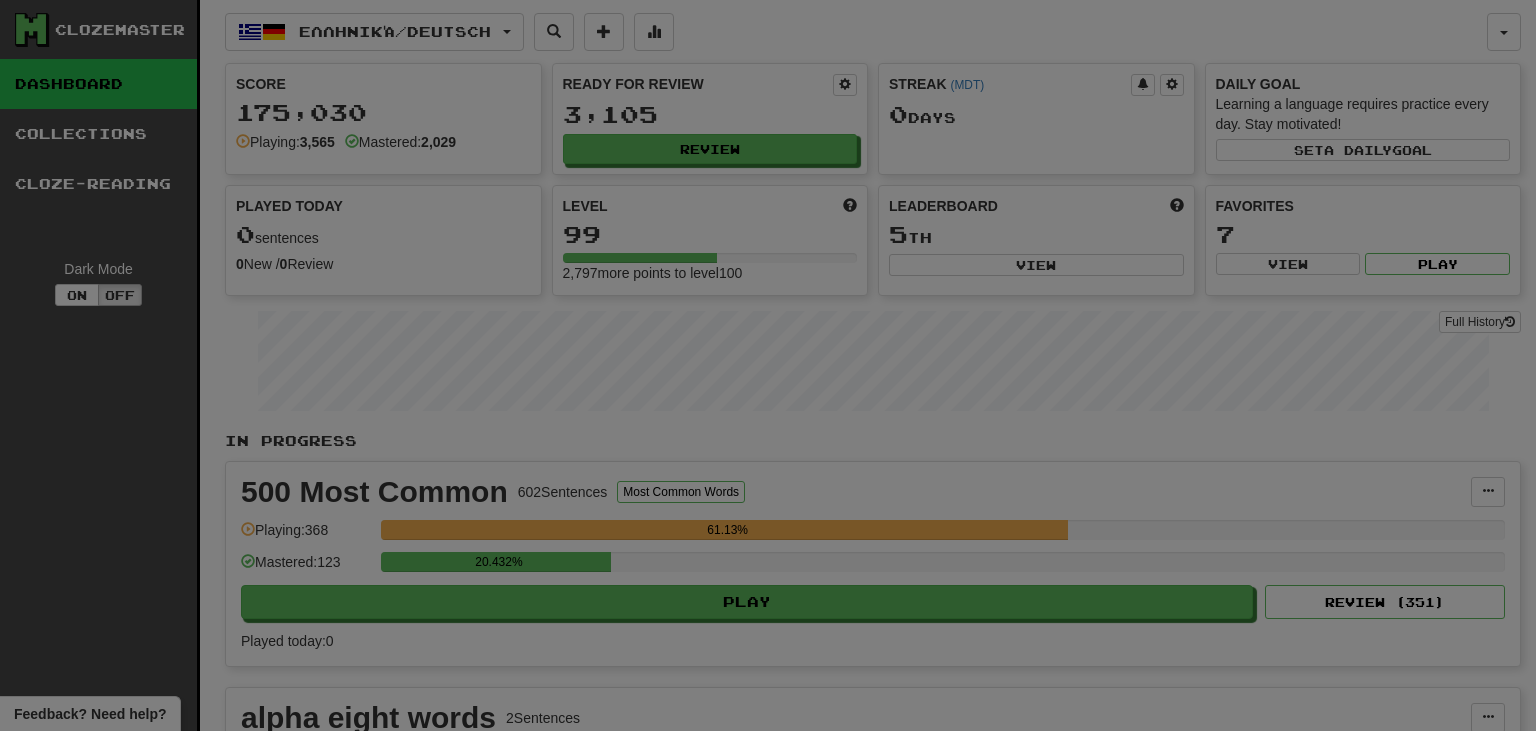 select on "***" 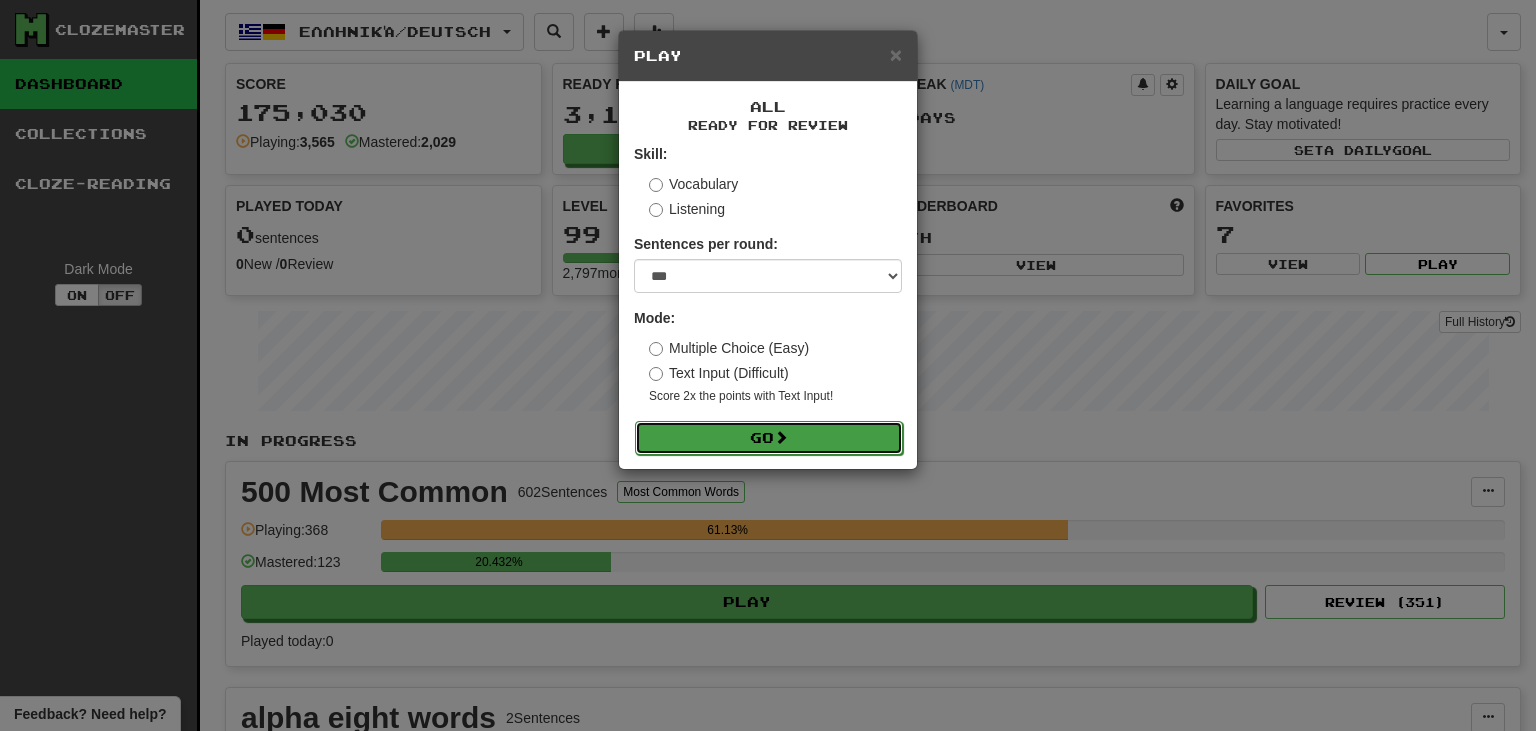 click on "Go" at bounding box center (769, 438) 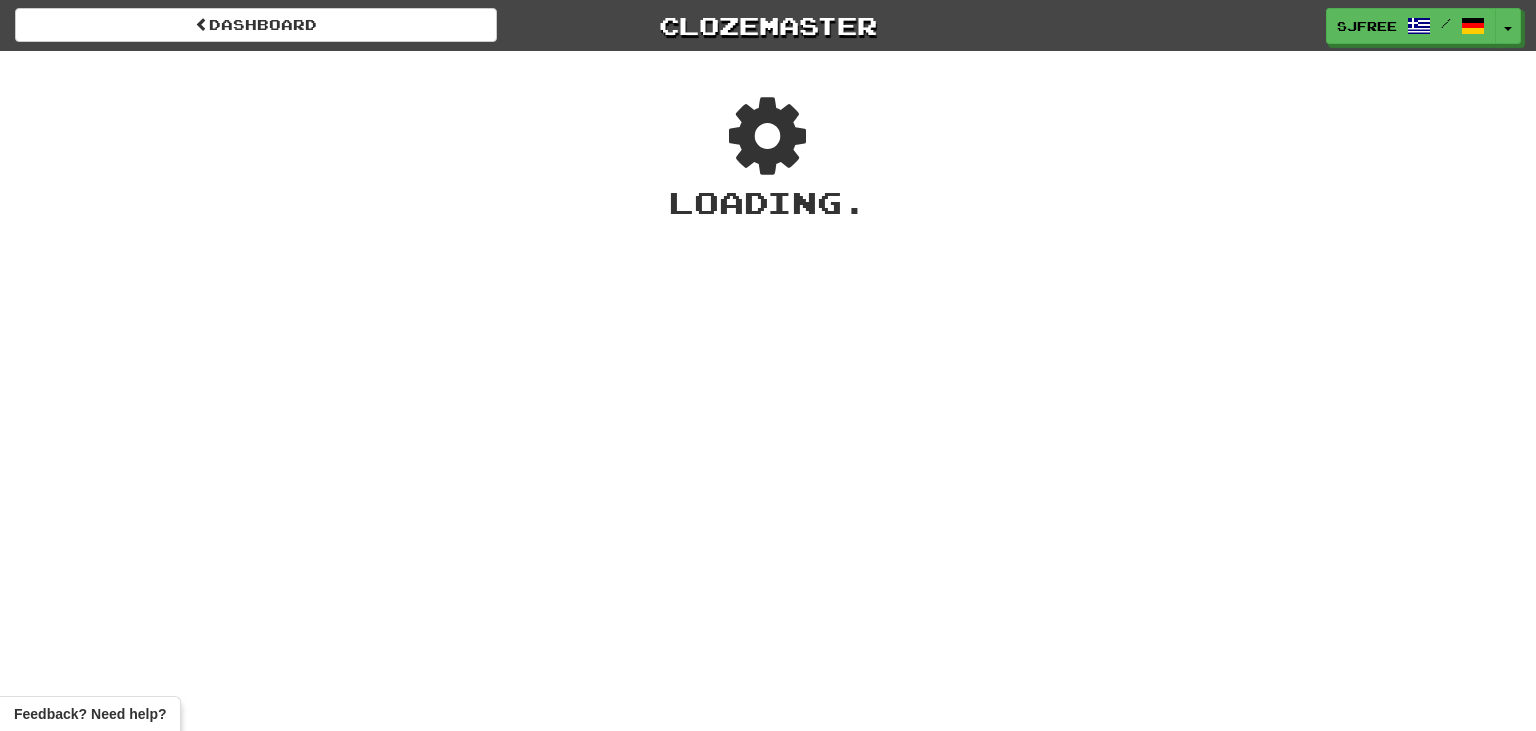 scroll, scrollTop: 0, scrollLeft: 0, axis: both 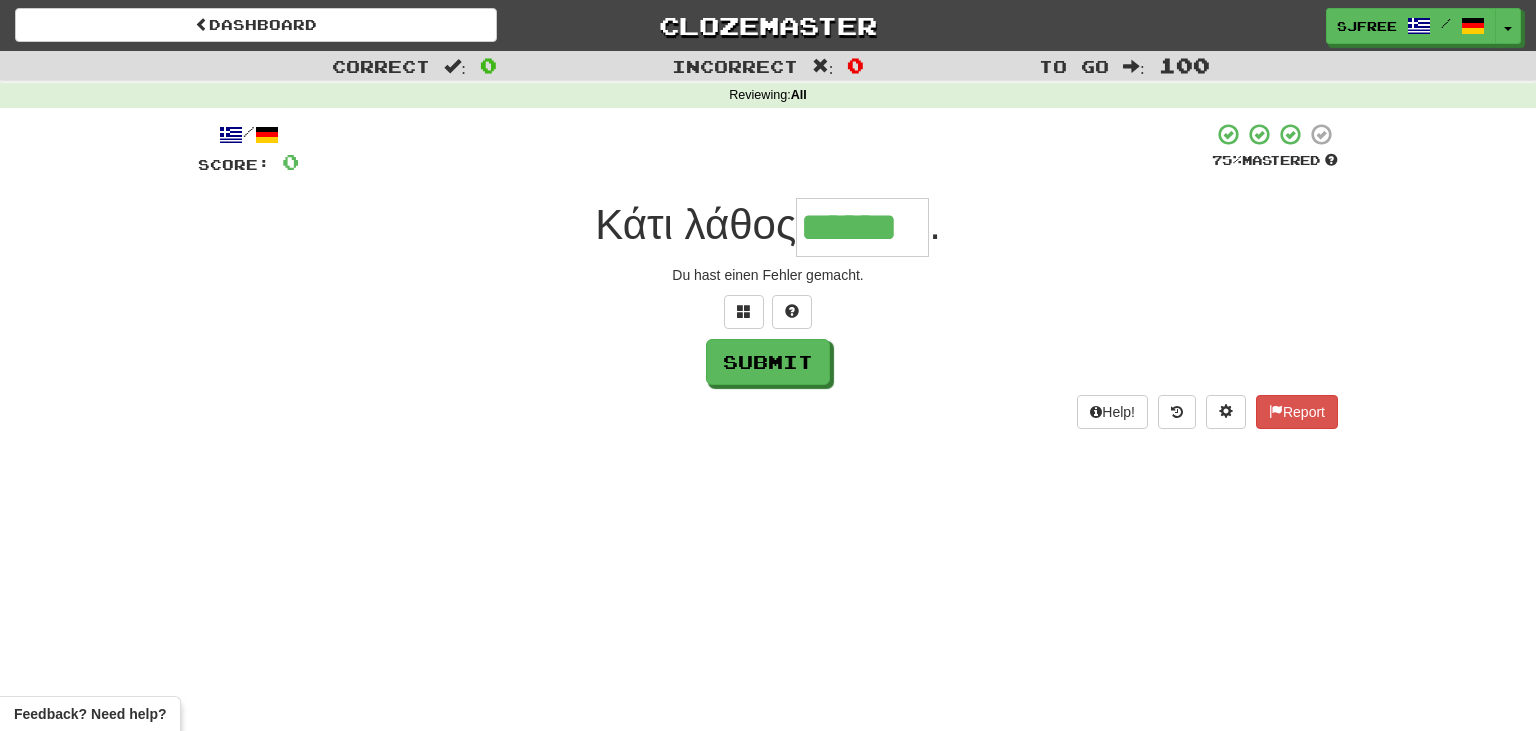 type on "******" 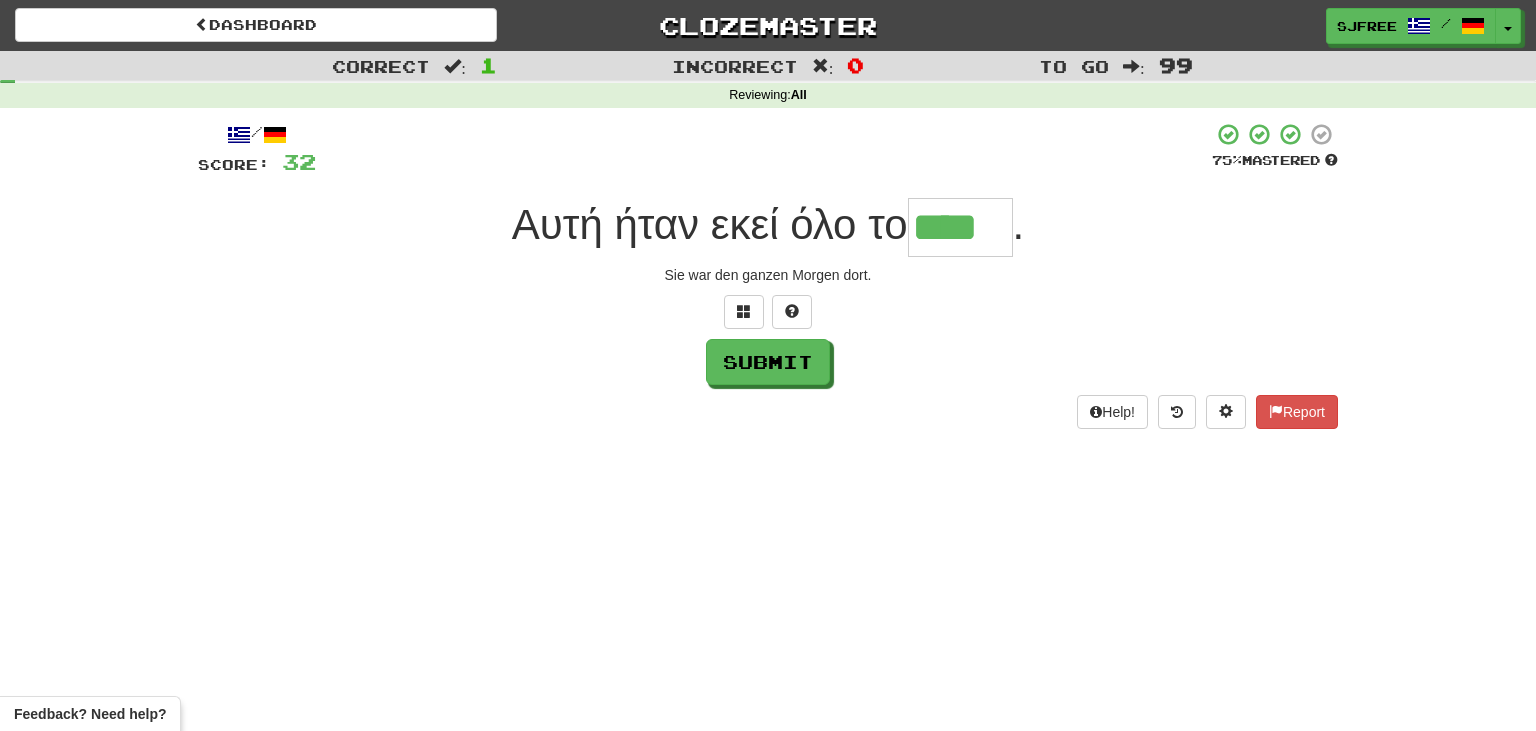 type on "****" 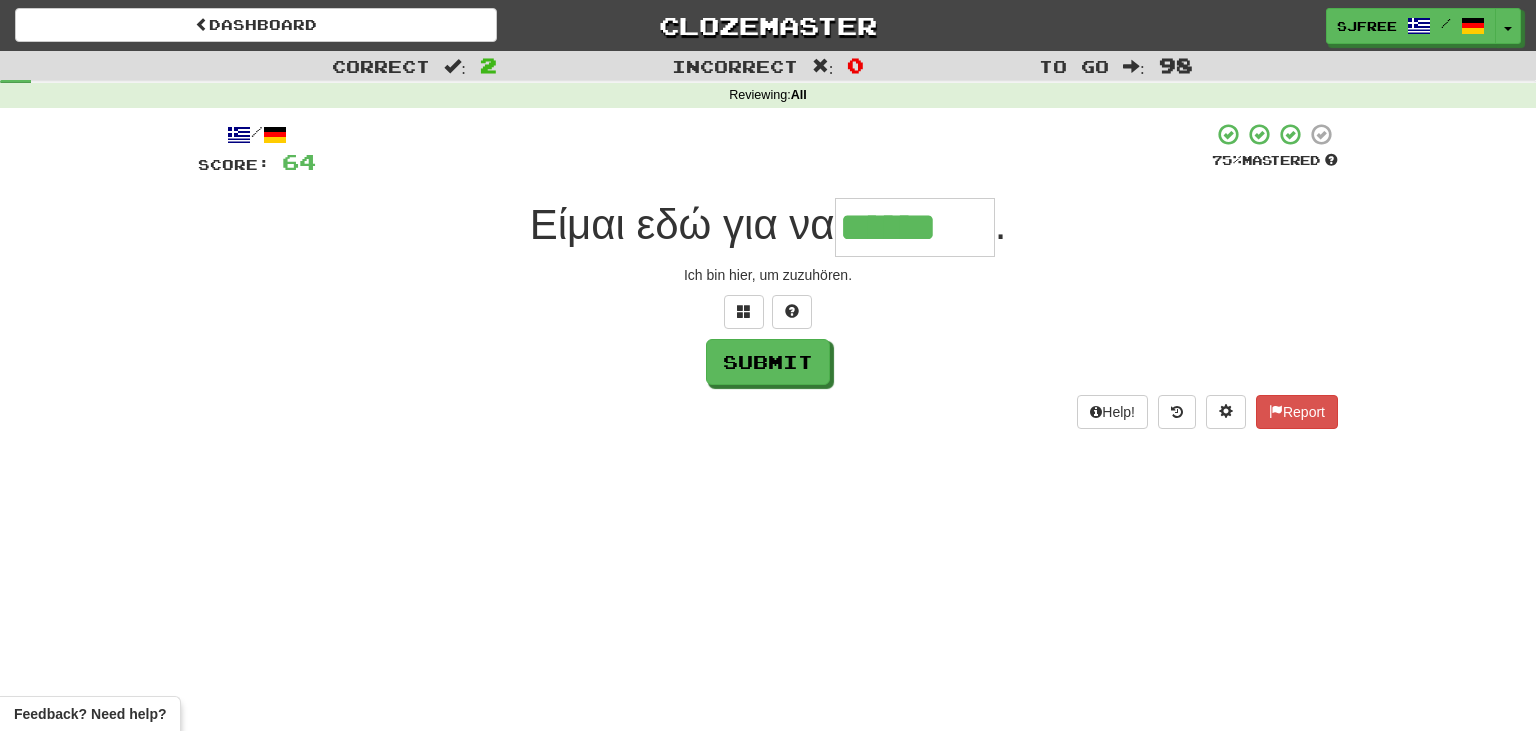 type on "******" 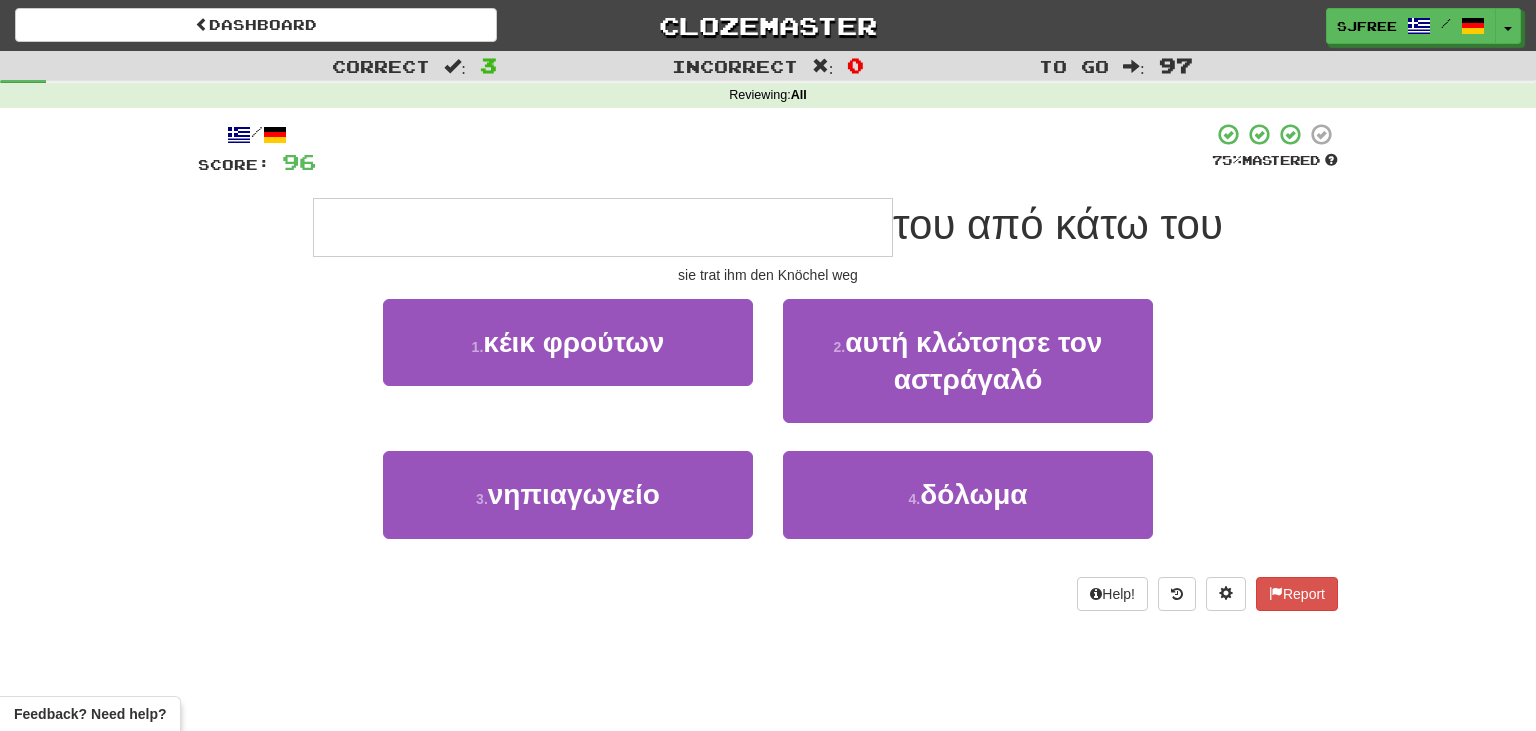 type on "**********" 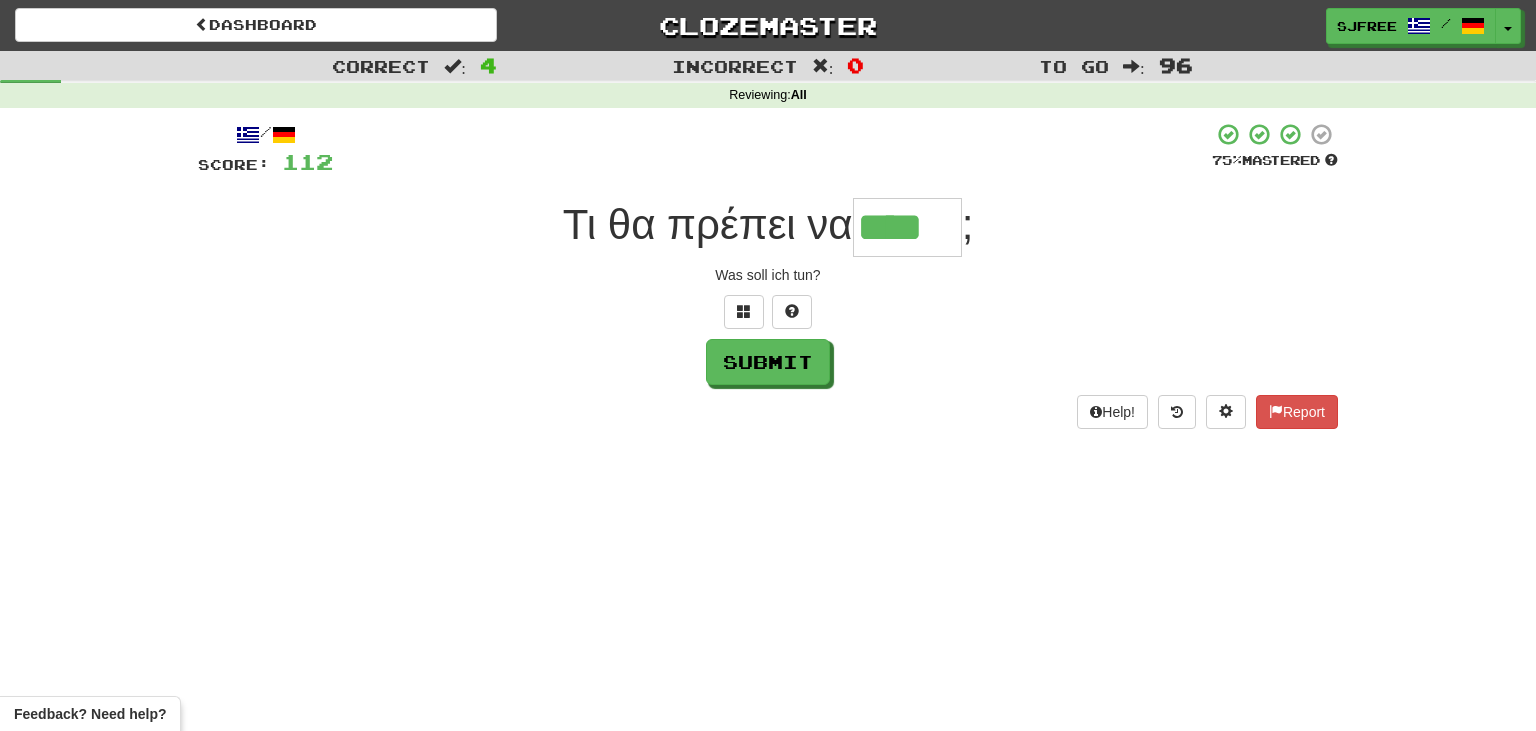 type on "****" 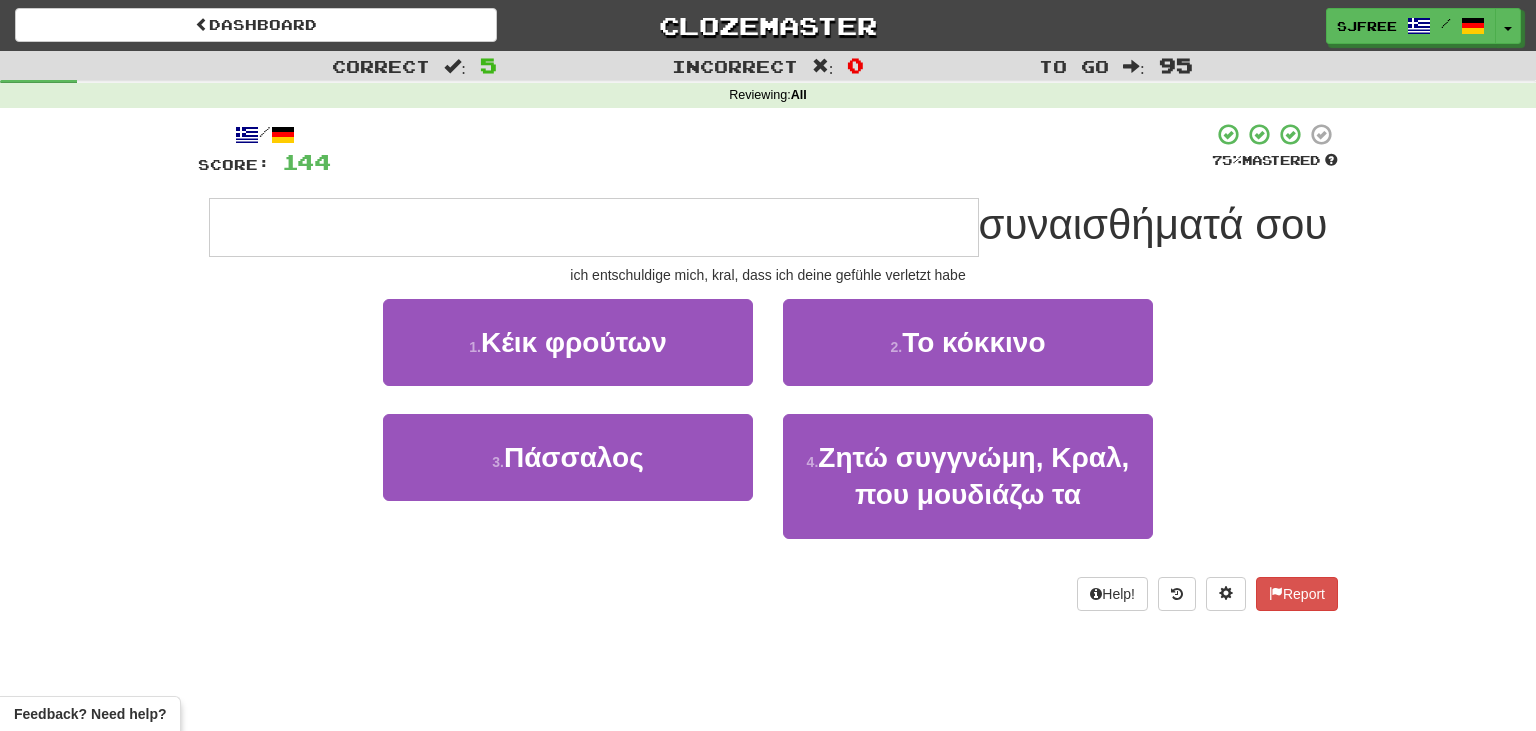 type on "**********" 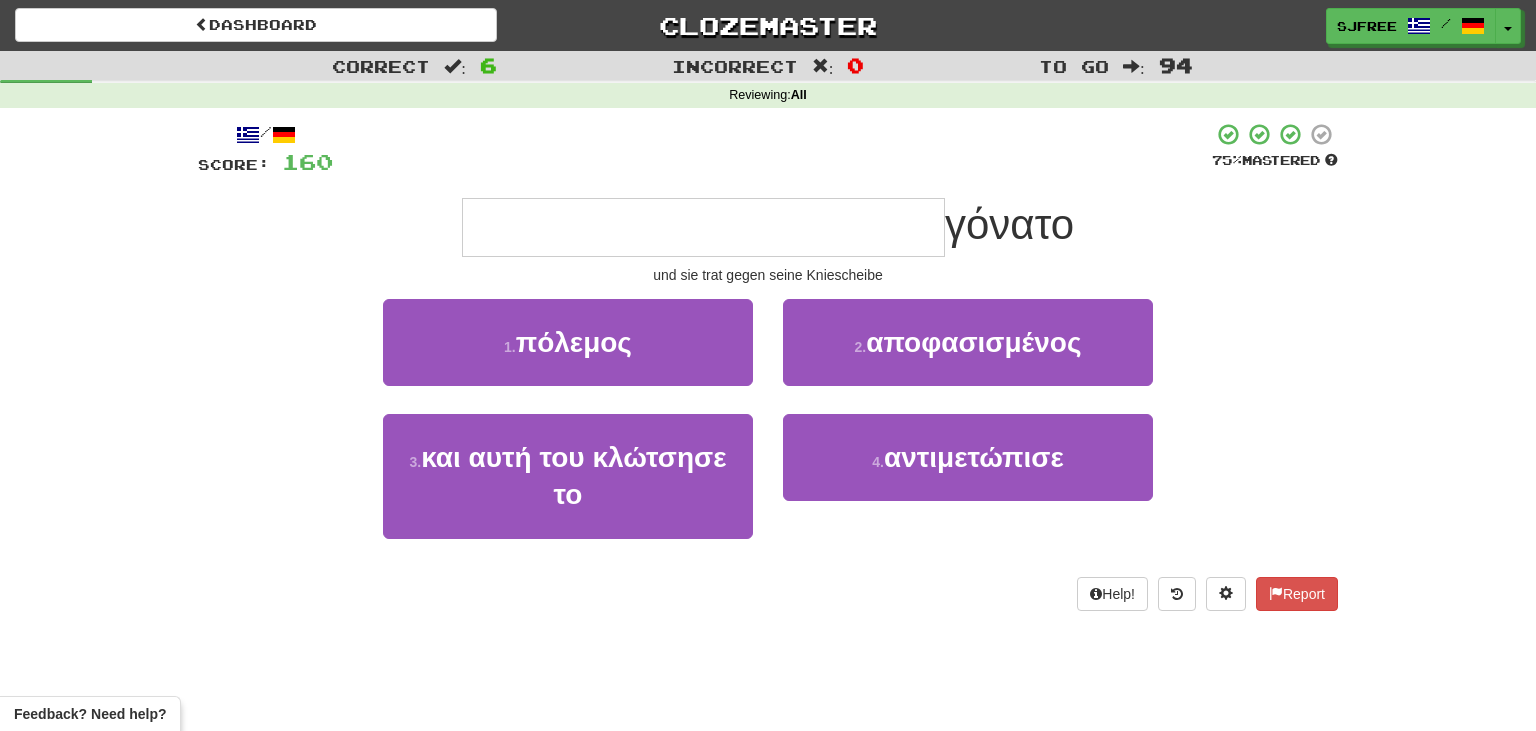 type on "**********" 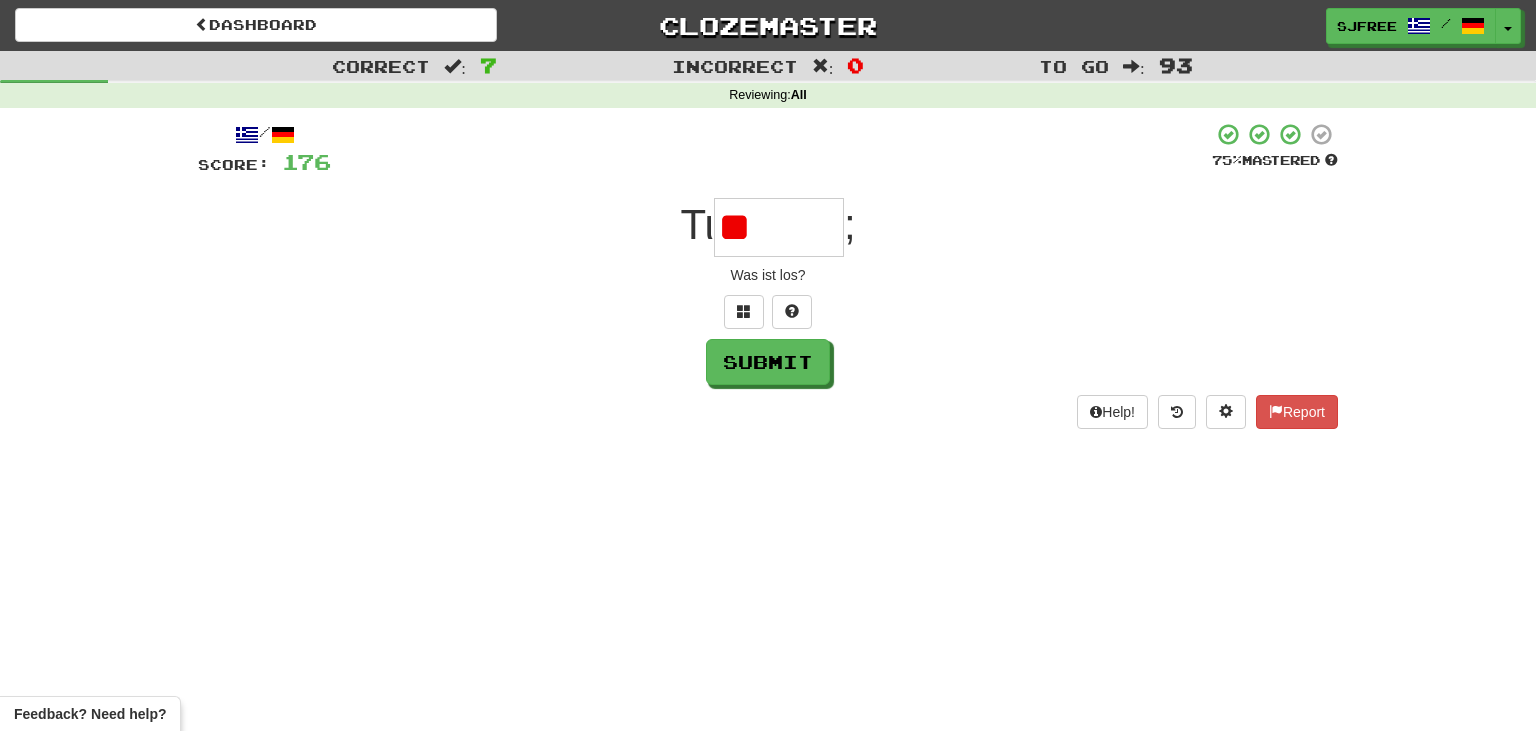 type on "*" 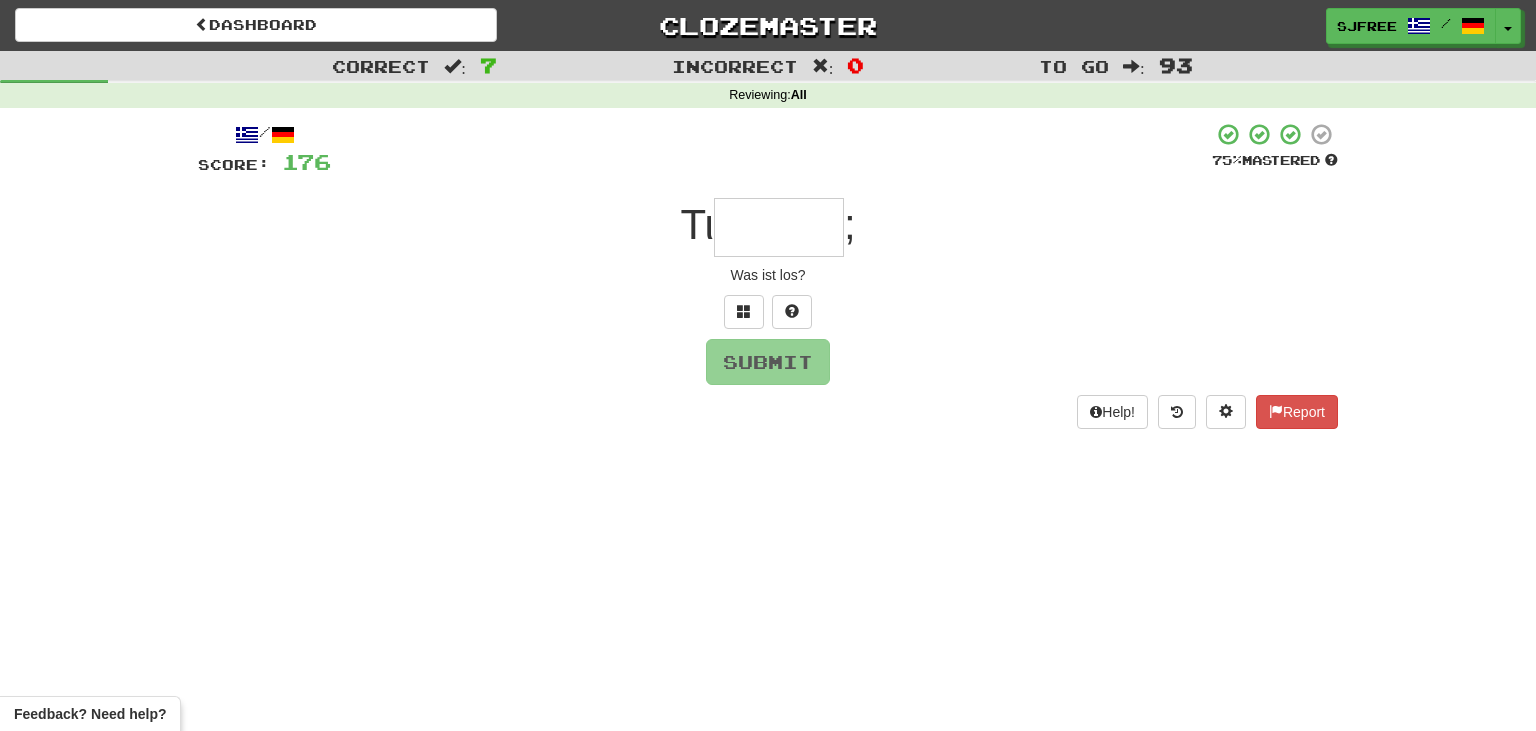 type on "*" 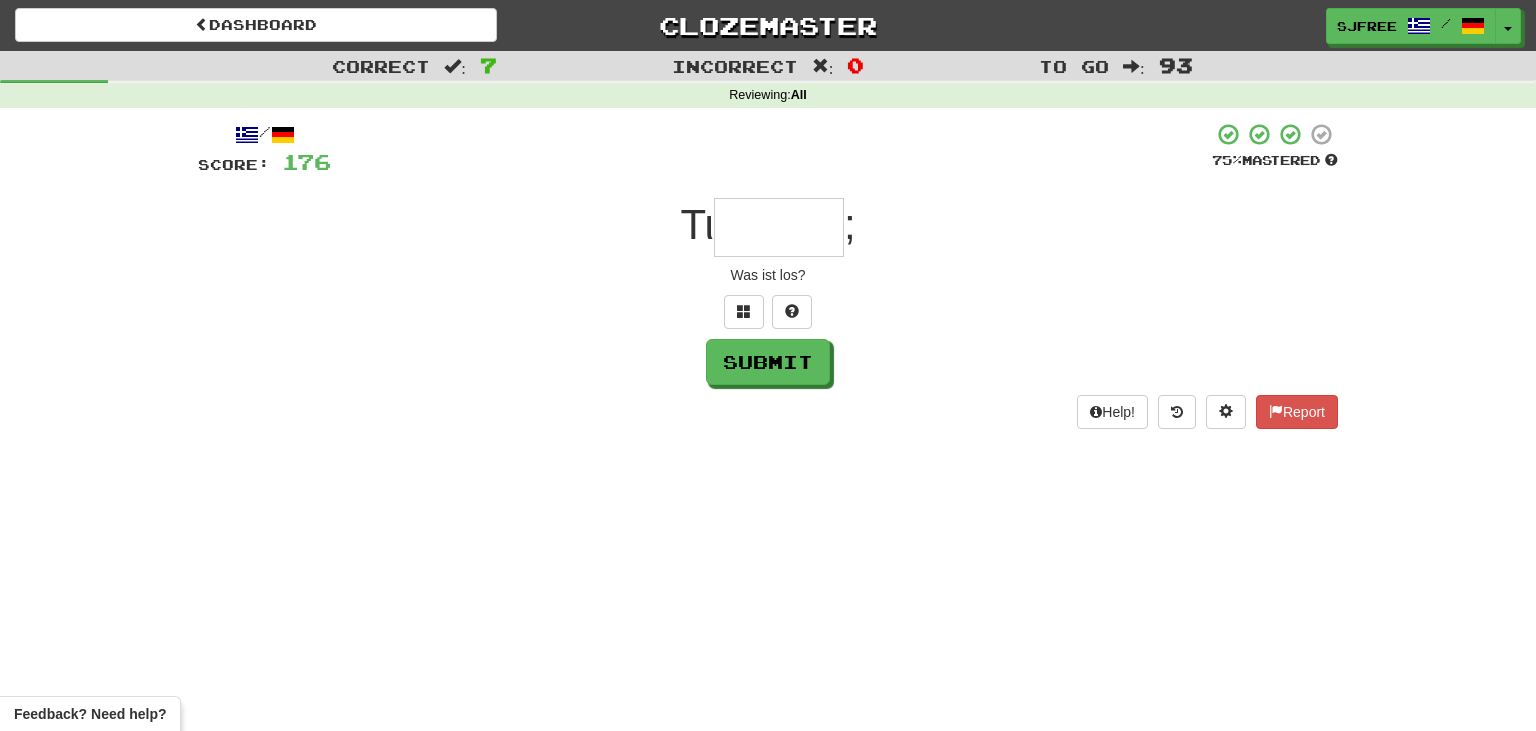 type on "*" 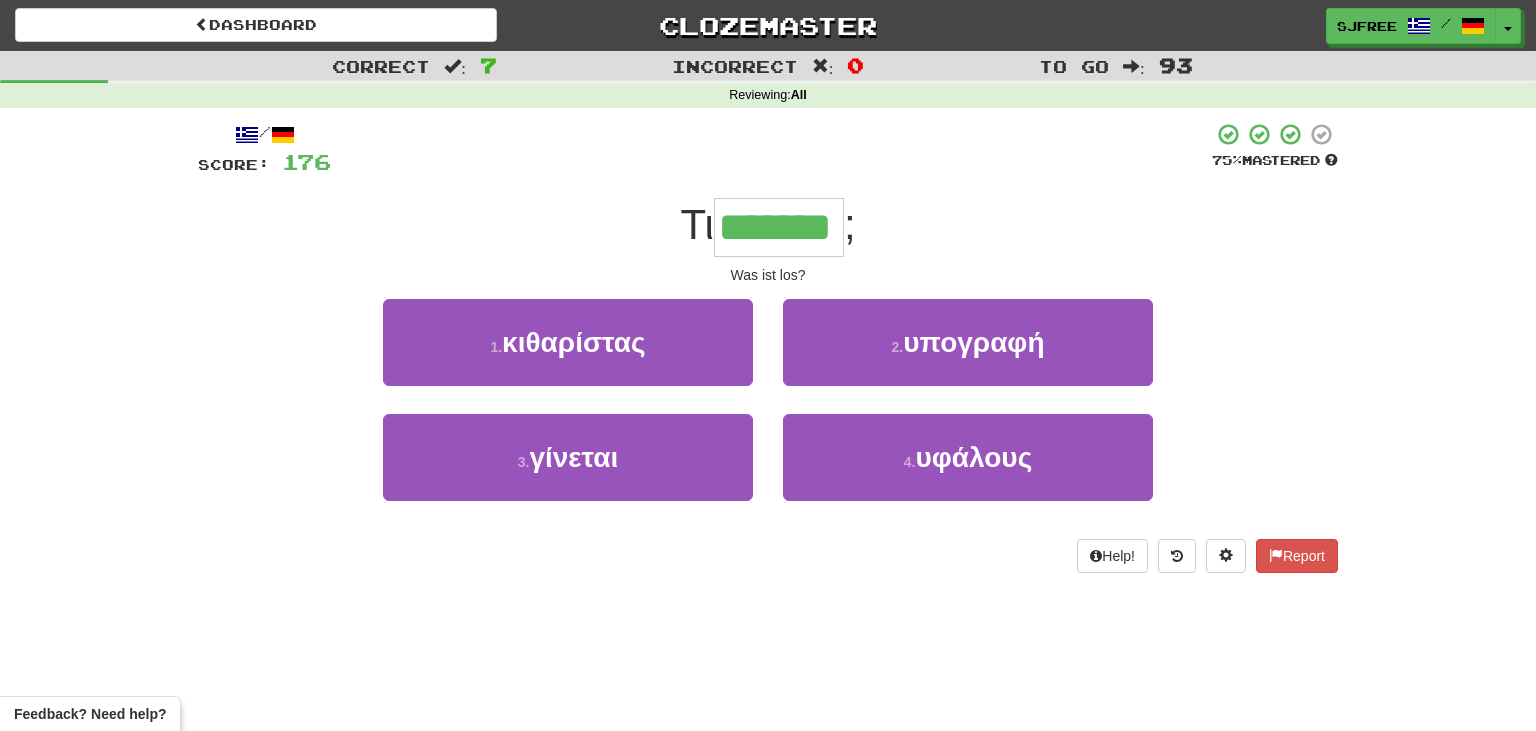 type on "*******" 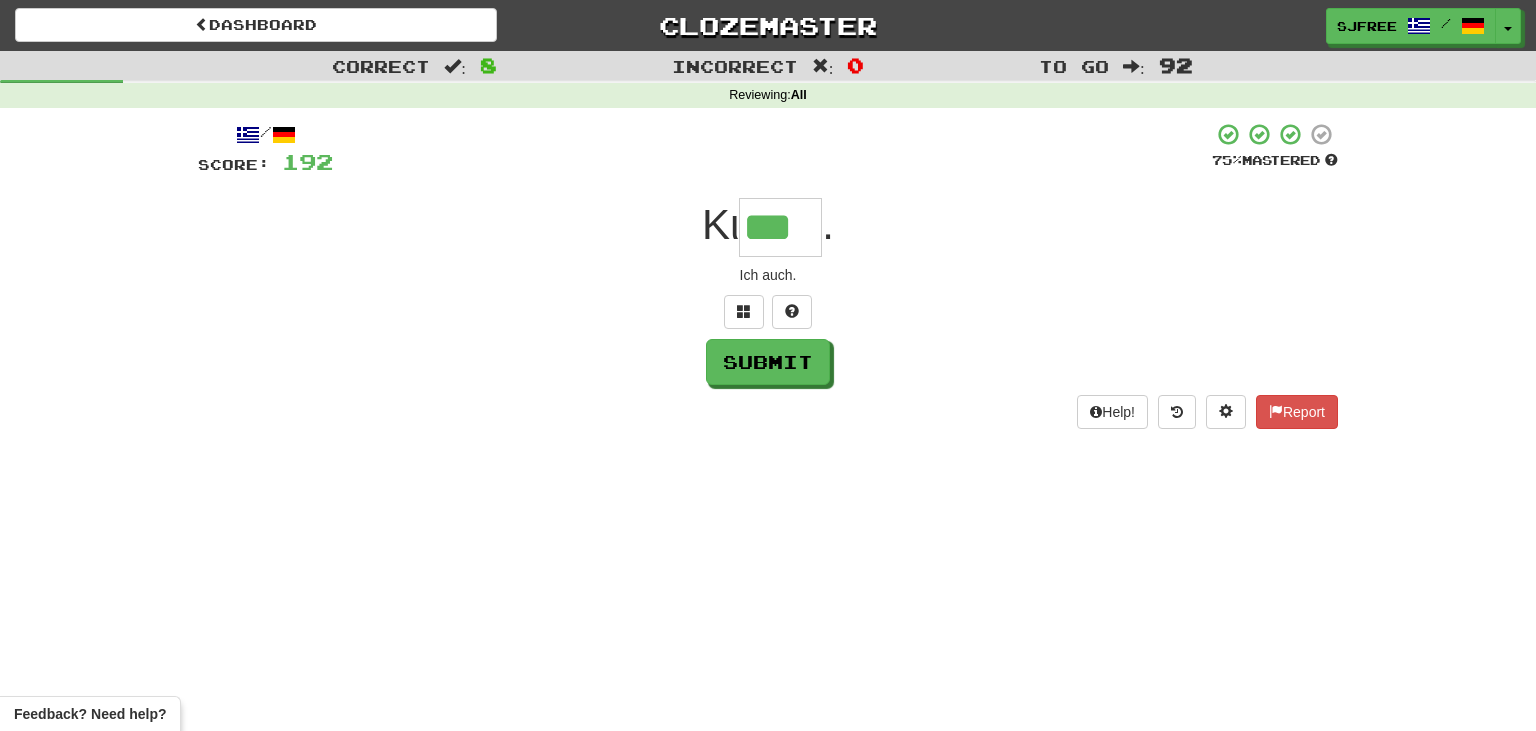 type on "***" 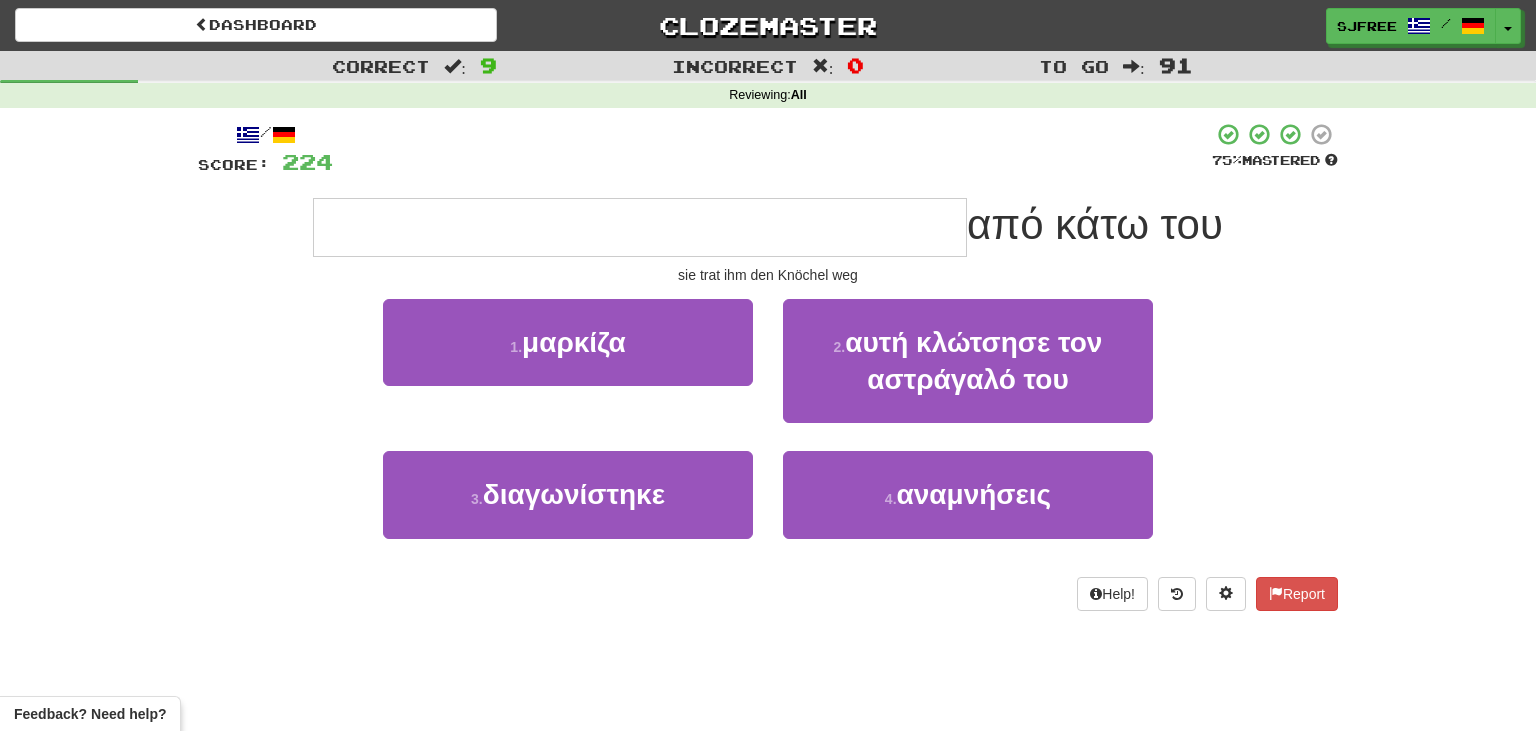 type on "**********" 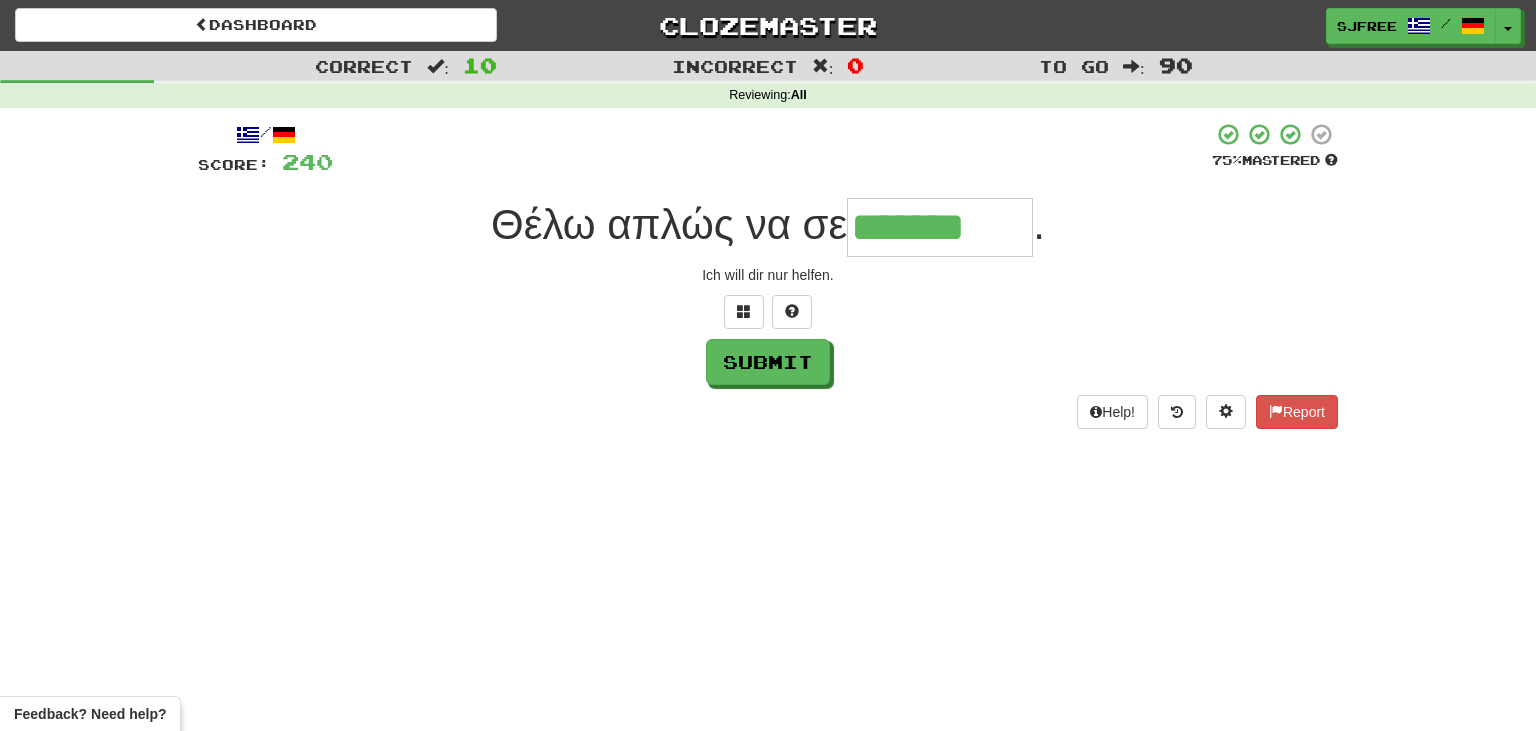 type on "*******" 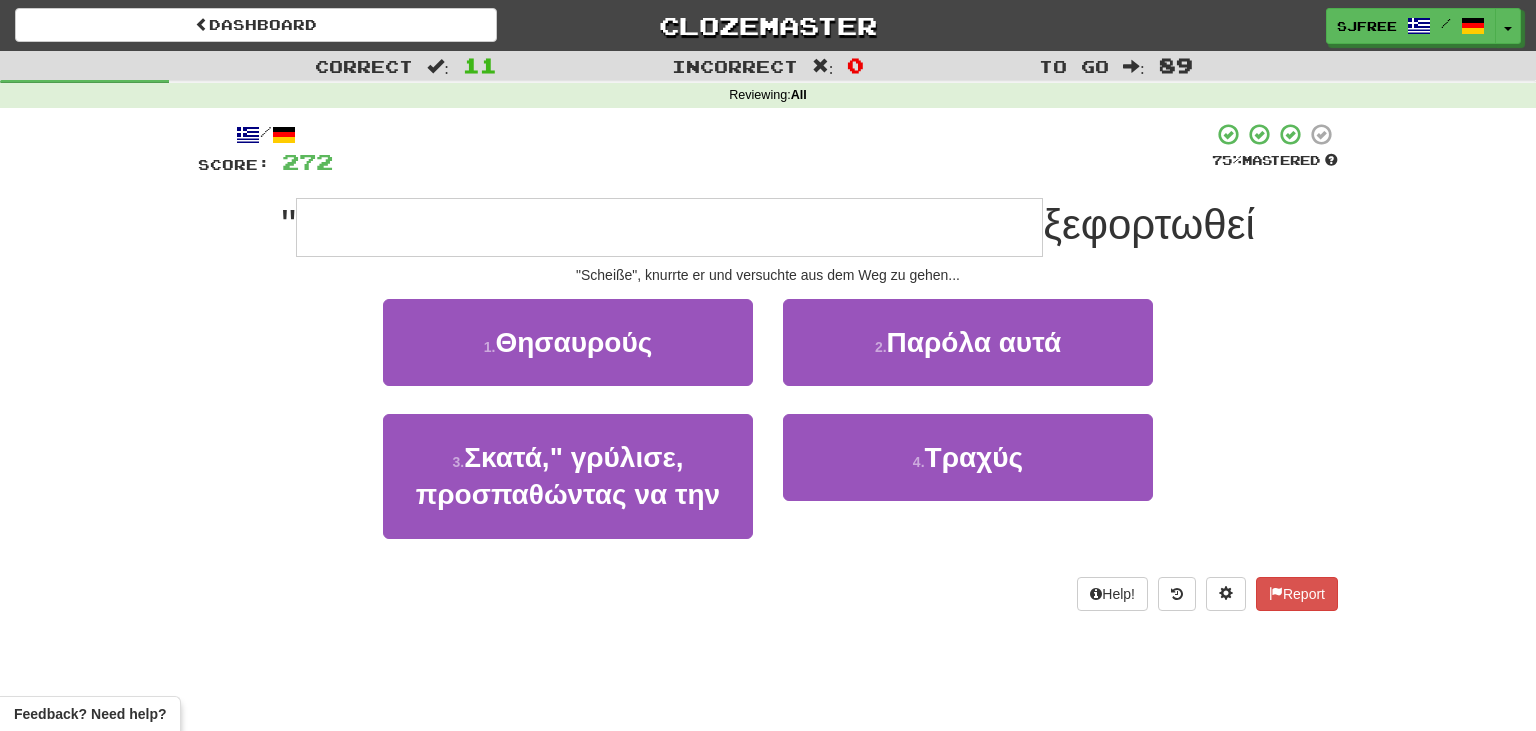 type on "**********" 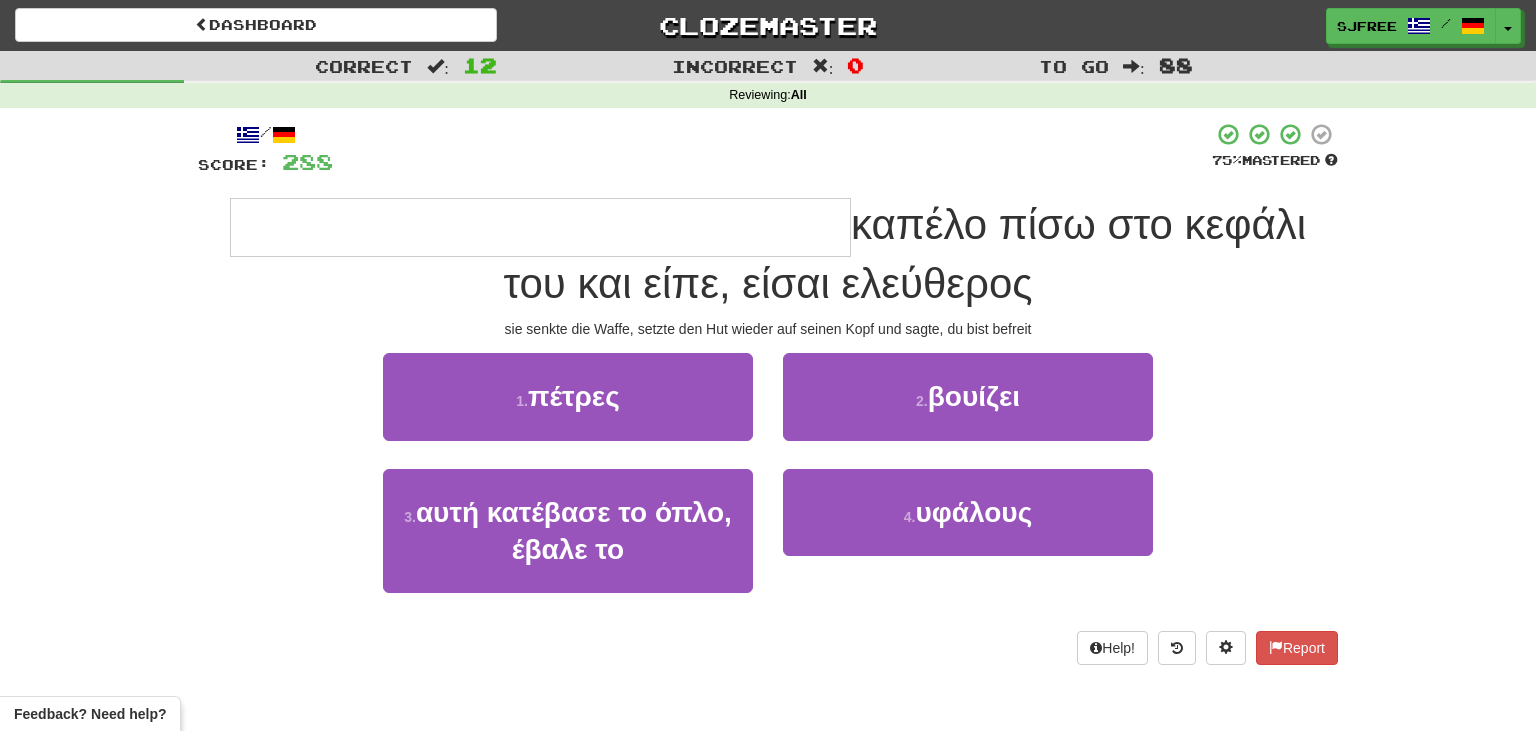 type on "**********" 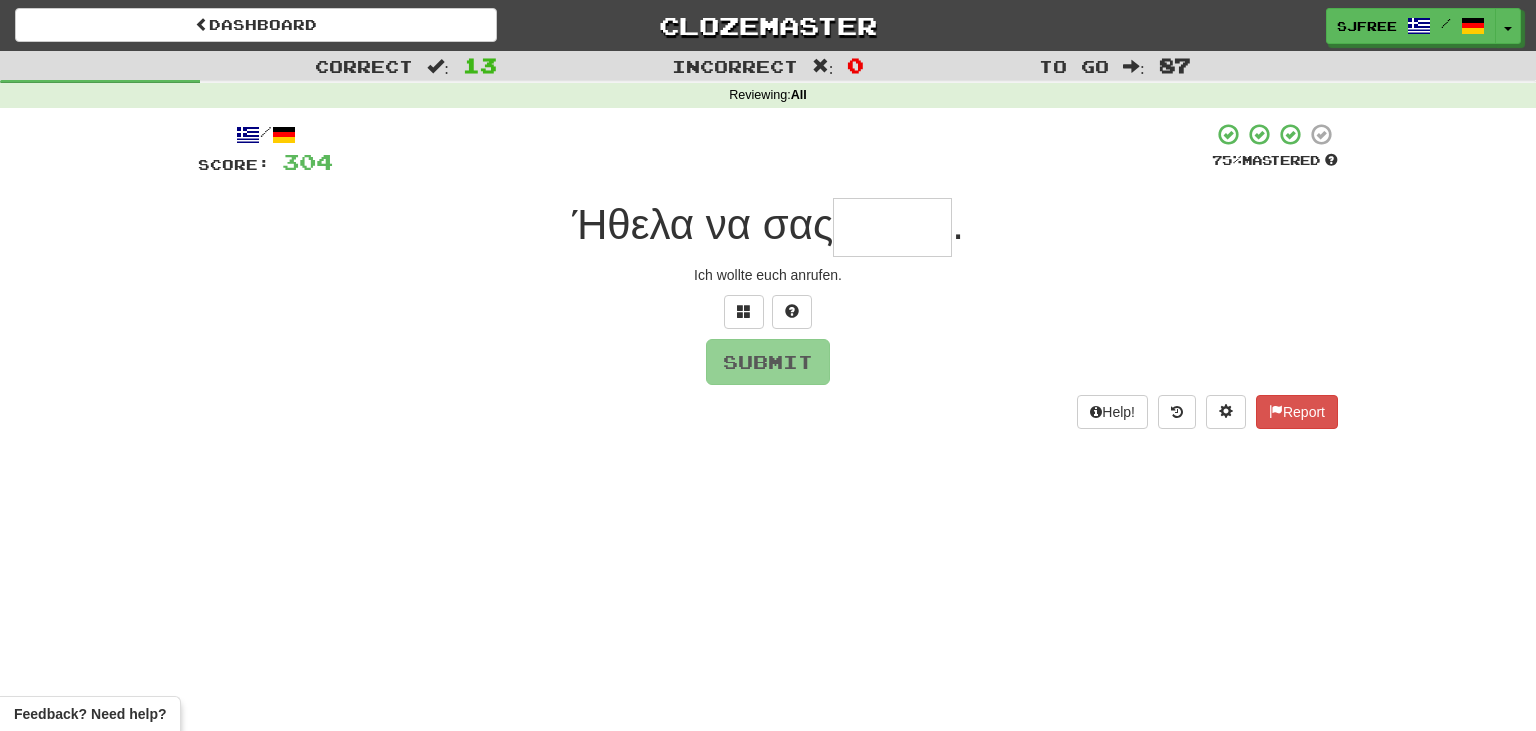 type on "*" 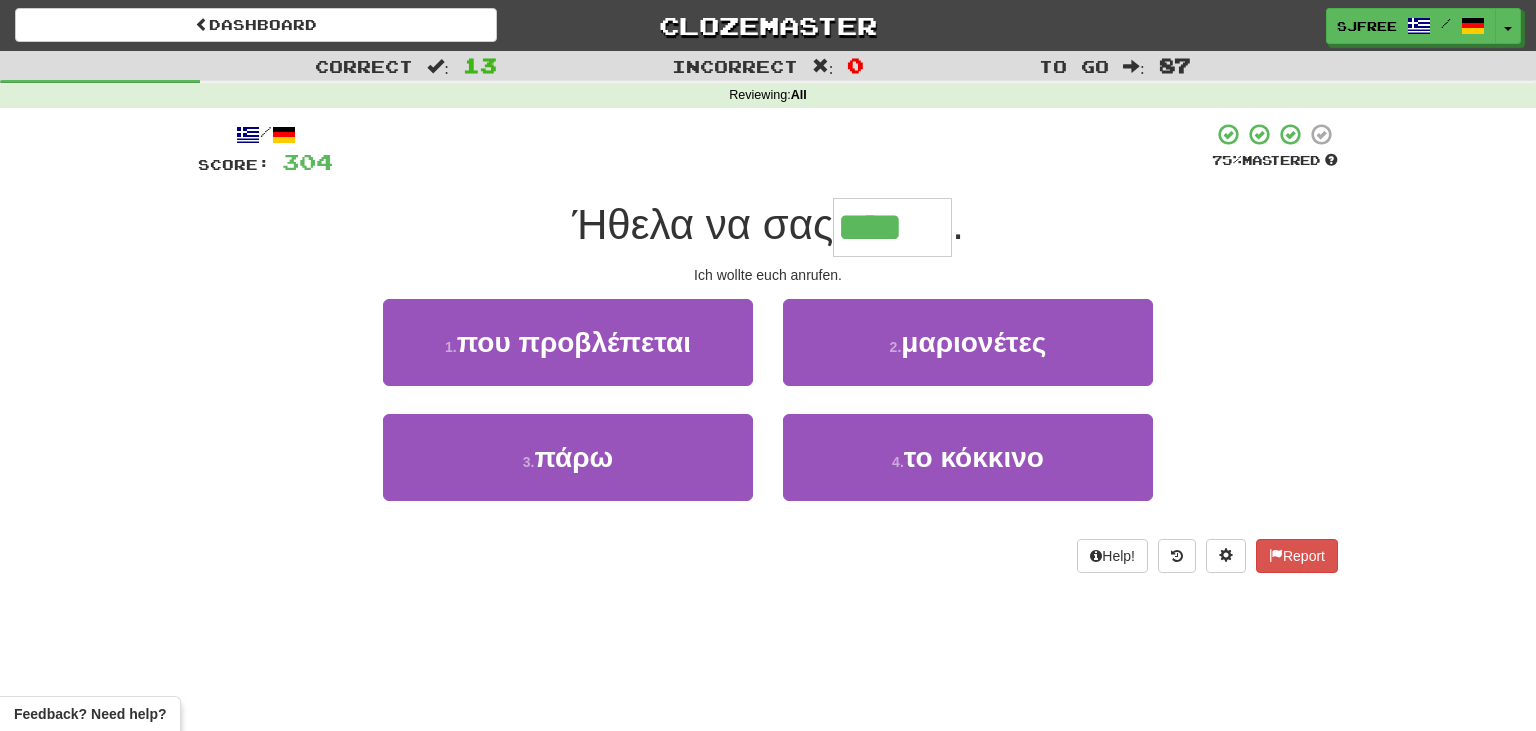 type on "****" 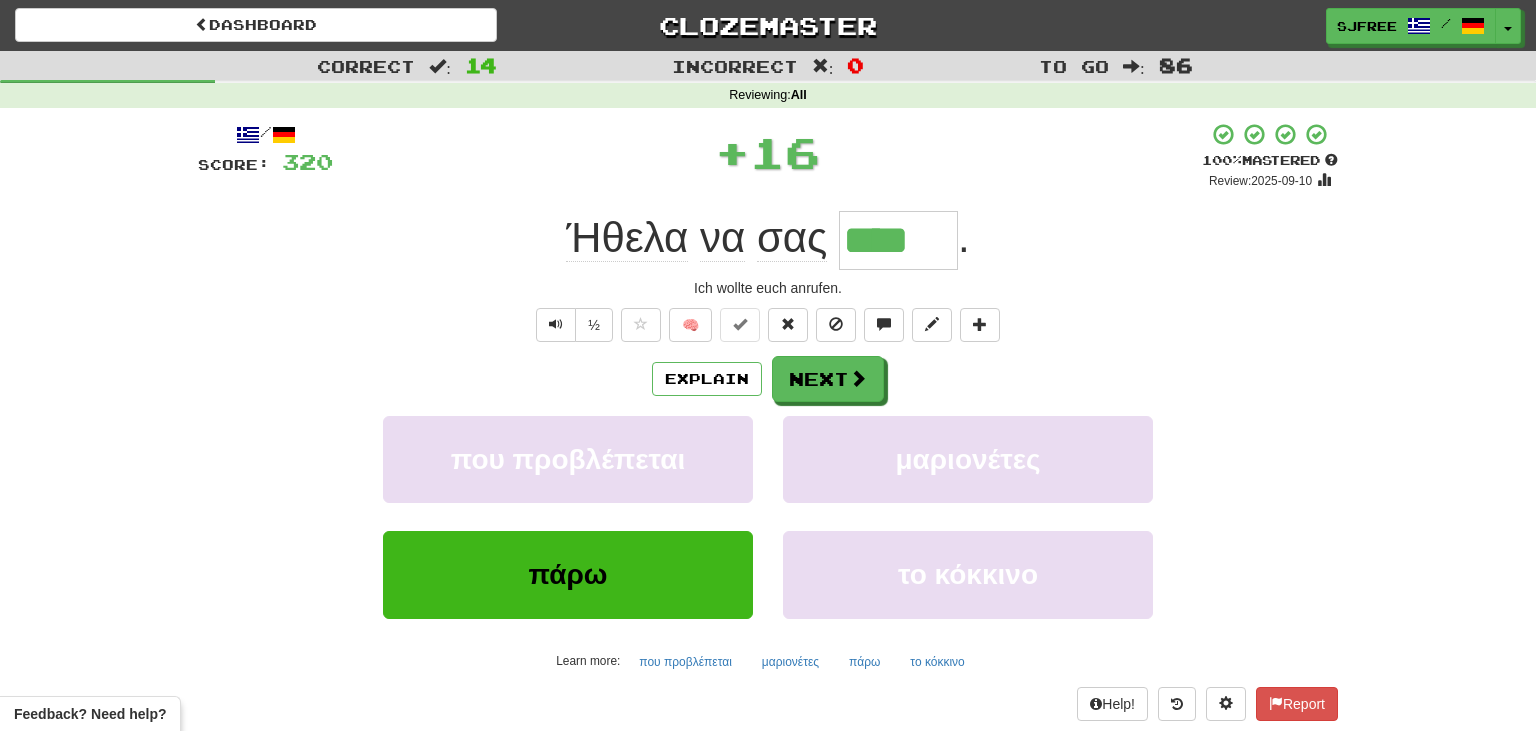 drag, startPoint x: 848, startPoint y: 232, endPoint x: 1021, endPoint y: 250, distance: 173.9339 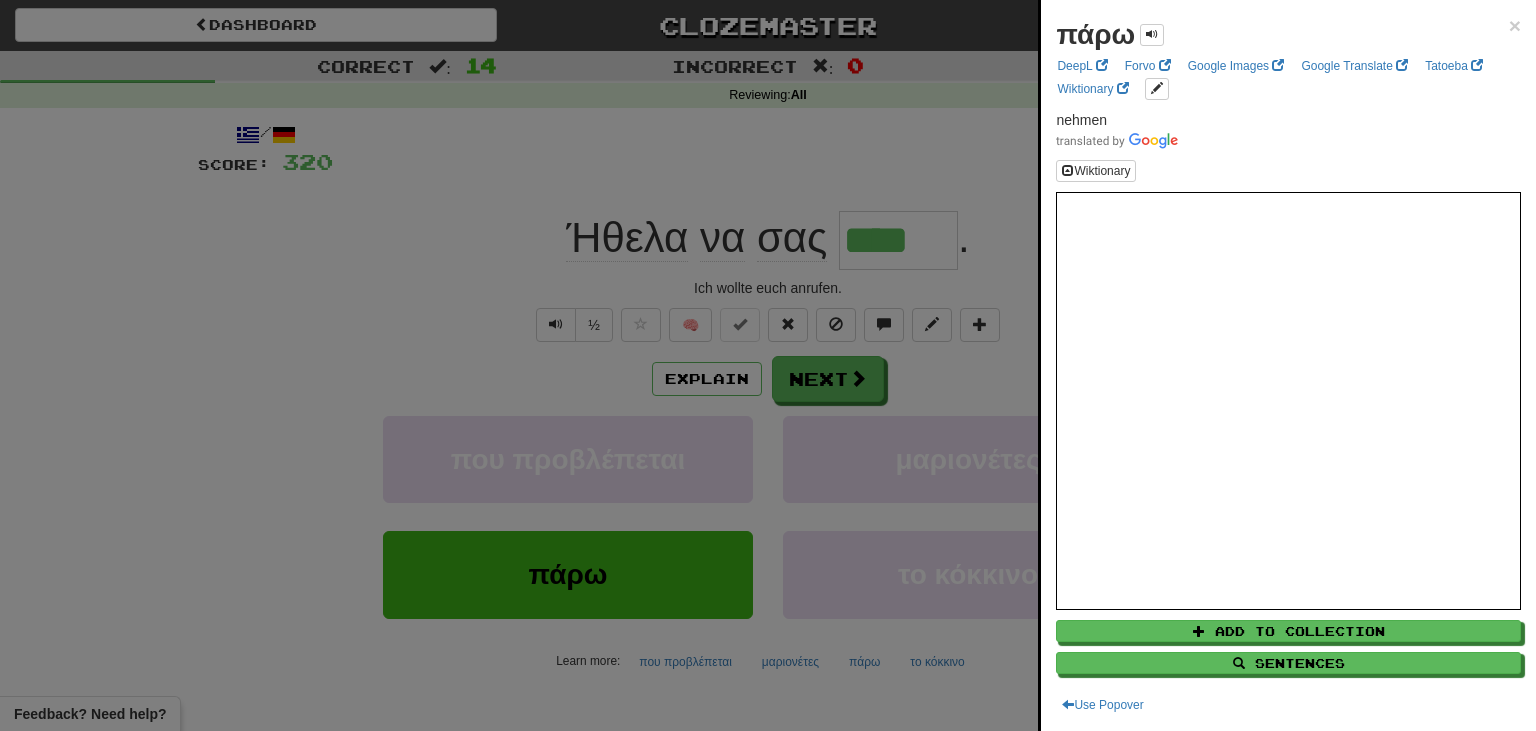 click at bounding box center [768, 365] 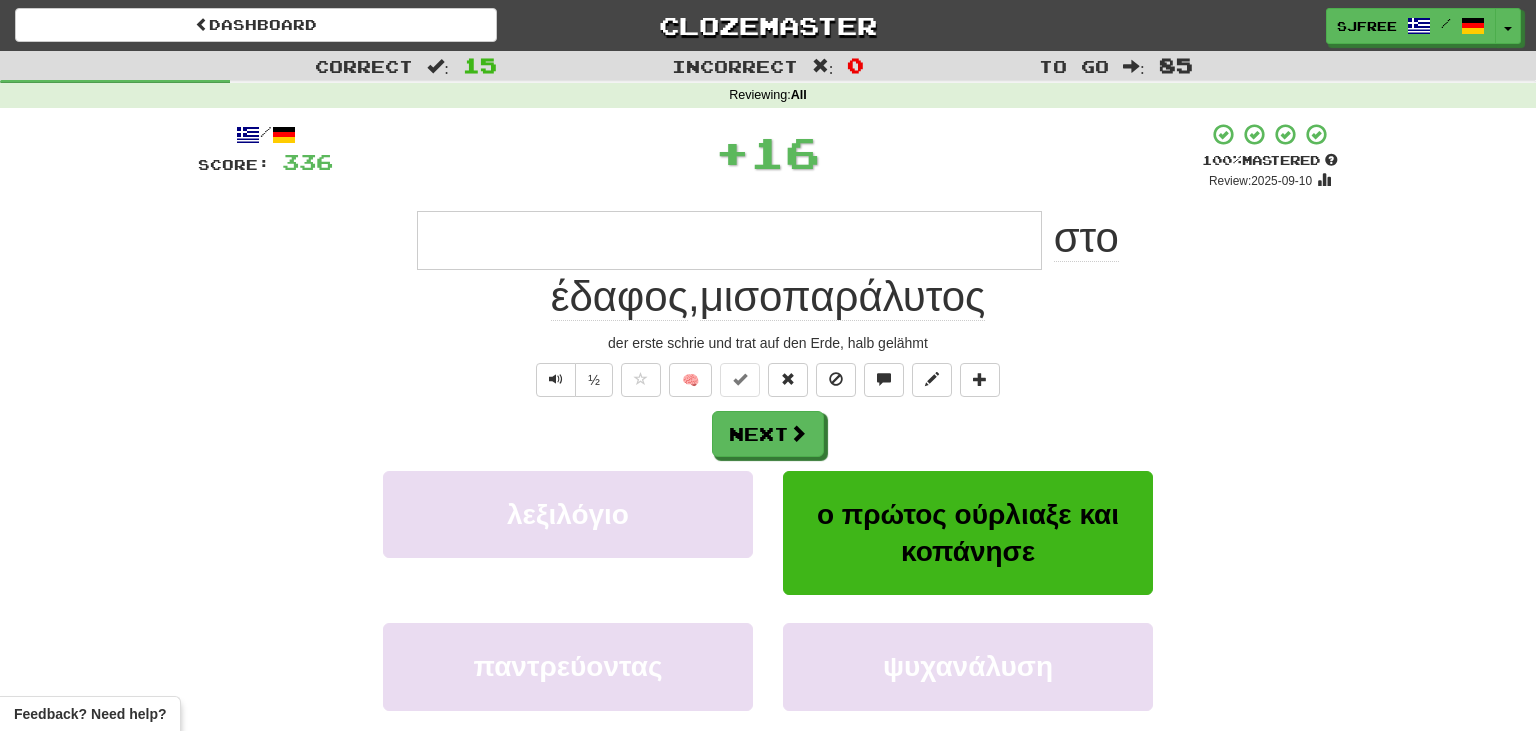 type on "**********" 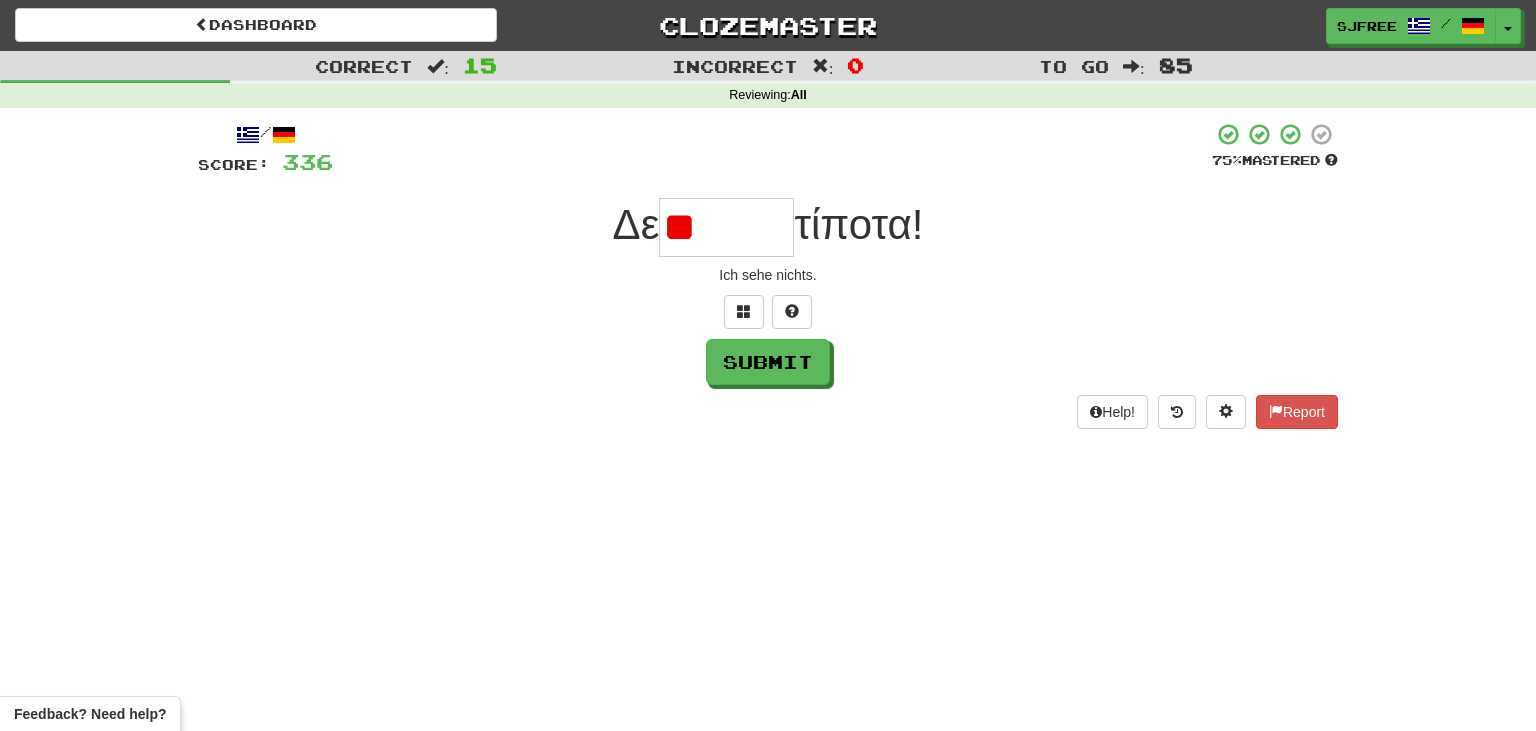 type on "*" 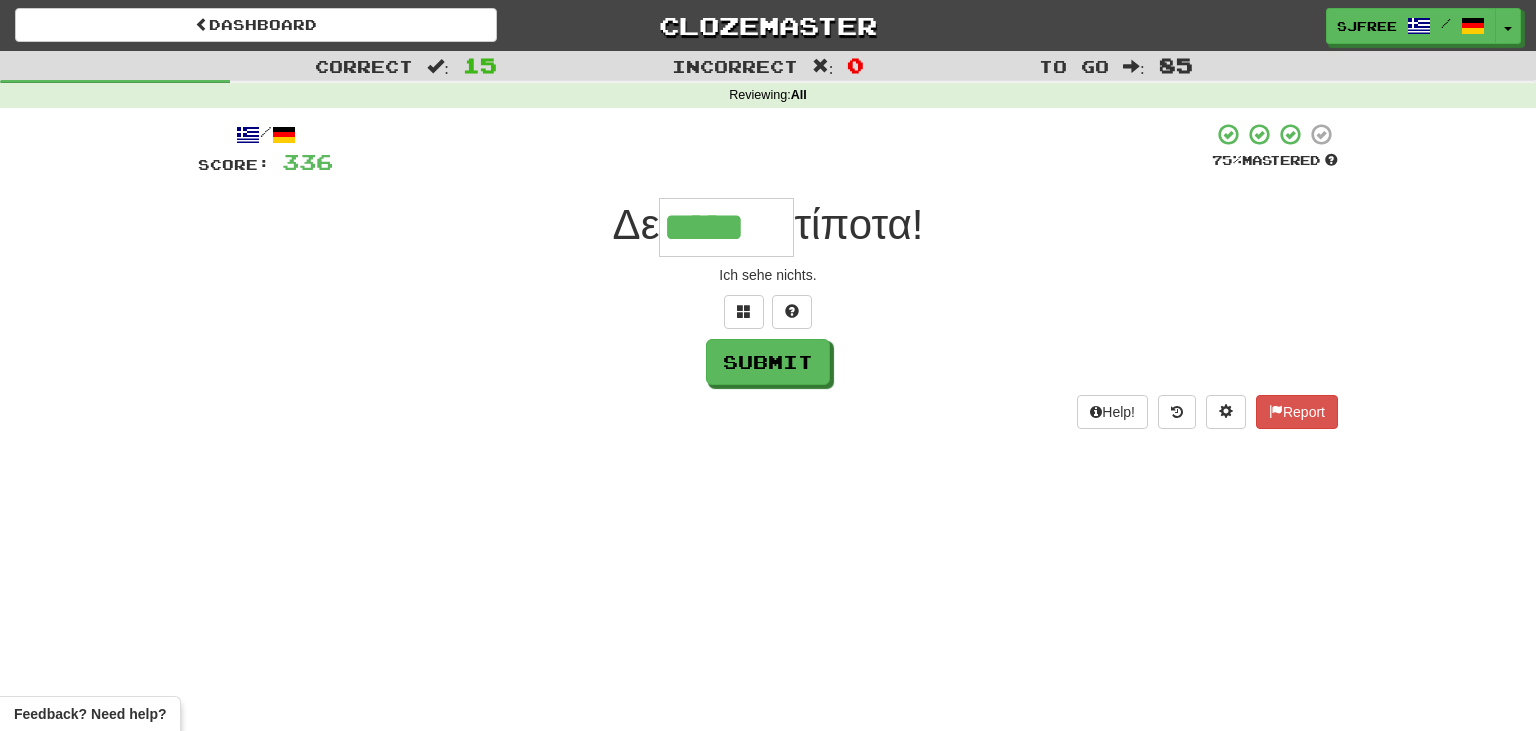 type on "*****" 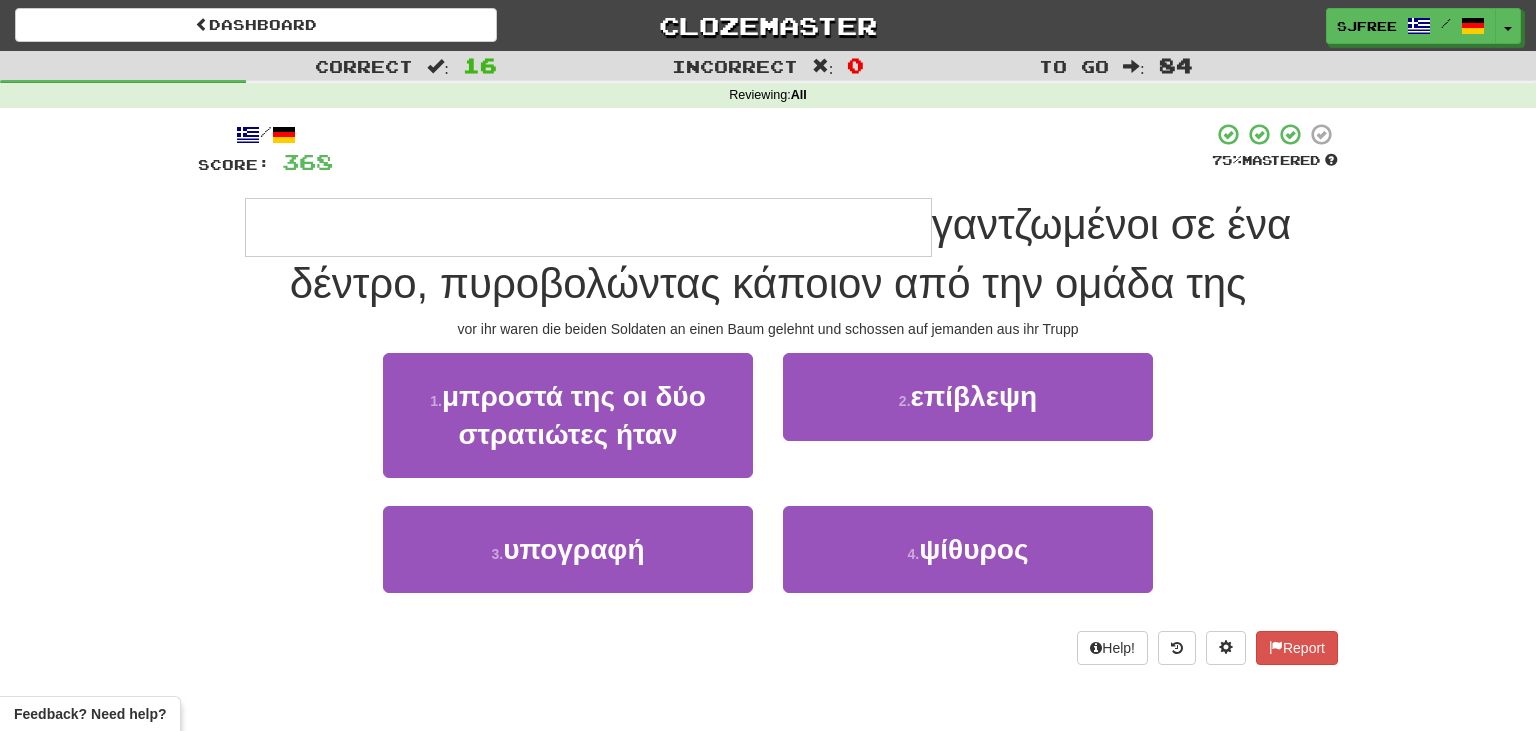 type on "**********" 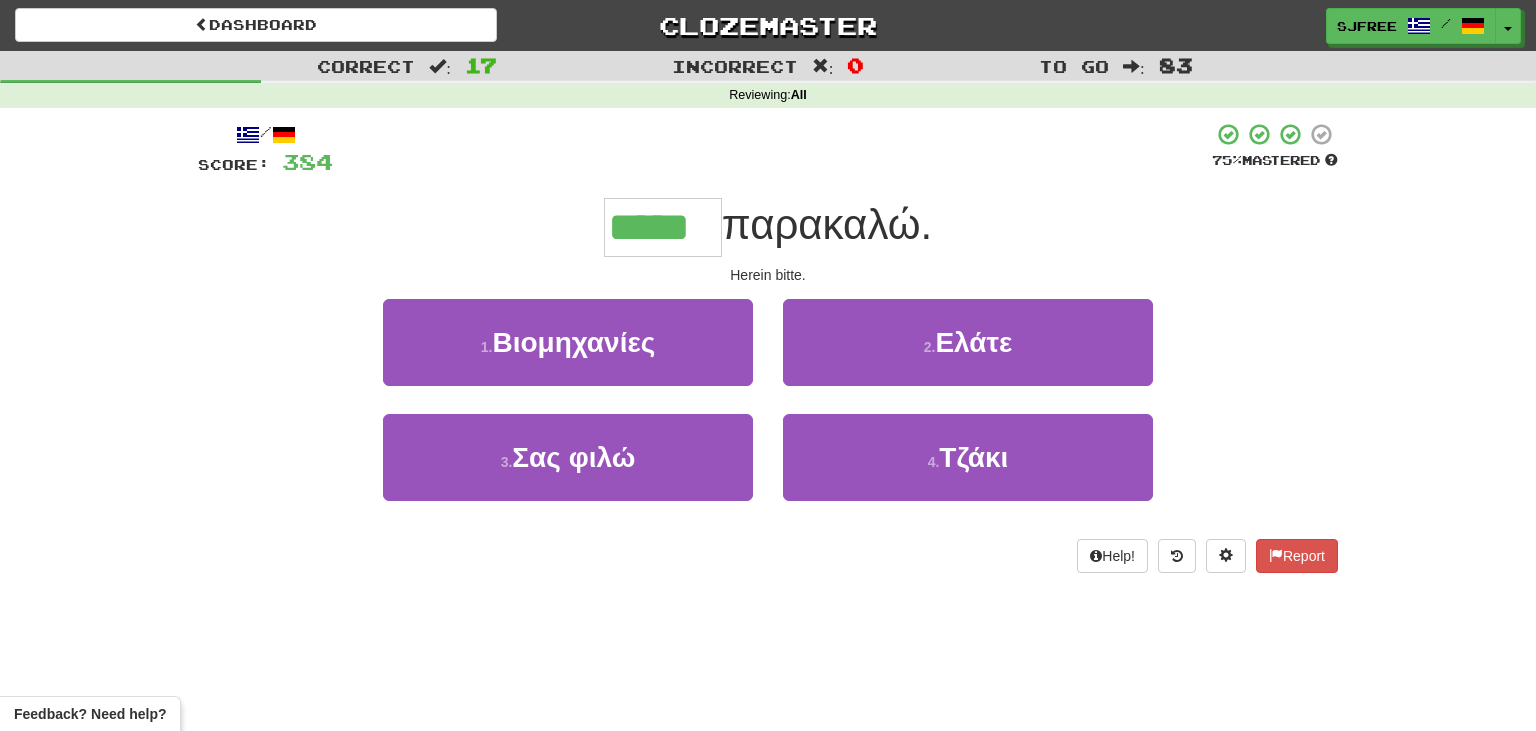 type on "*****" 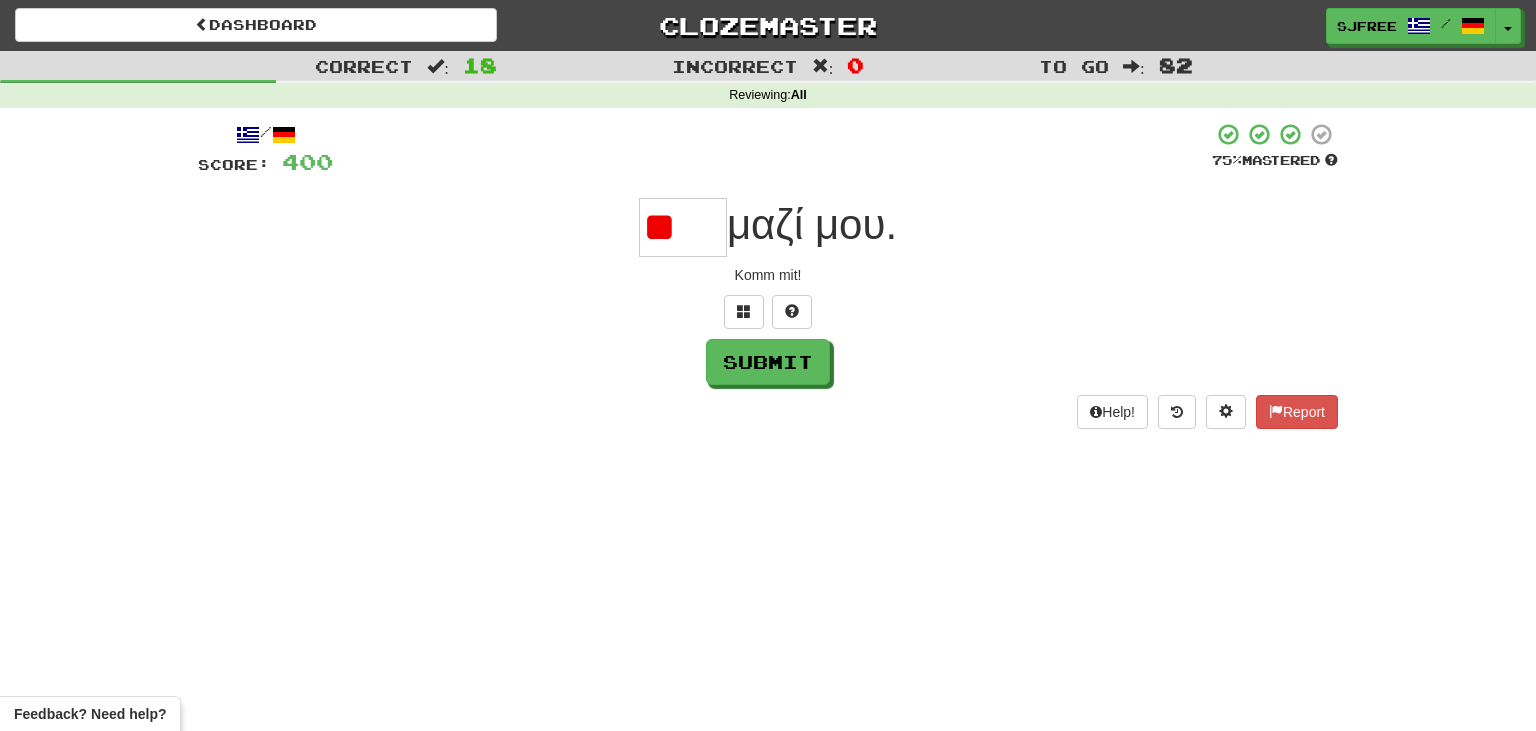type on "*" 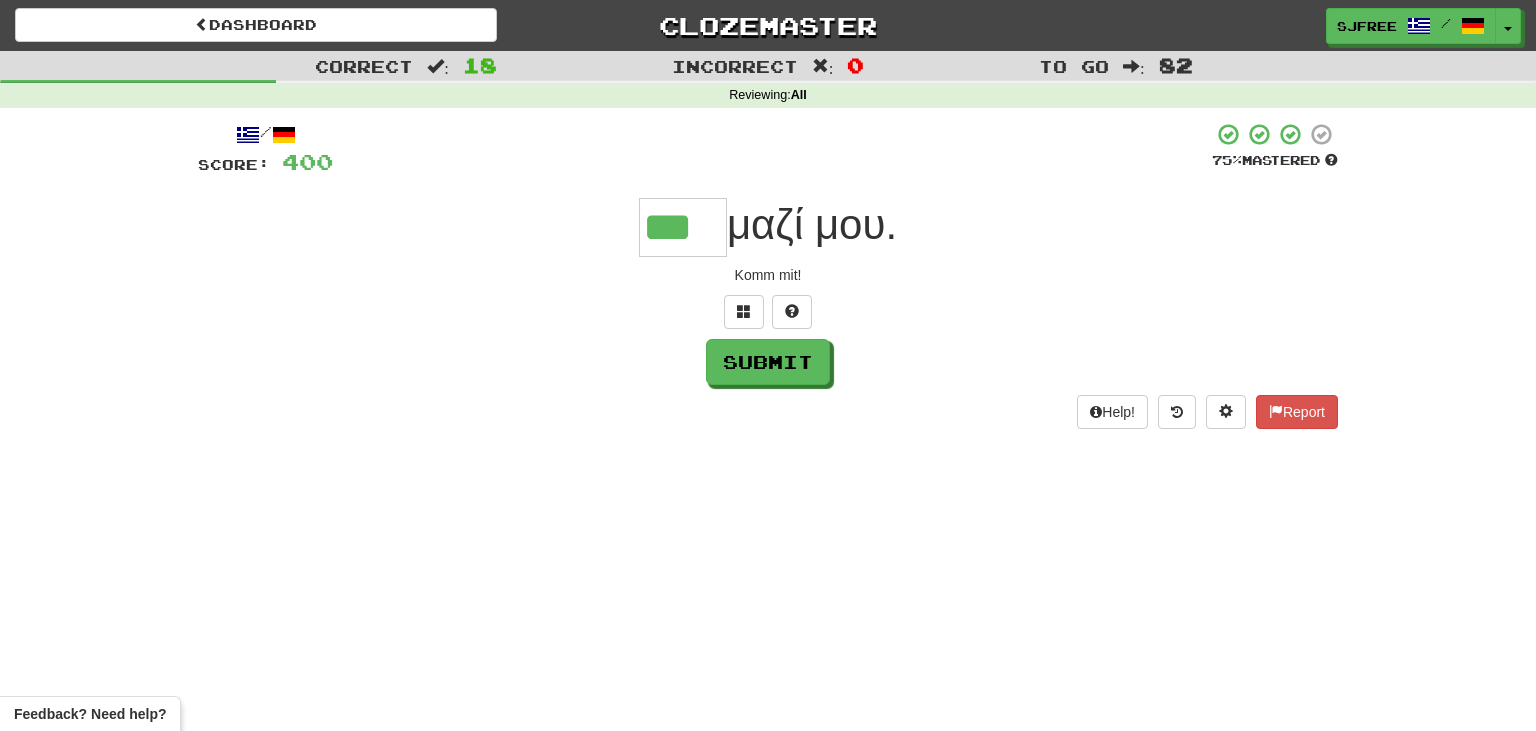 type on "***" 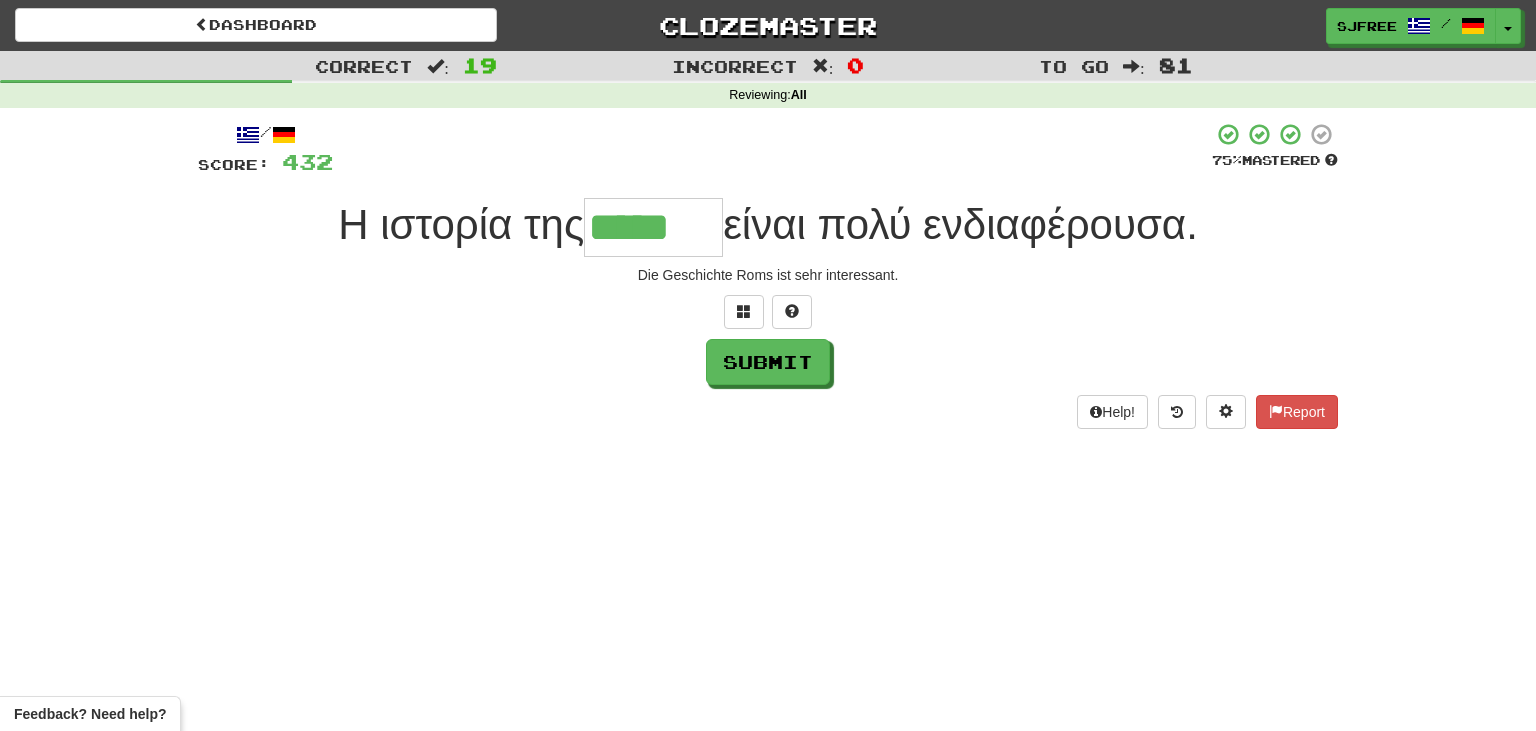 type on "*****" 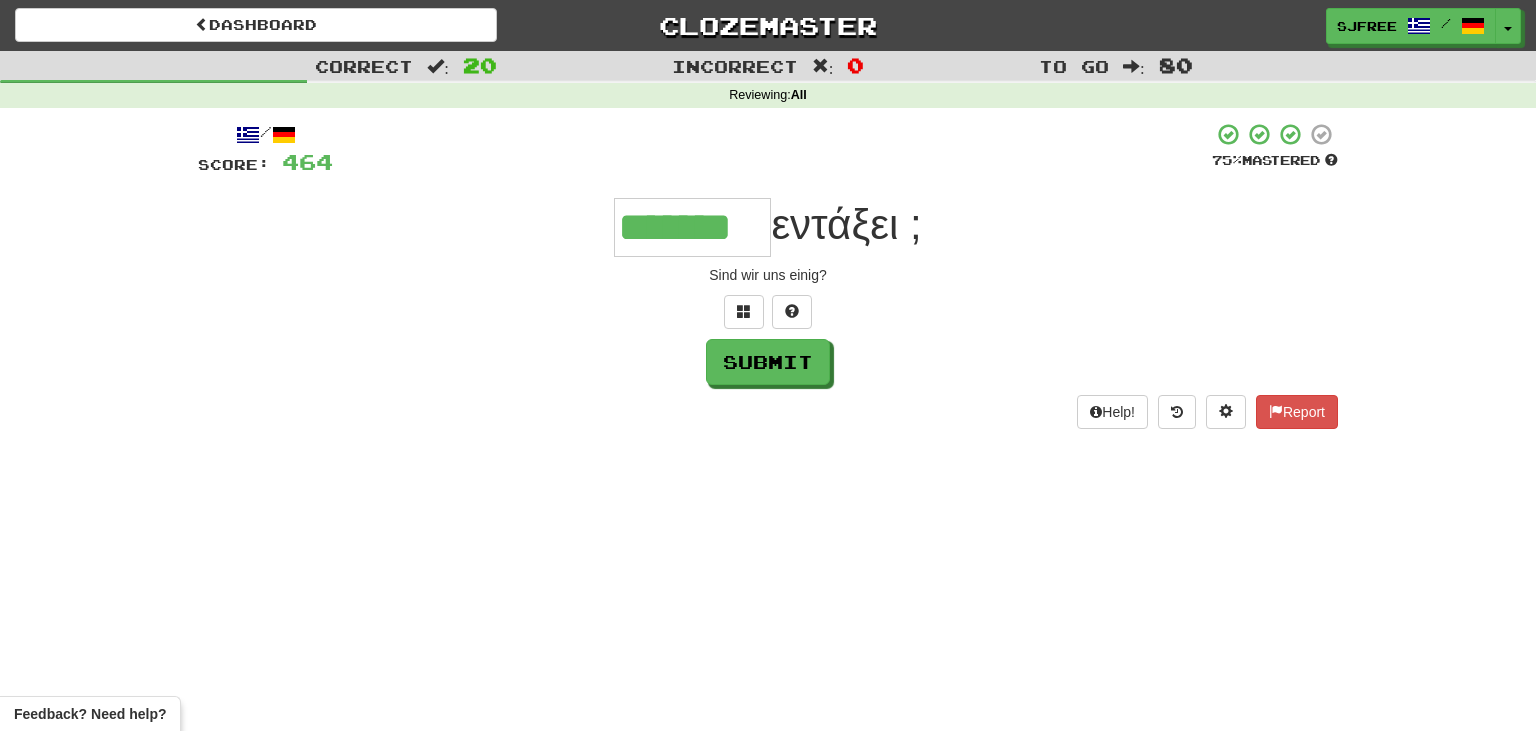 type on "*******" 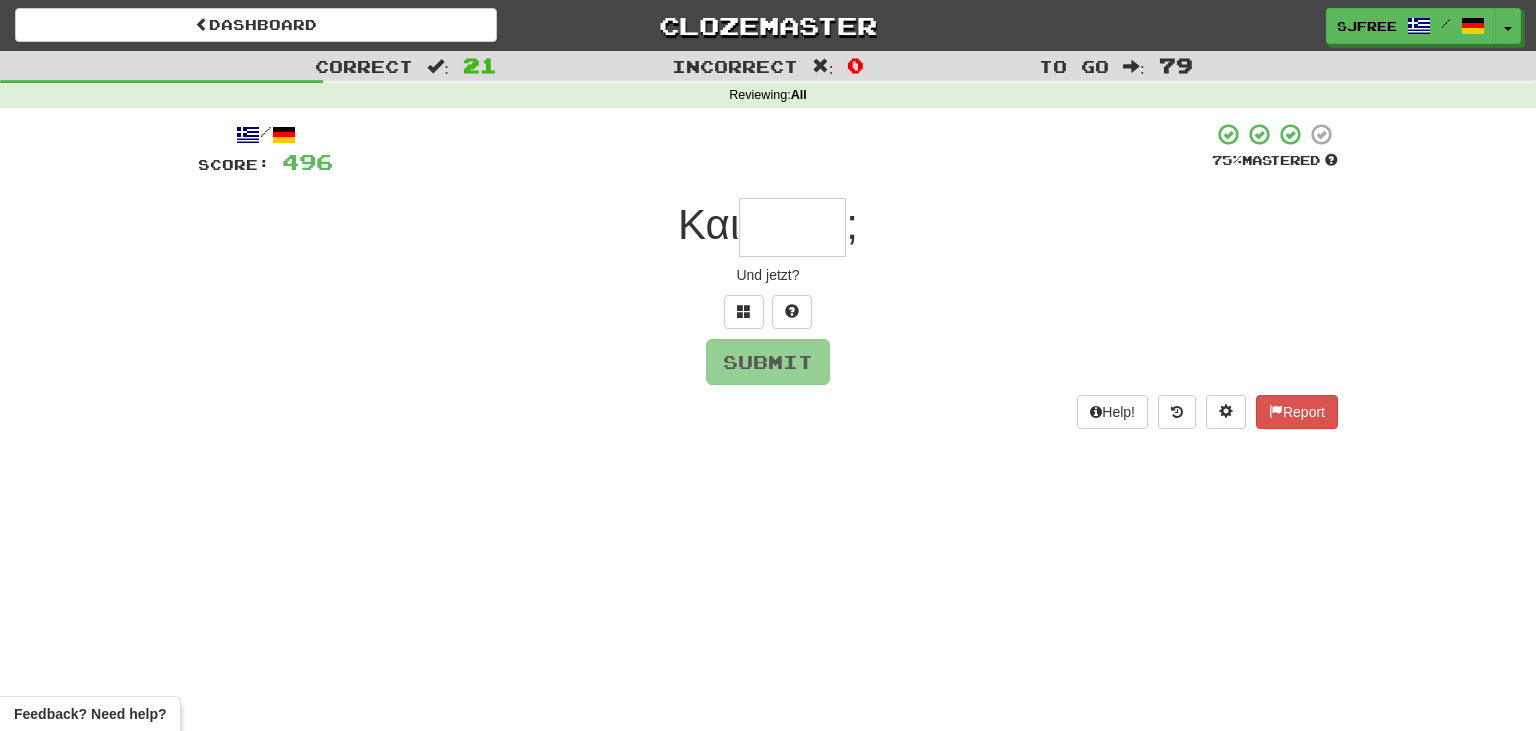 type on "*" 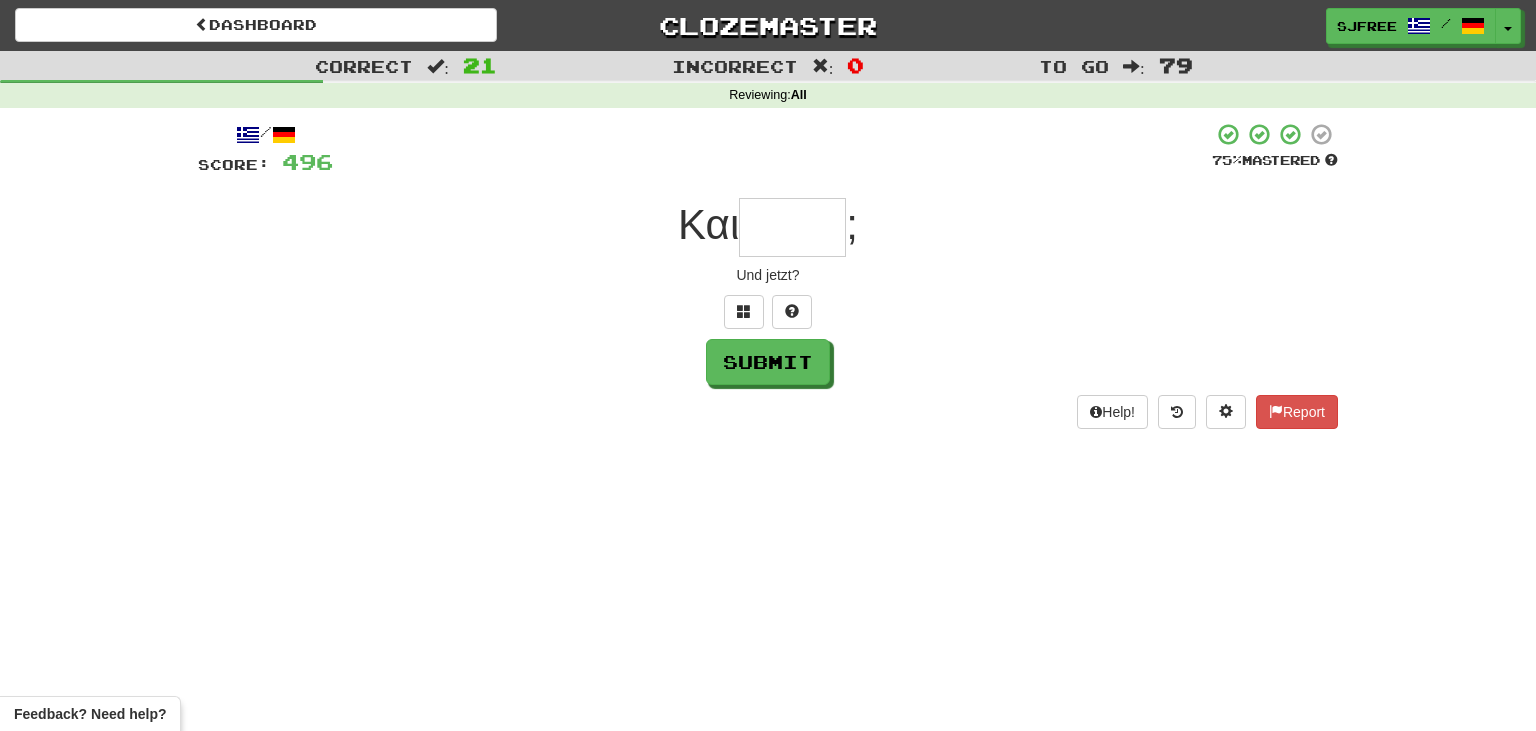 type on "*" 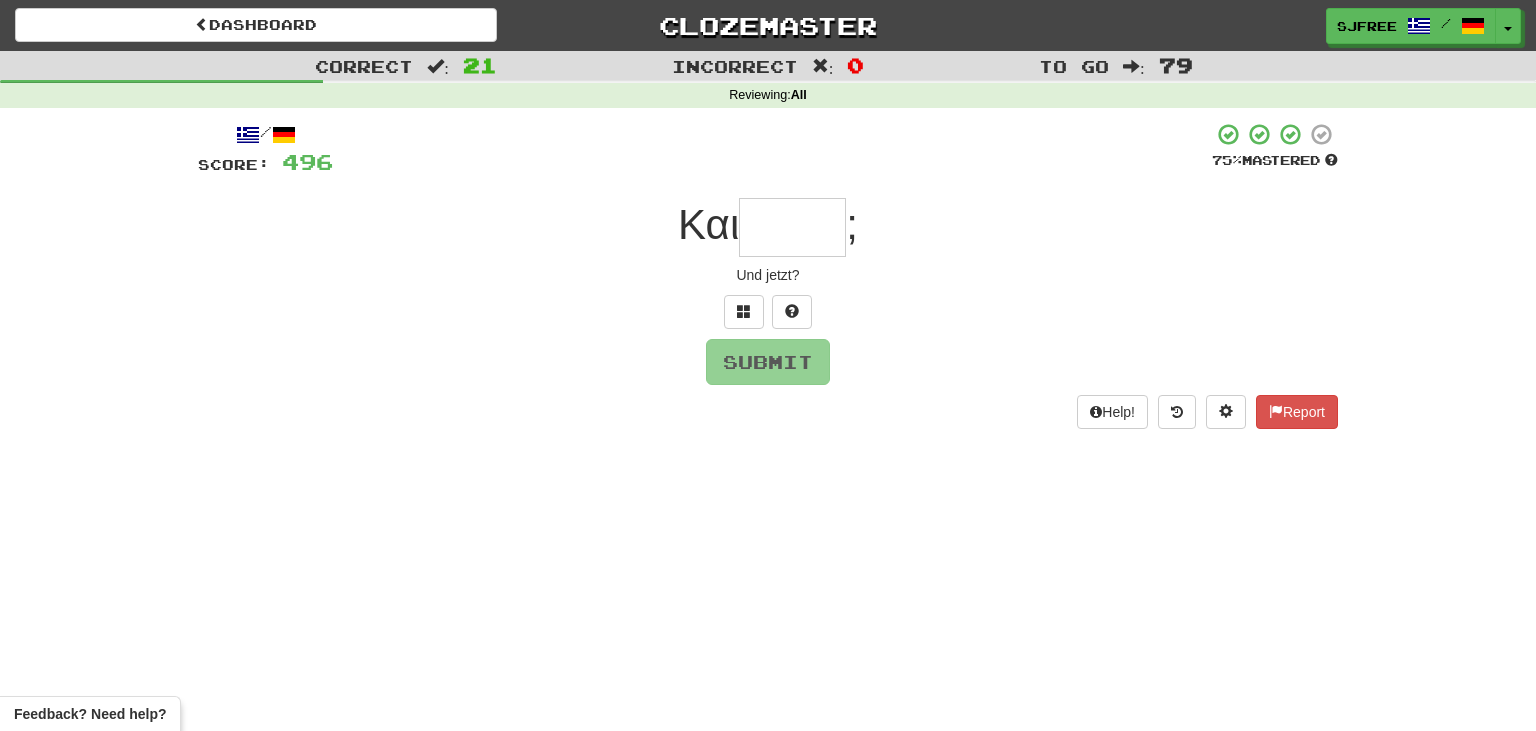 type on "*" 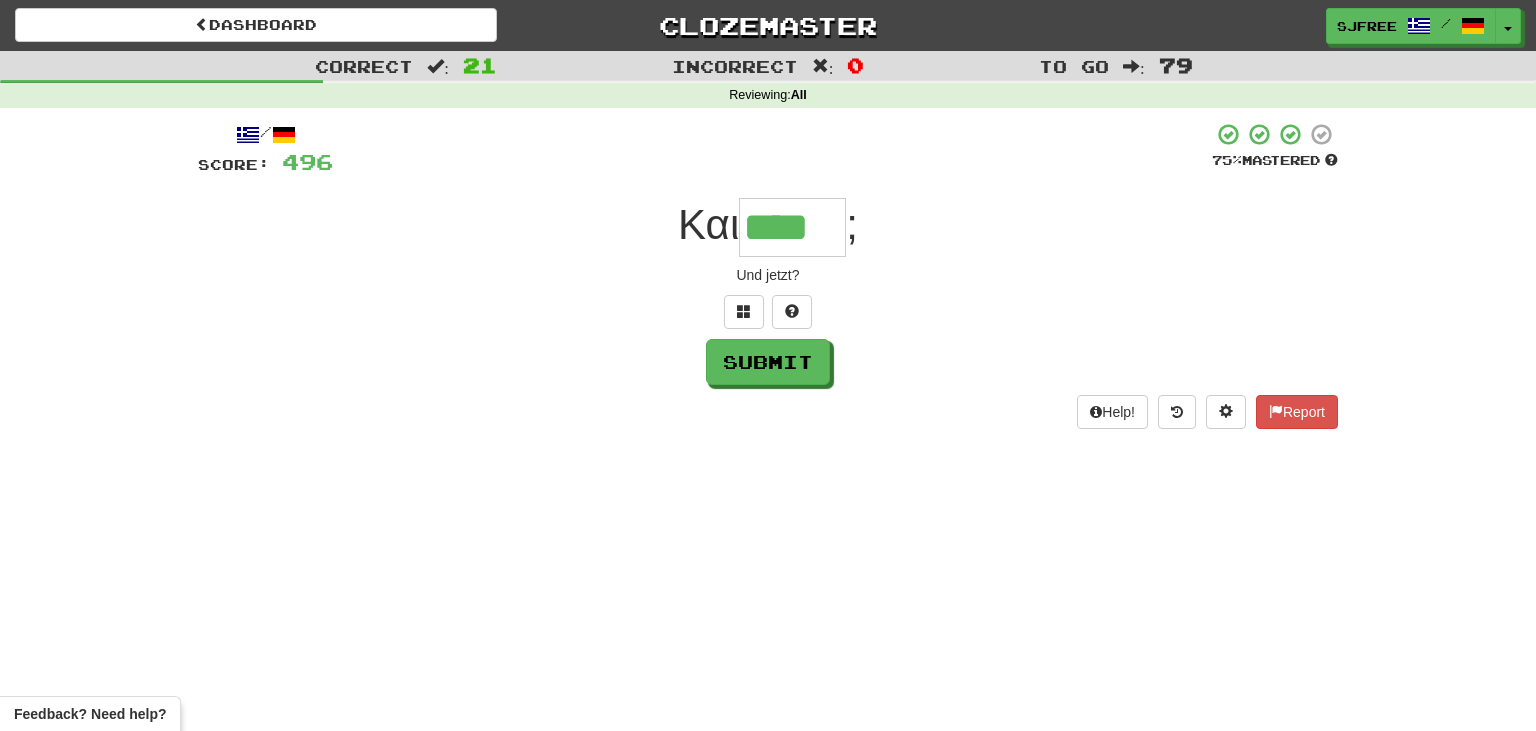 type on "****" 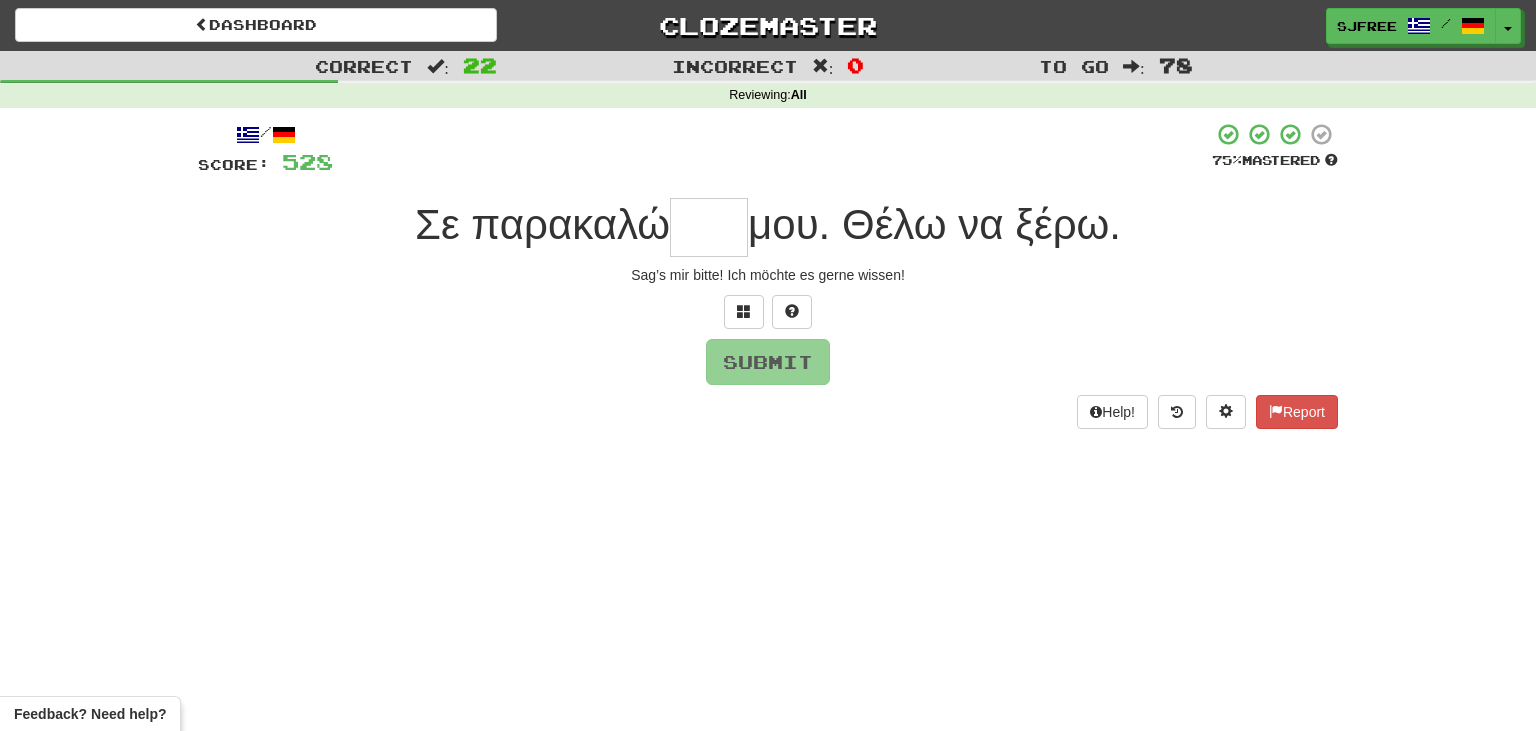 click on "μου. Θέλω να ξέρω." at bounding box center (934, 224) 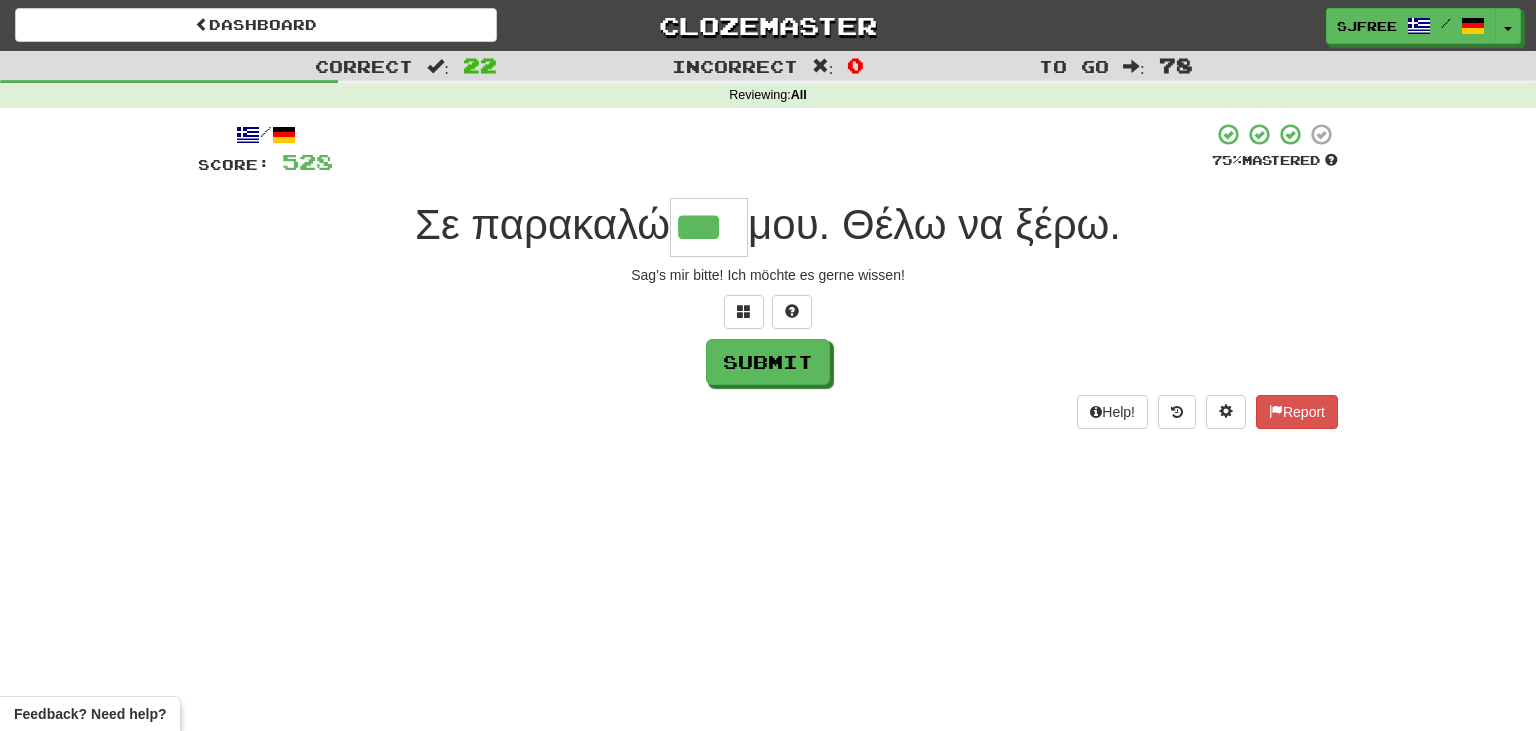 type on "***" 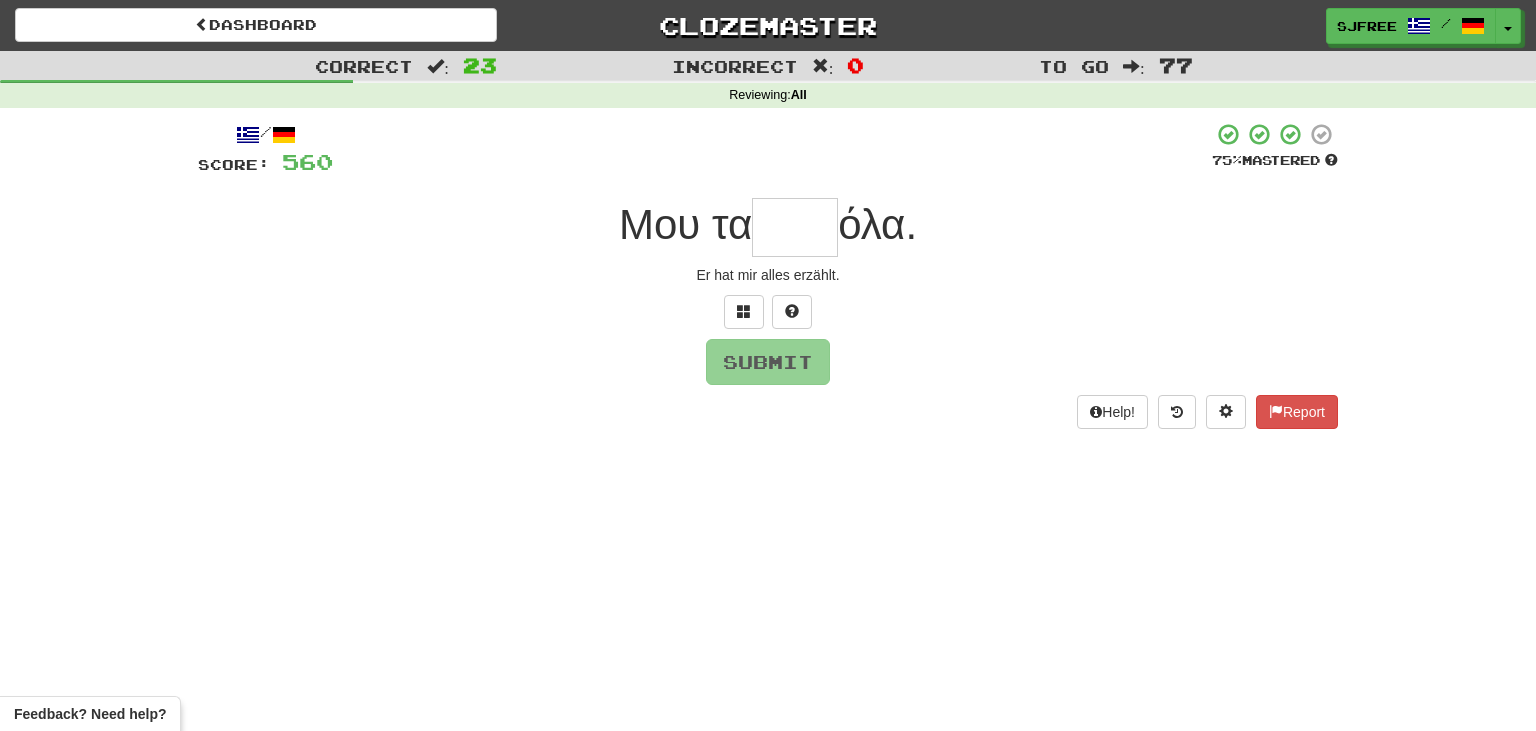 type on "*" 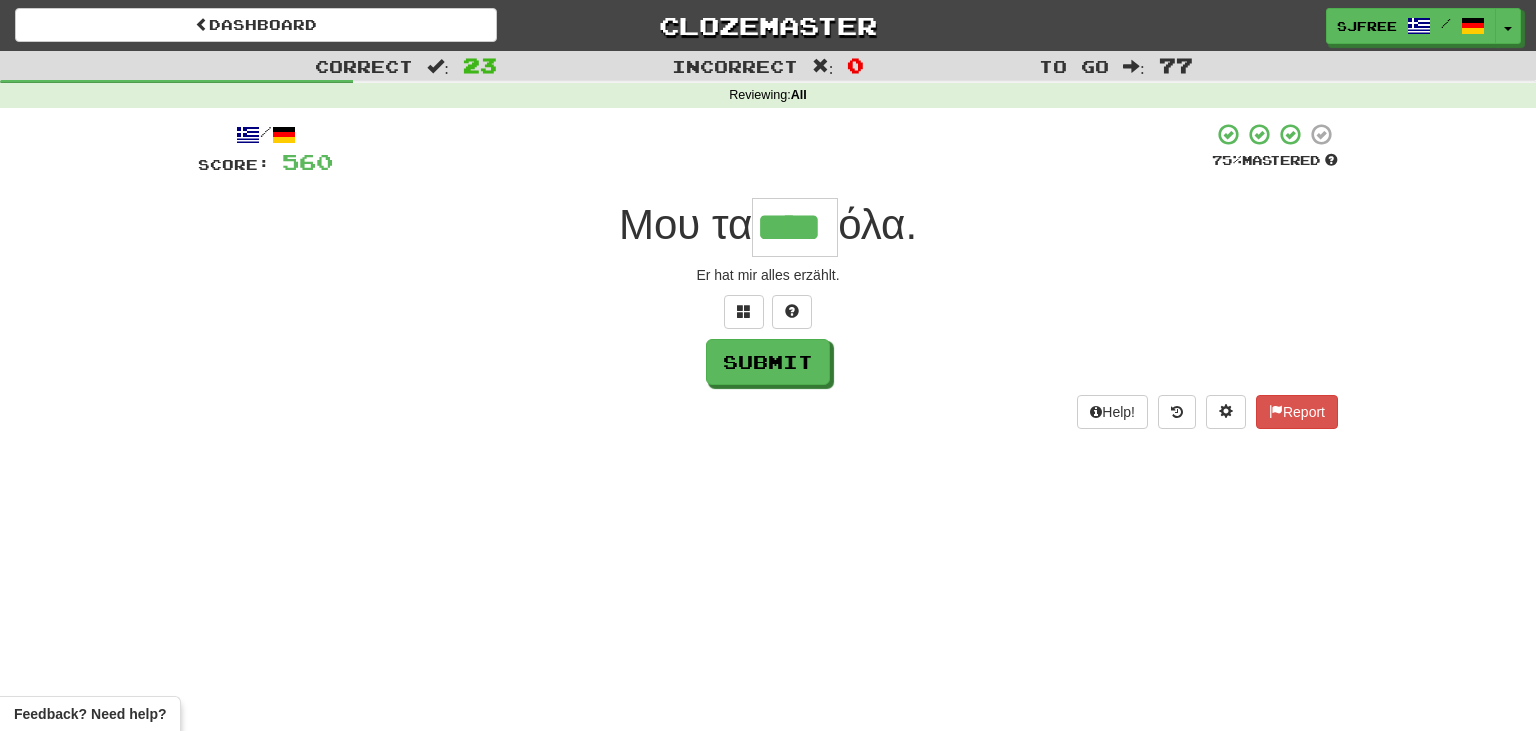 type on "****" 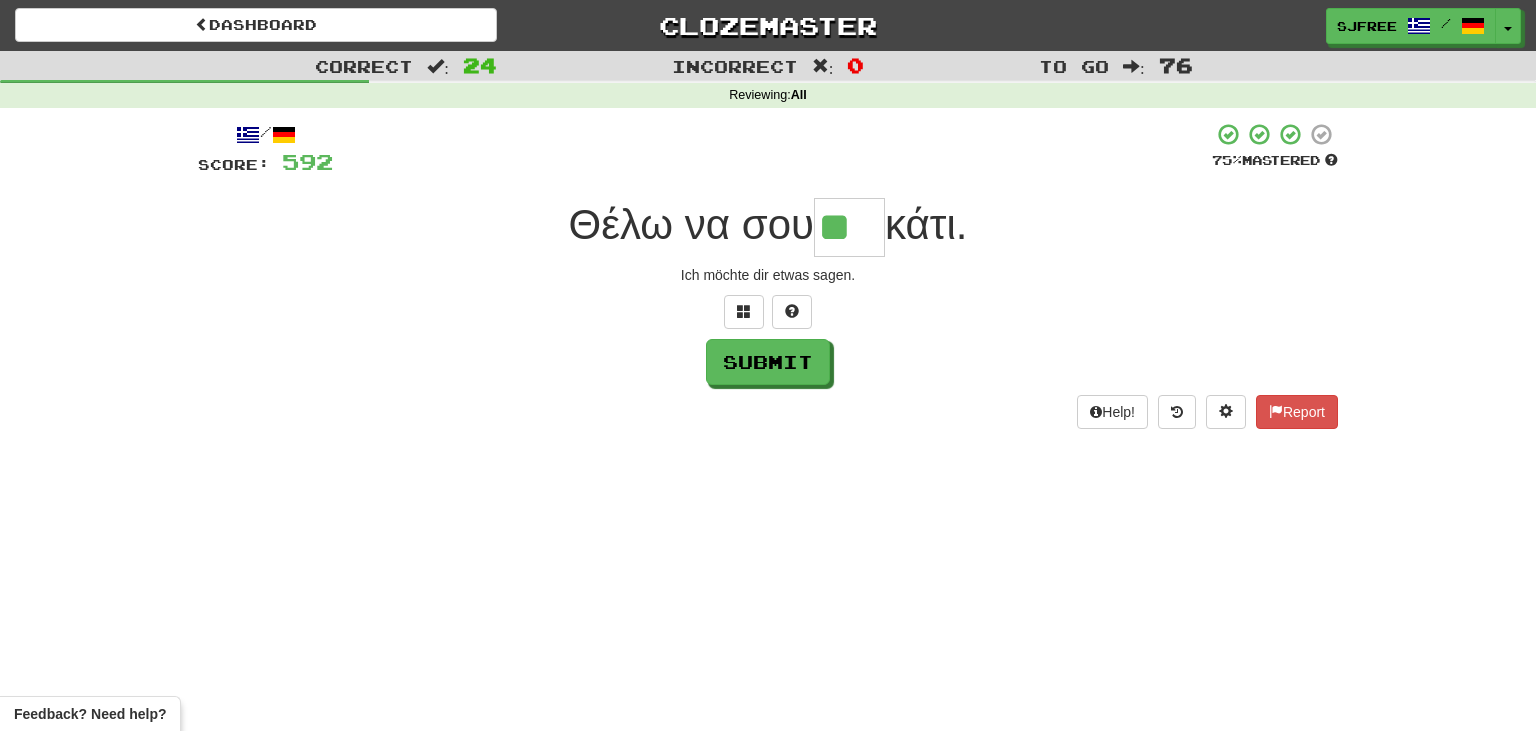 type on "**" 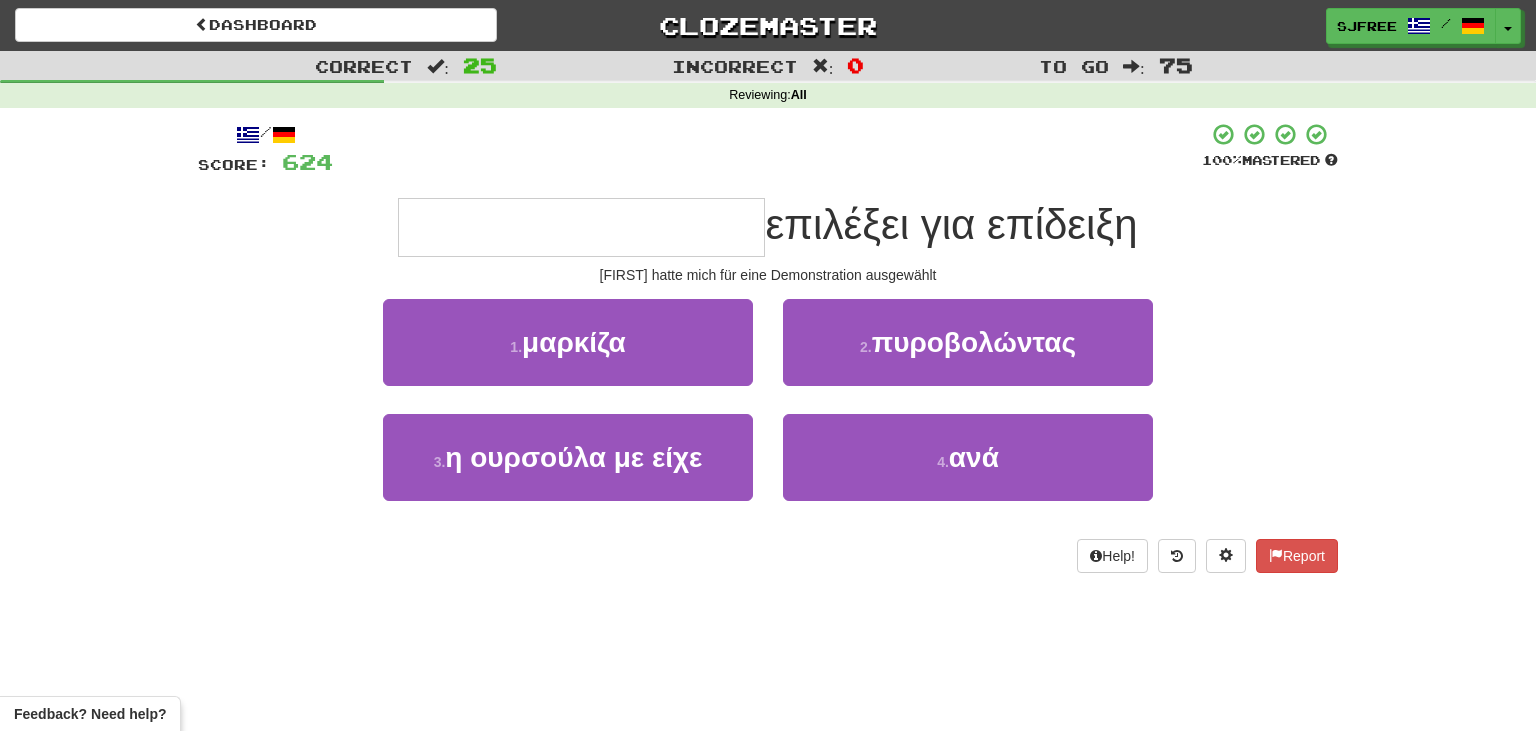 type on "**********" 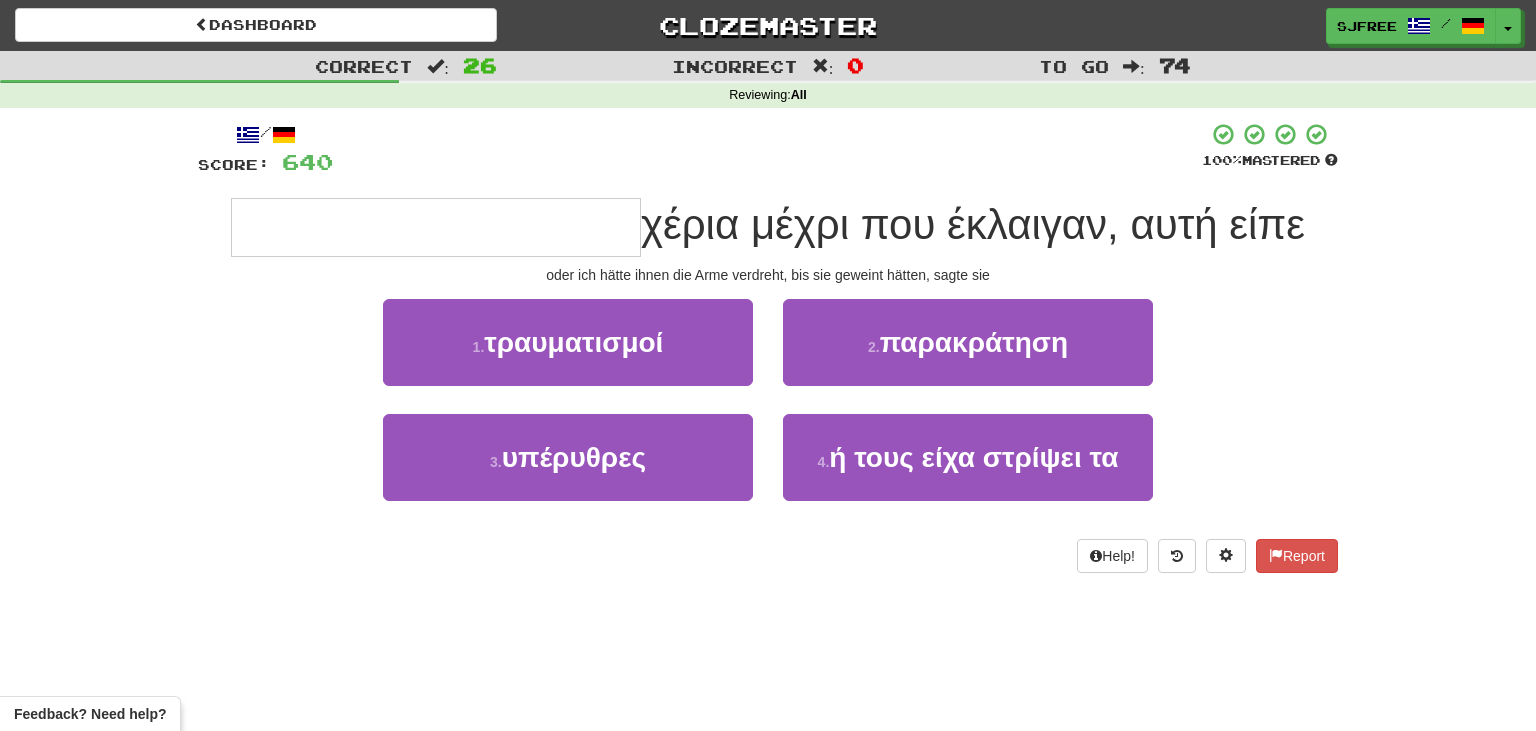 type on "**********" 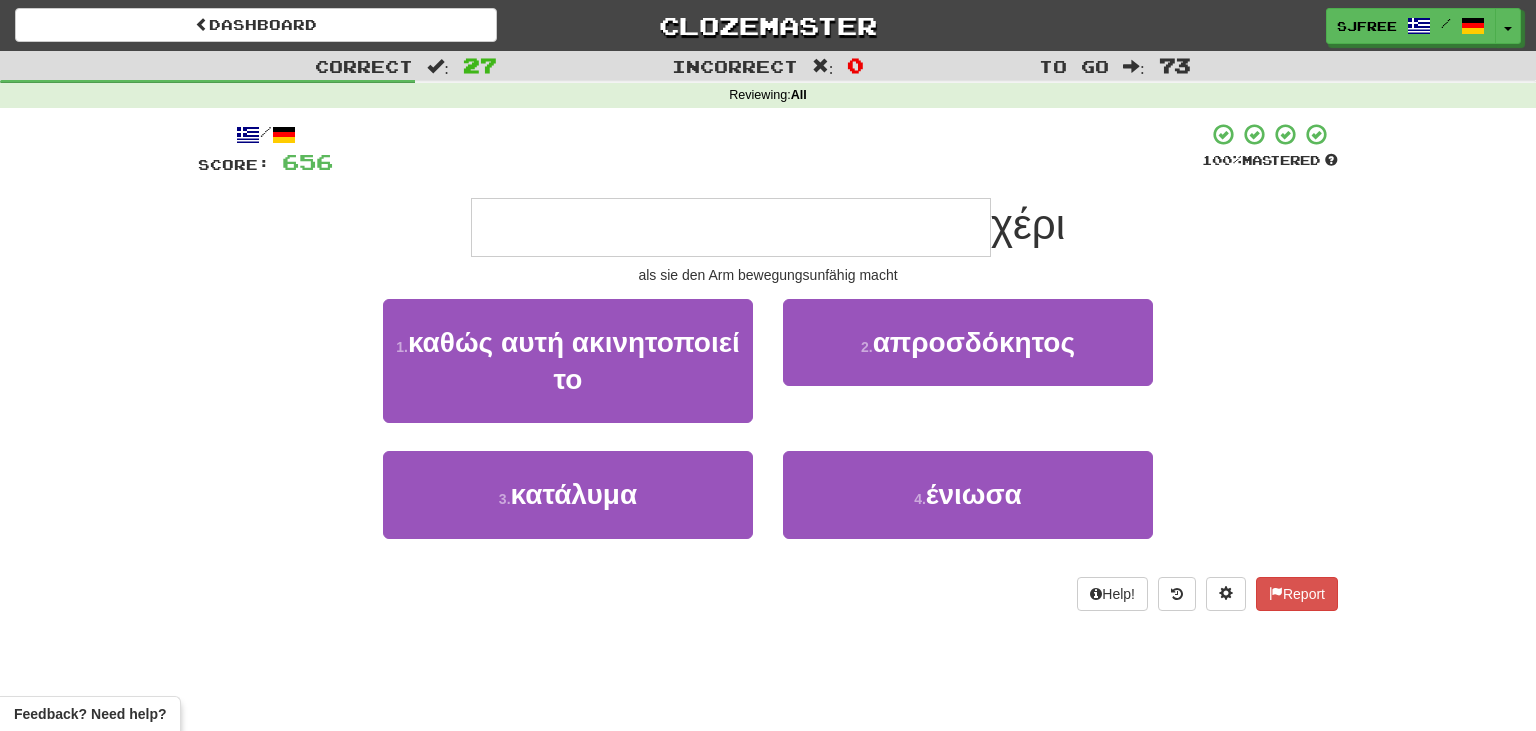 type on "**********" 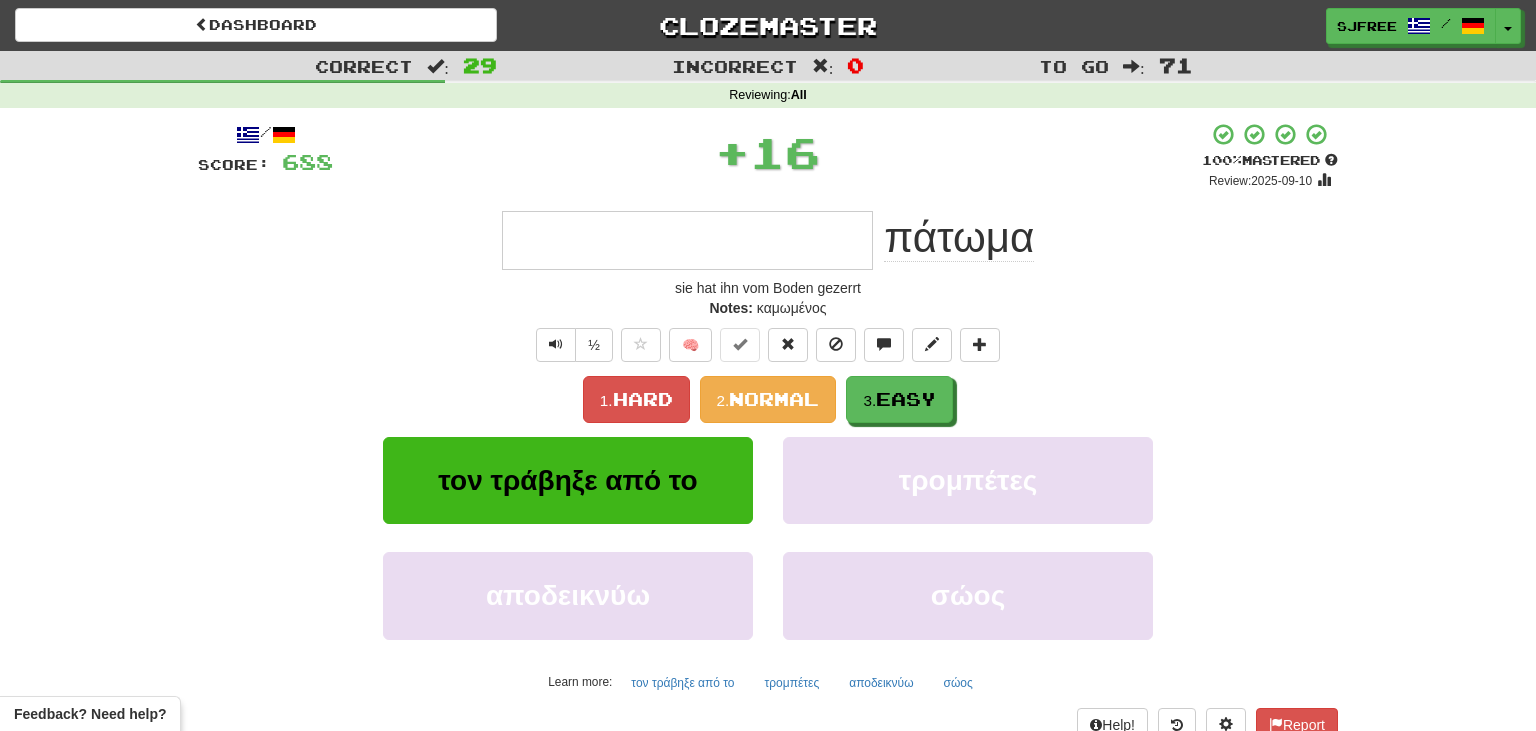 type on "**********" 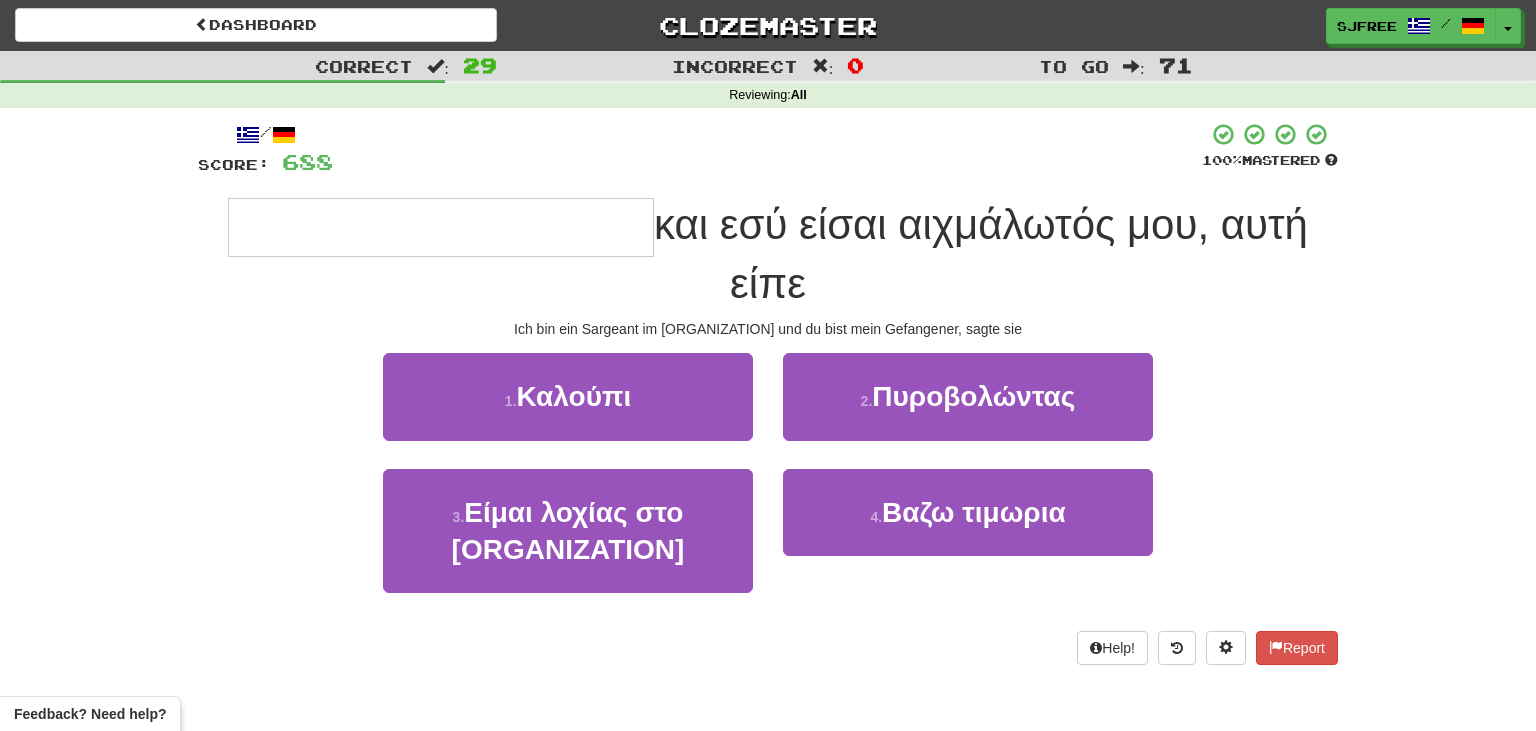 type on "**********" 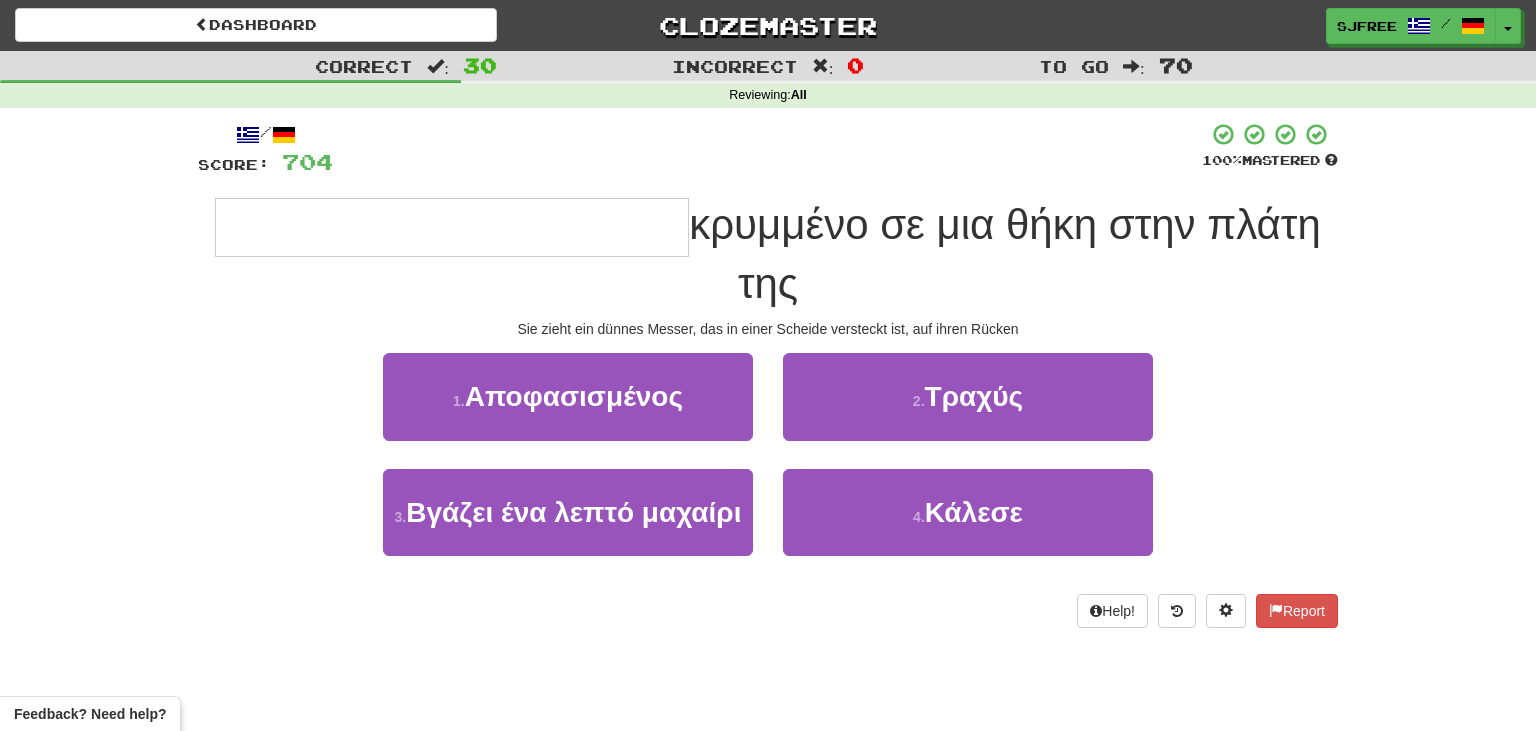 type on "**********" 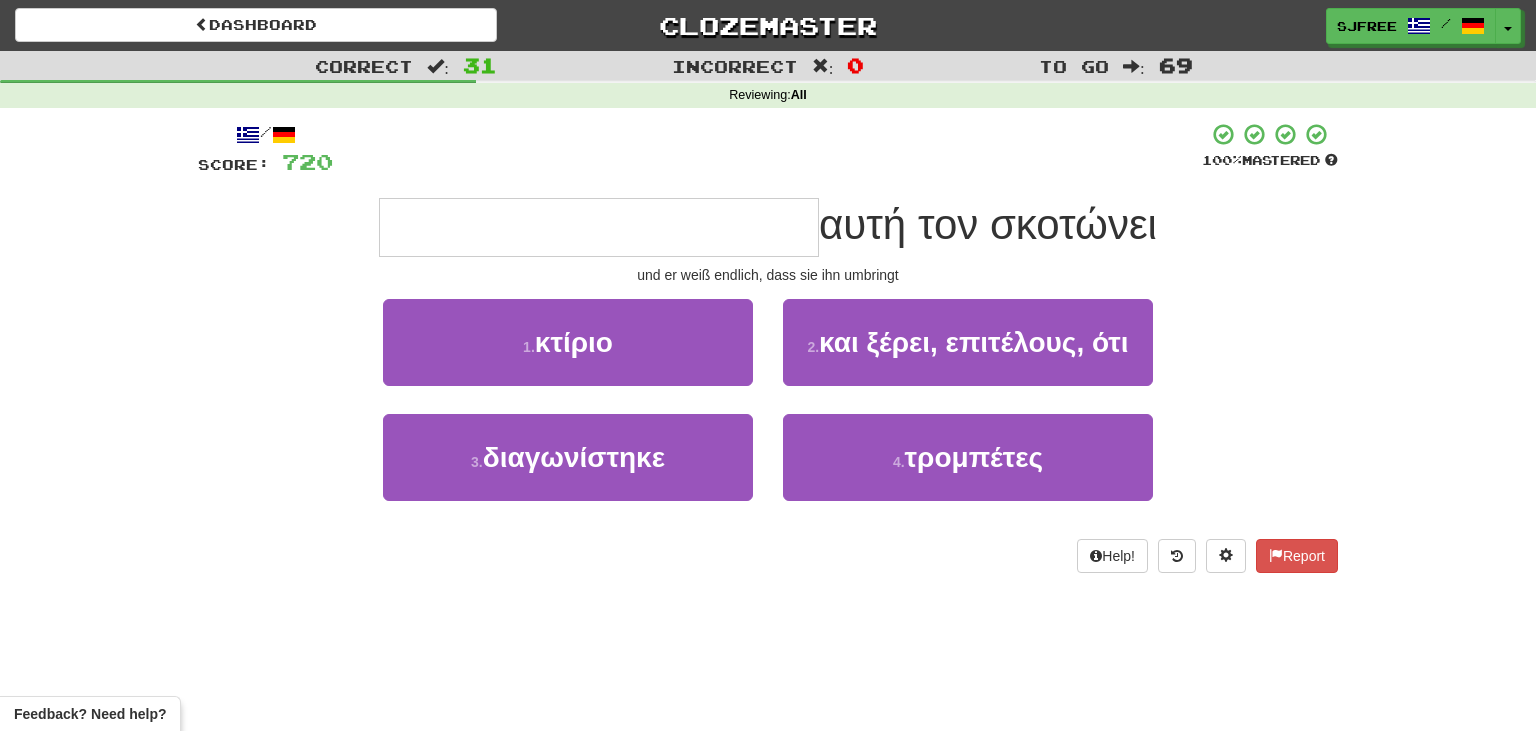 type on "**********" 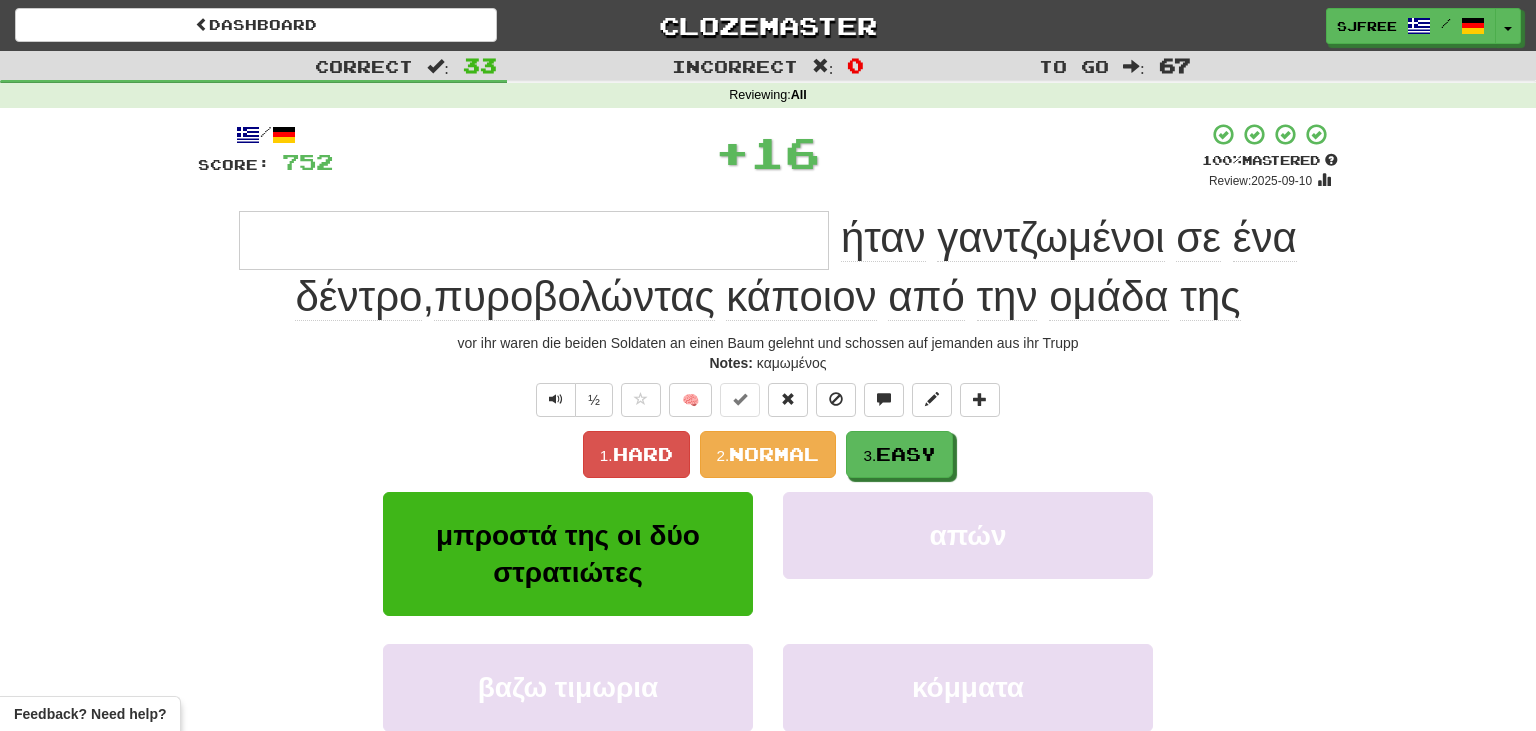 type on "**********" 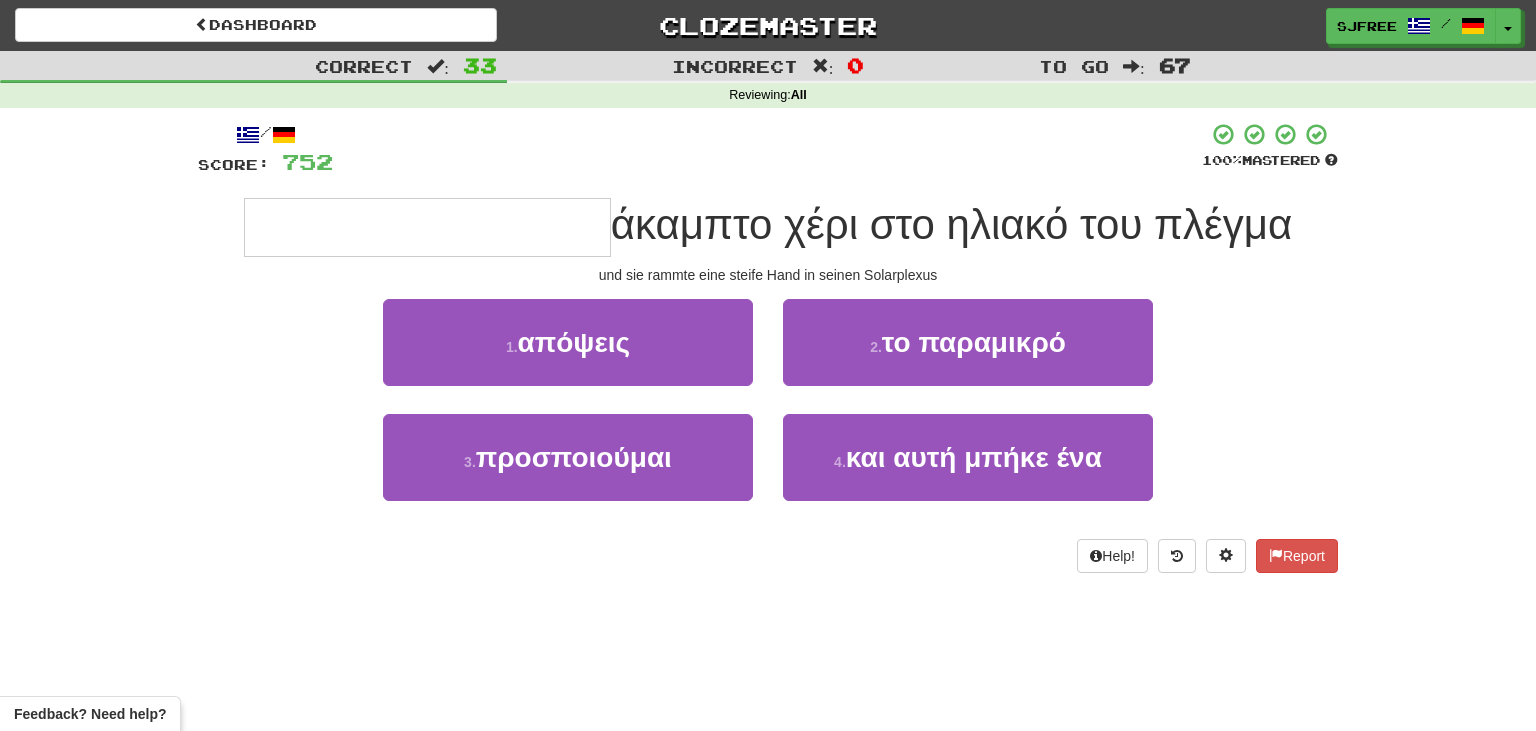 type on "**********" 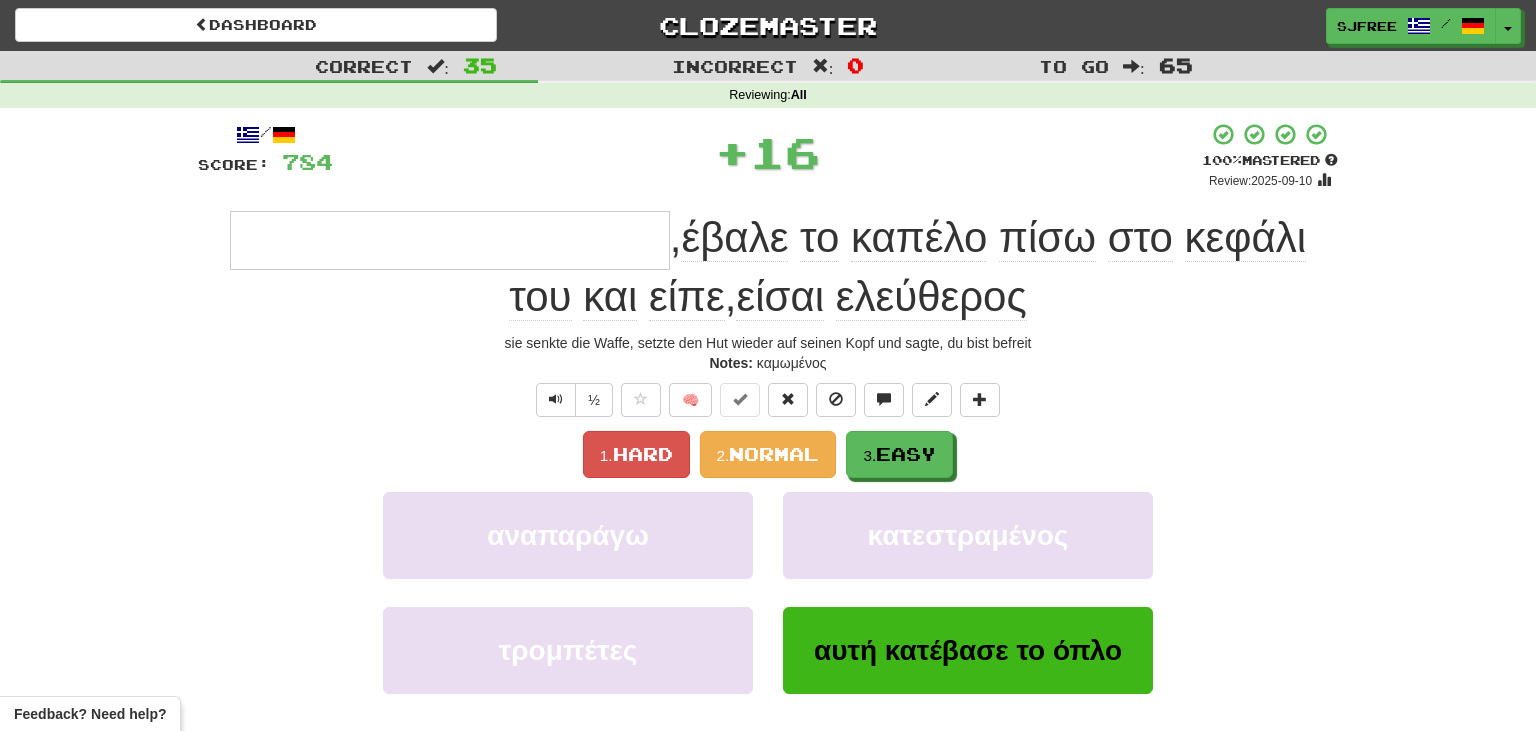 type on "**********" 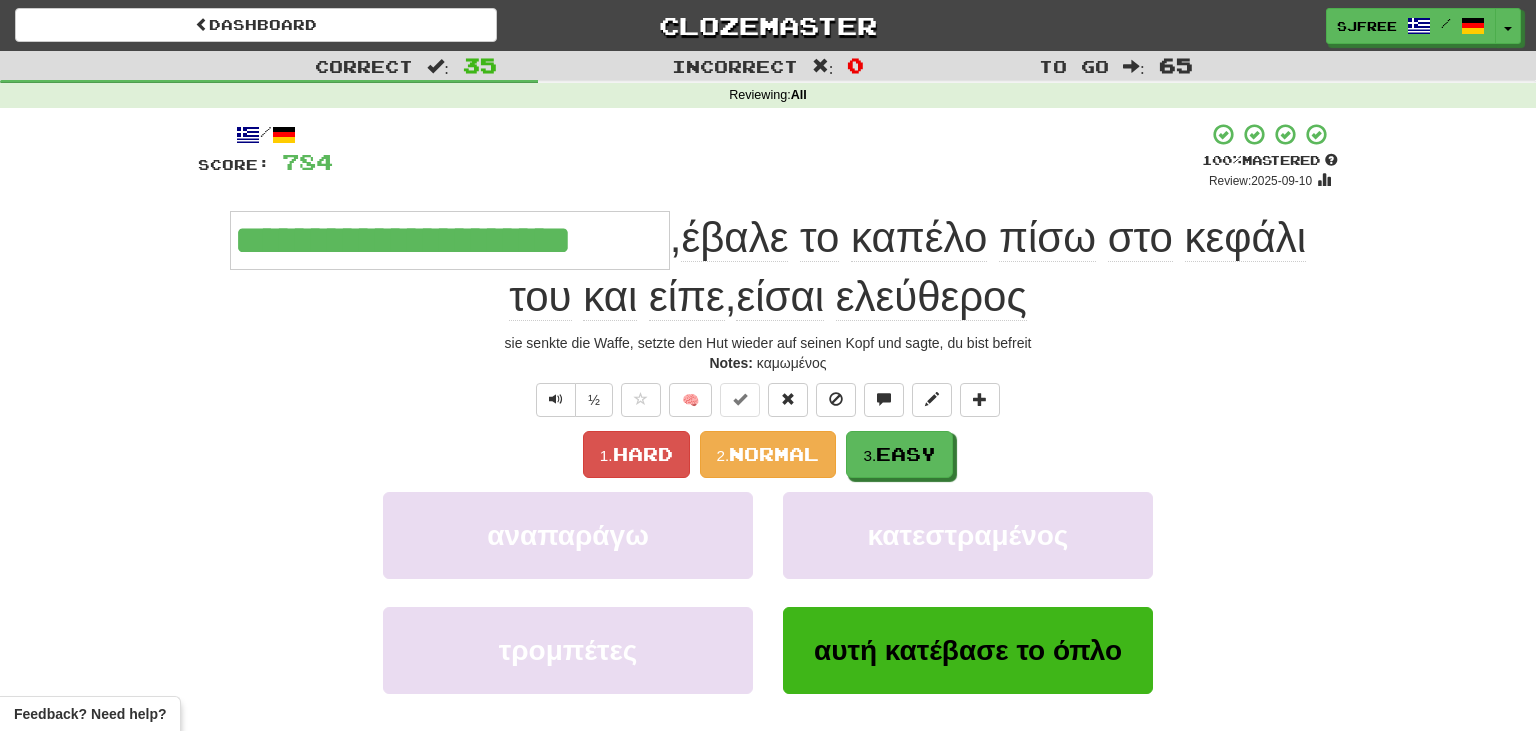 click on "sie senkte die Waffe, setzte den Hut wieder auf seinen Kopf und sagte, du bist befreit" at bounding box center (768, 343) 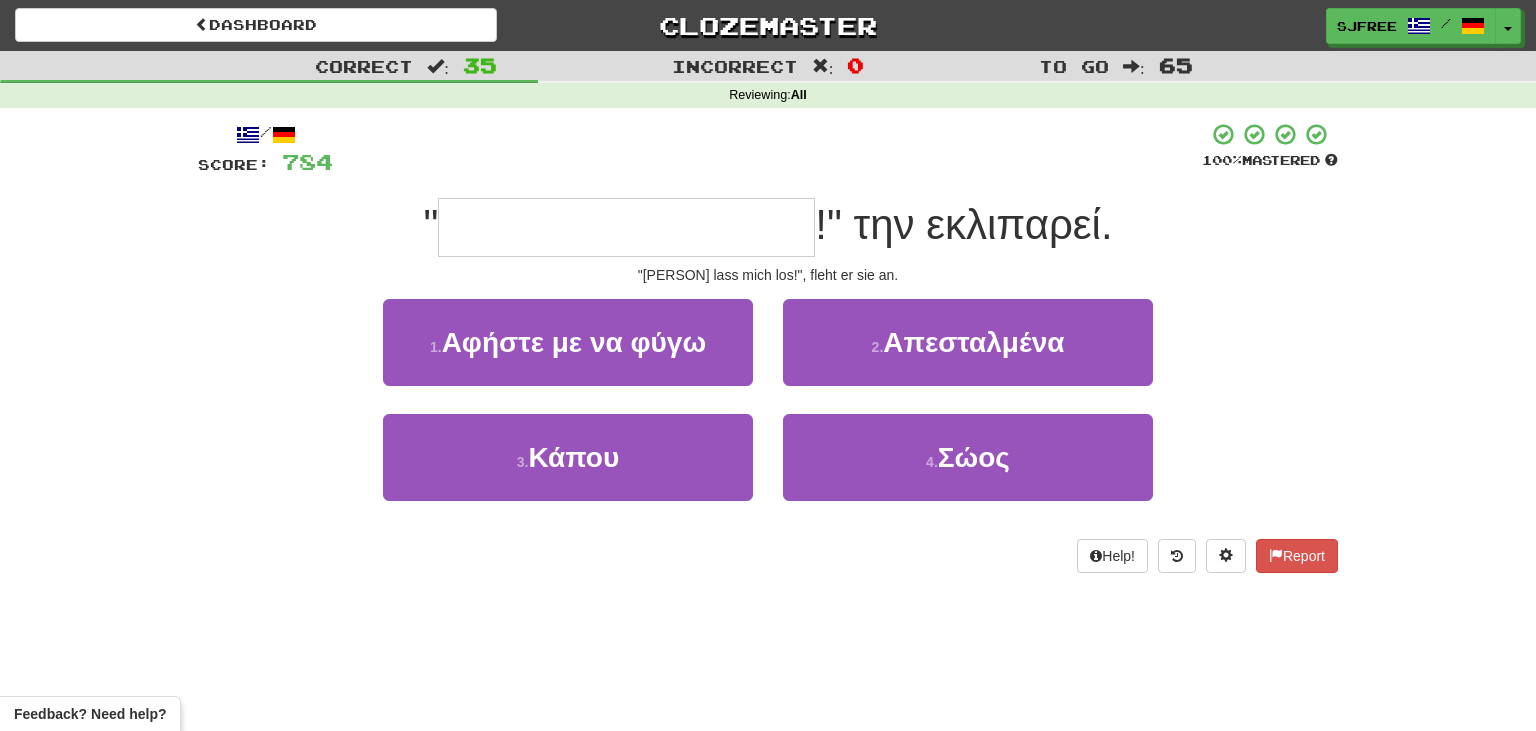 type on "**********" 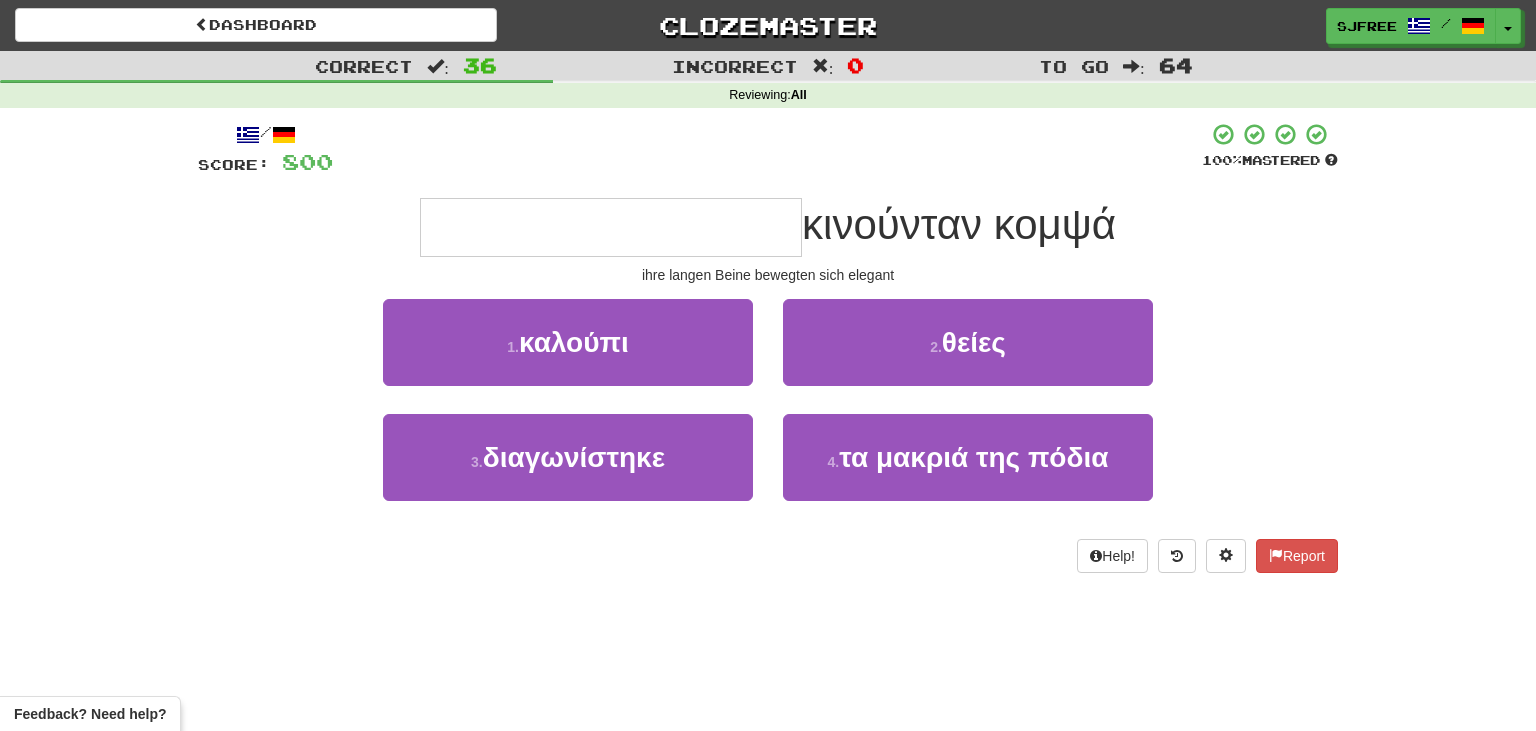 type on "**********" 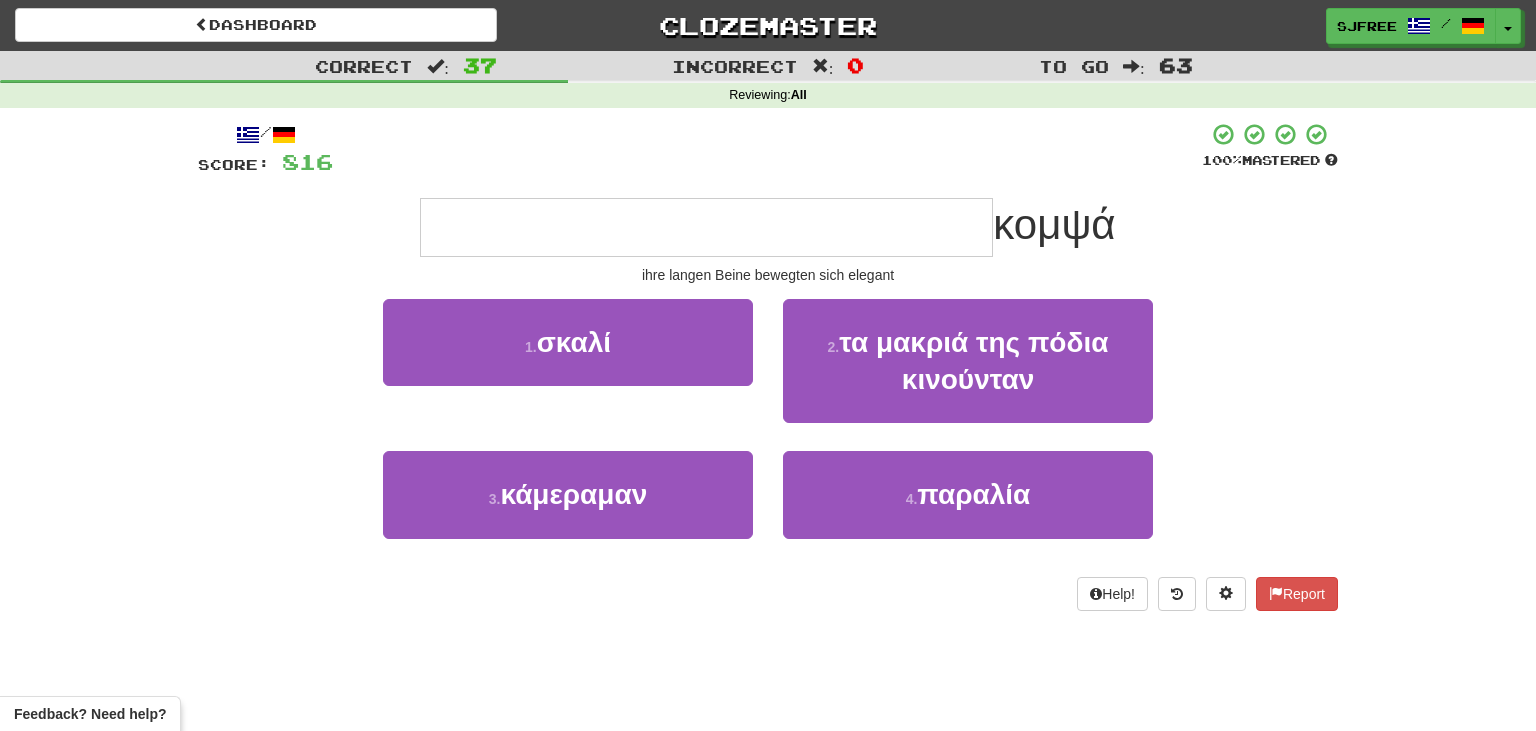 type on "**********" 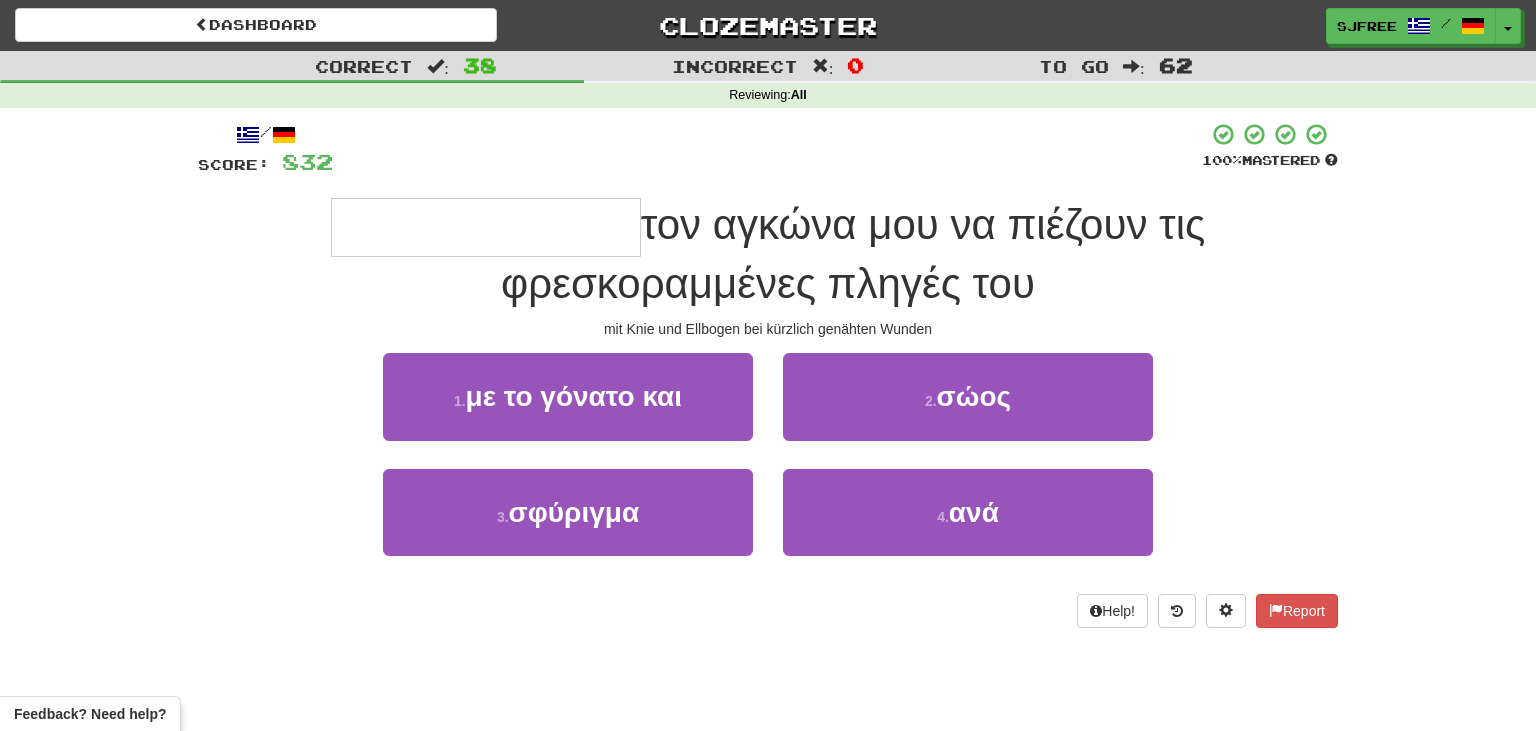 type on "**********" 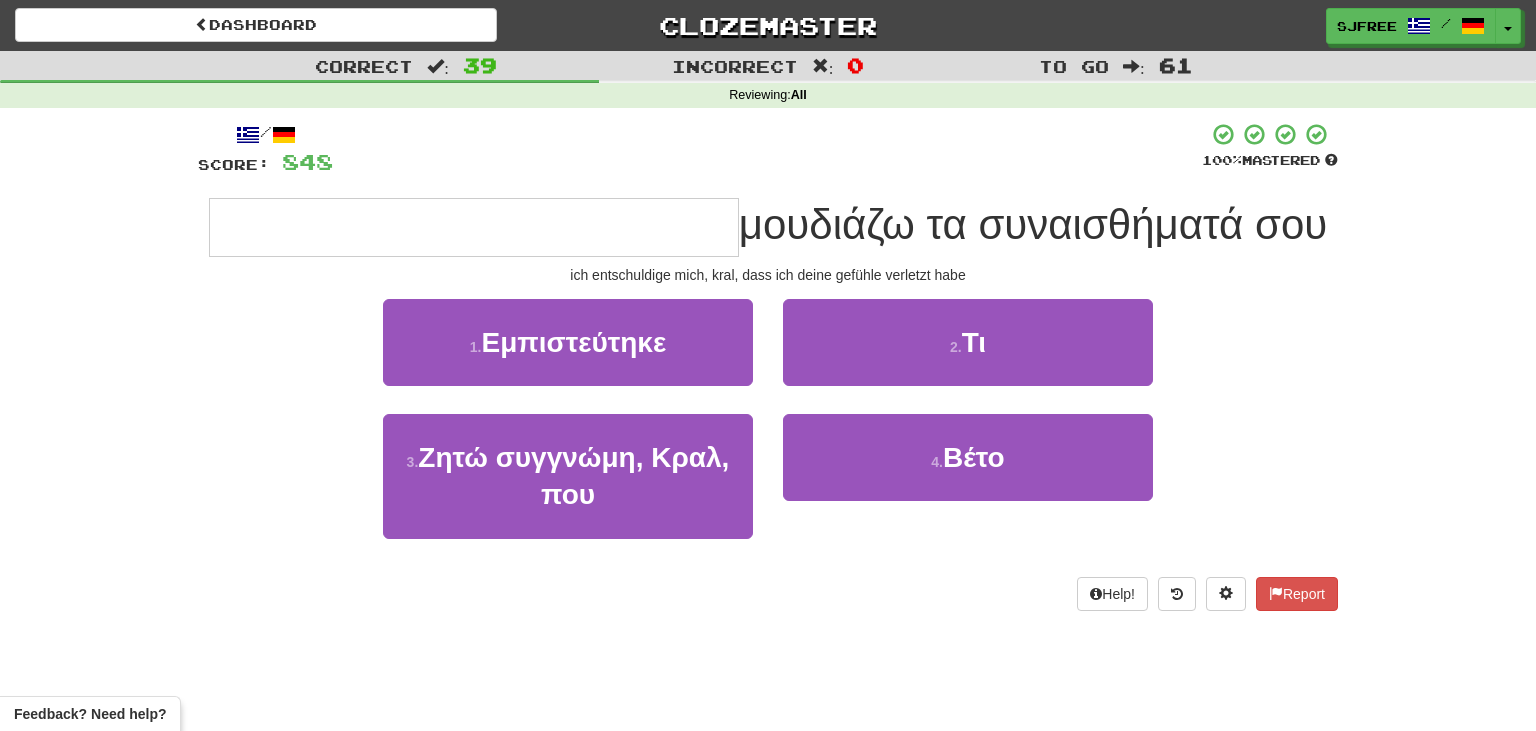 type on "**********" 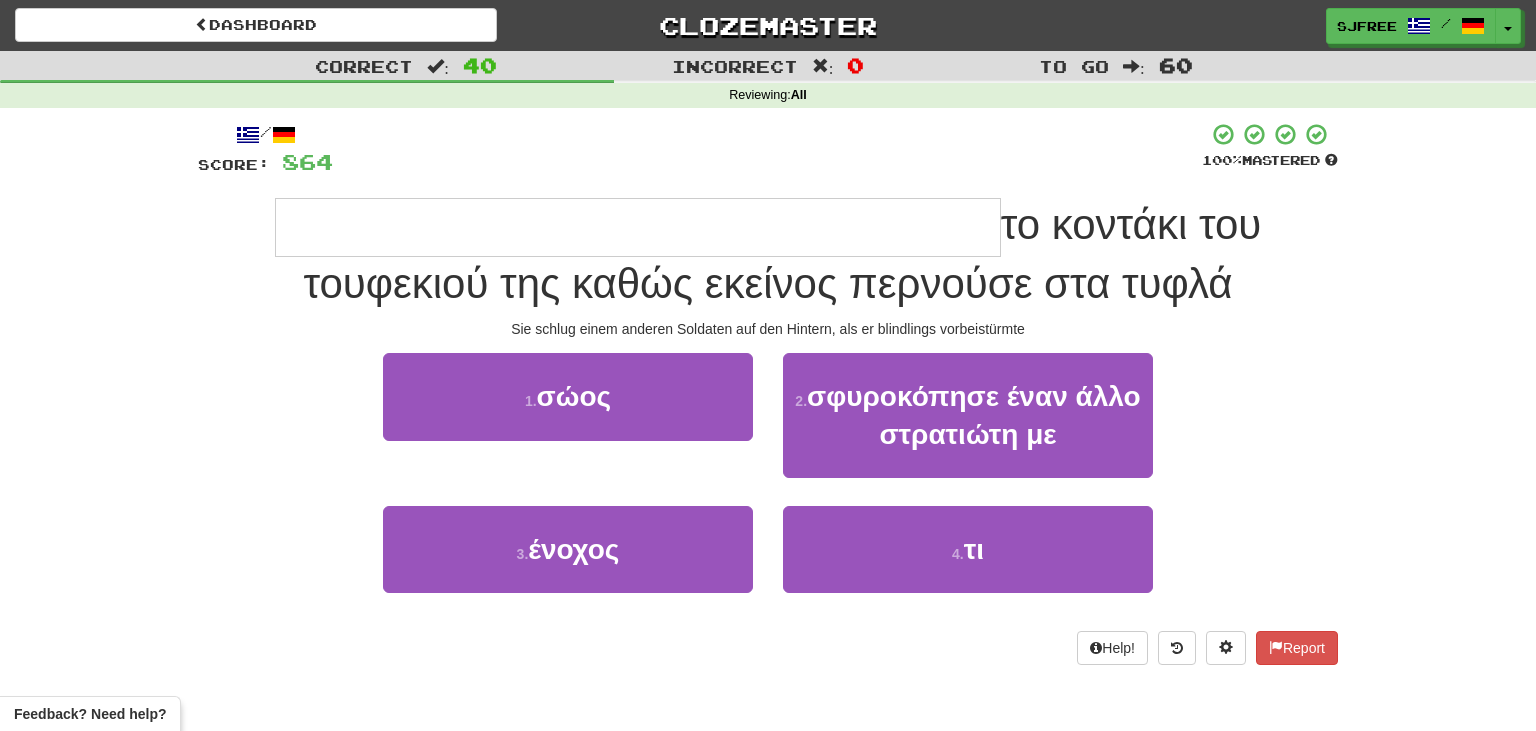 type on "**********" 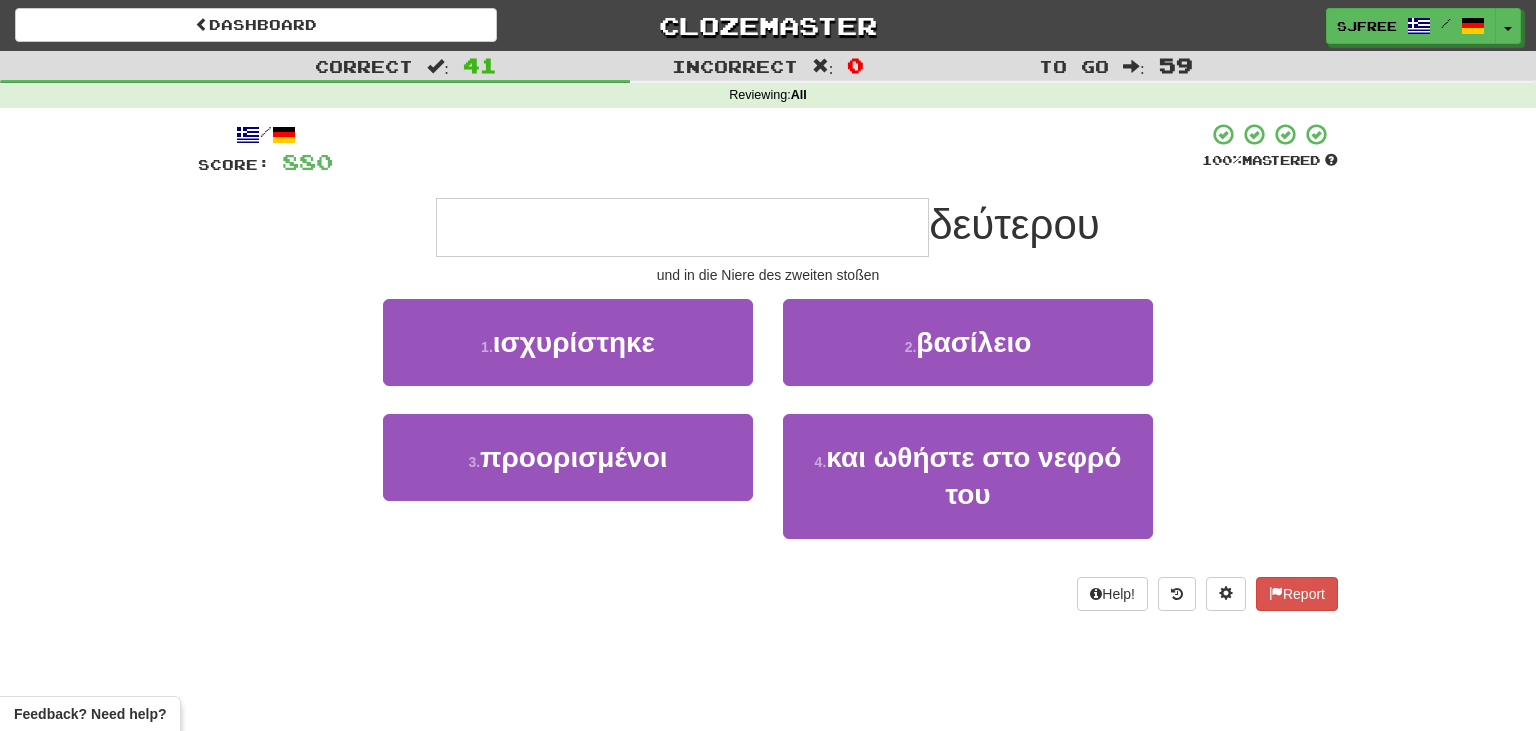 type on "**********" 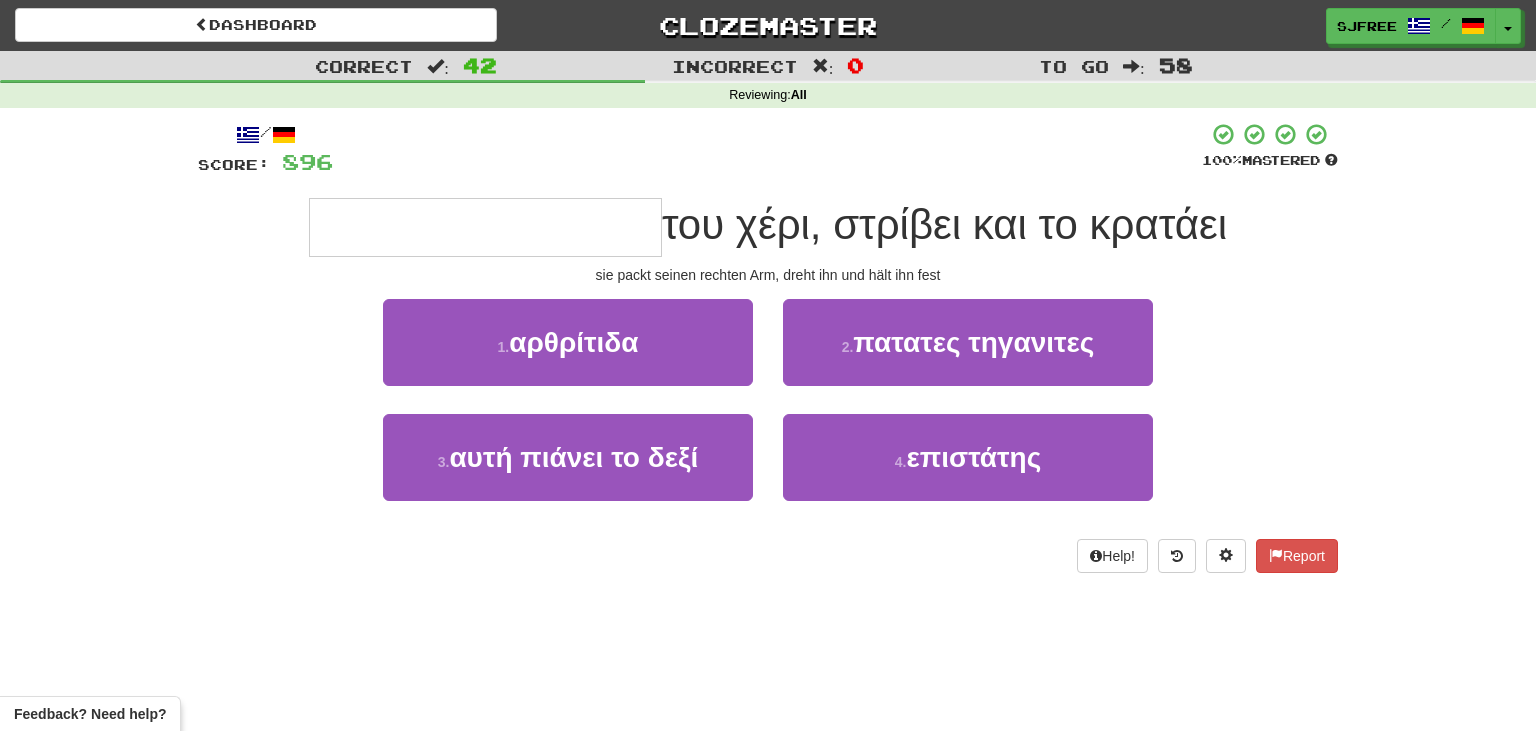 type on "**********" 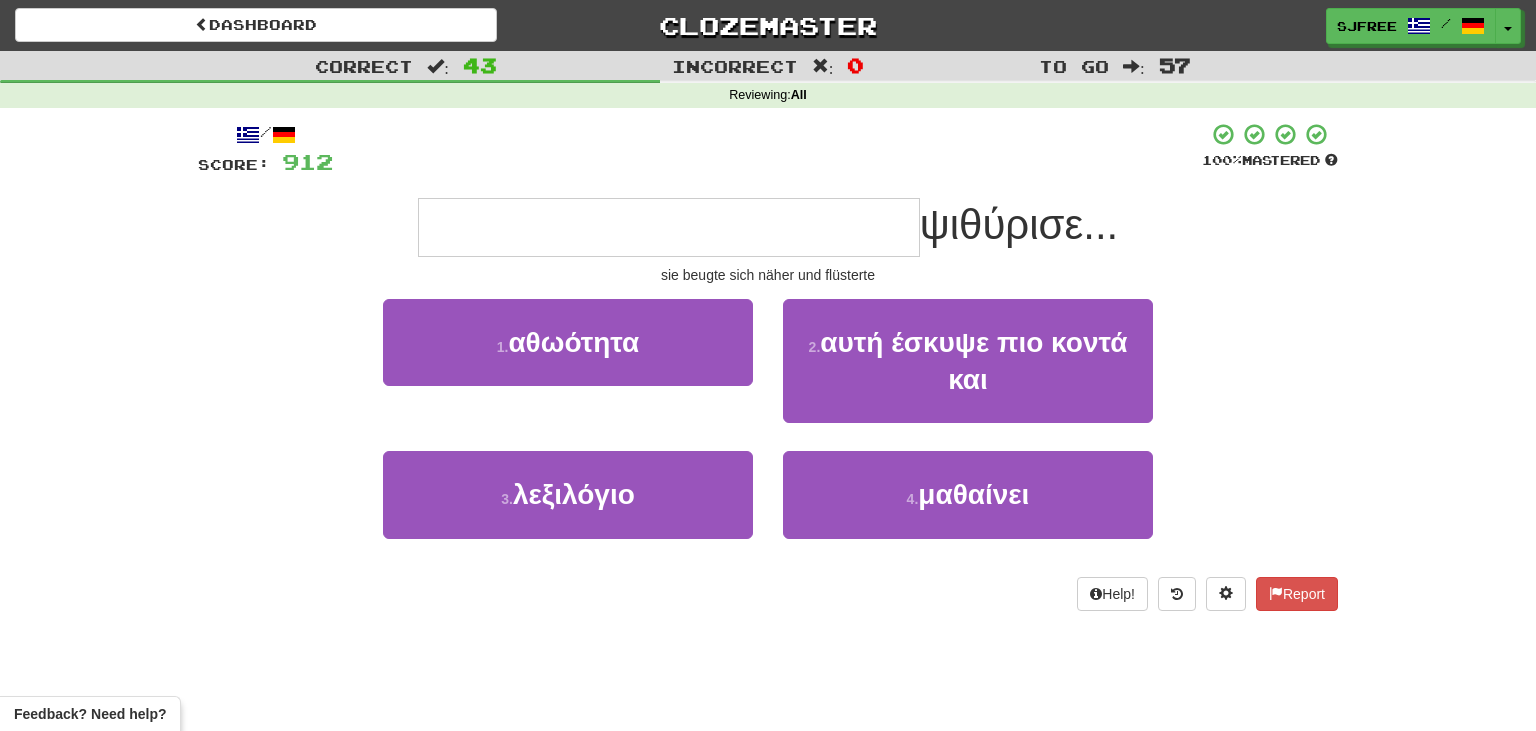 type on "**********" 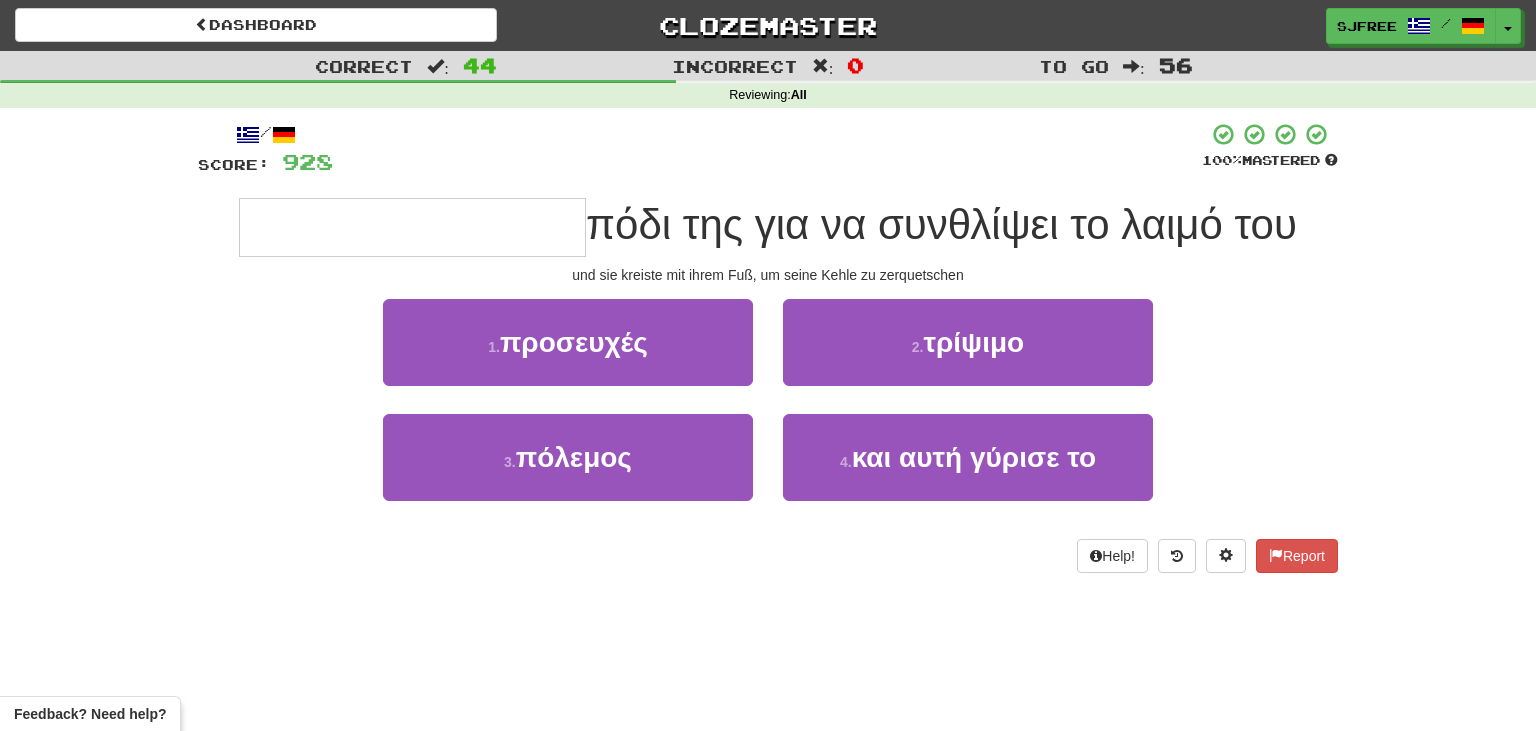 type on "**********" 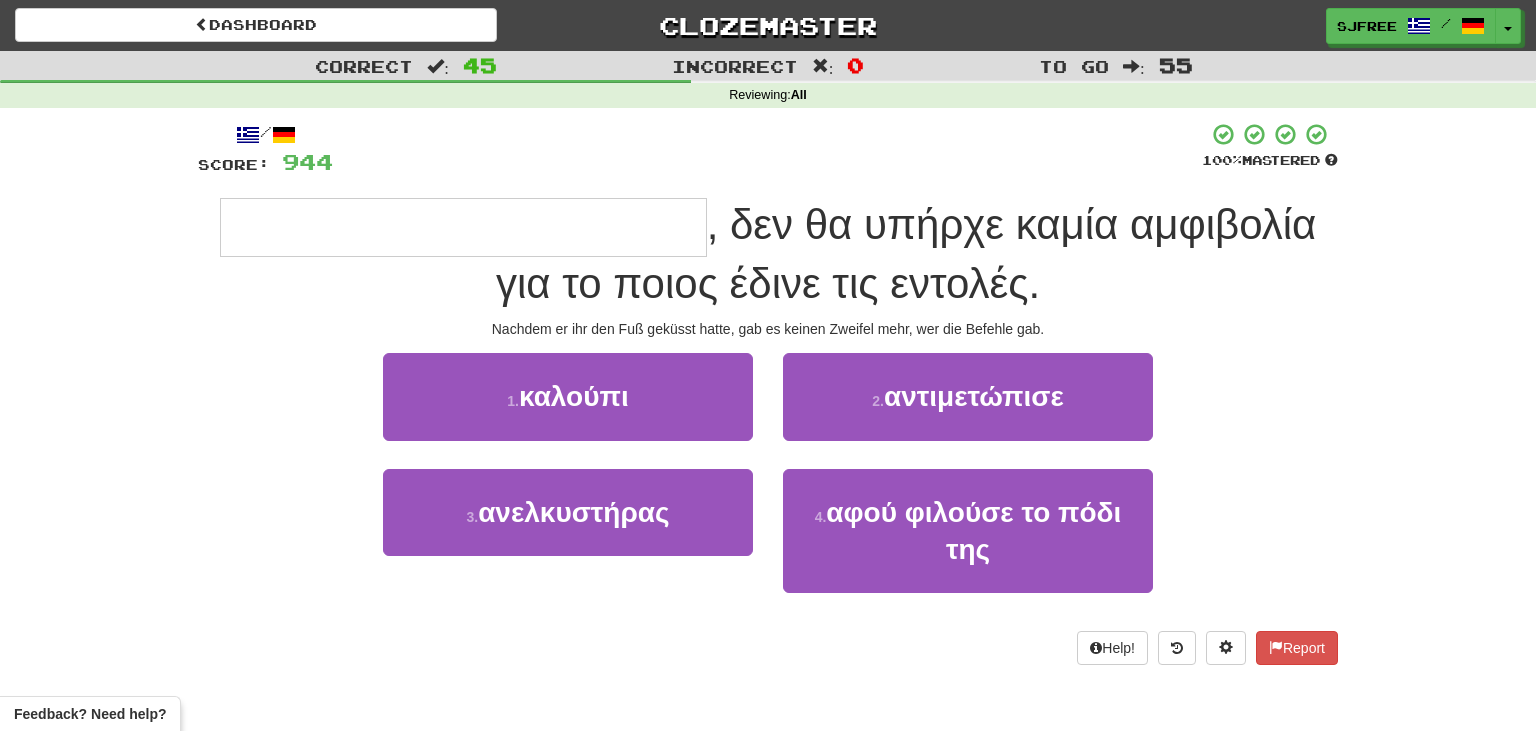 type on "**********" 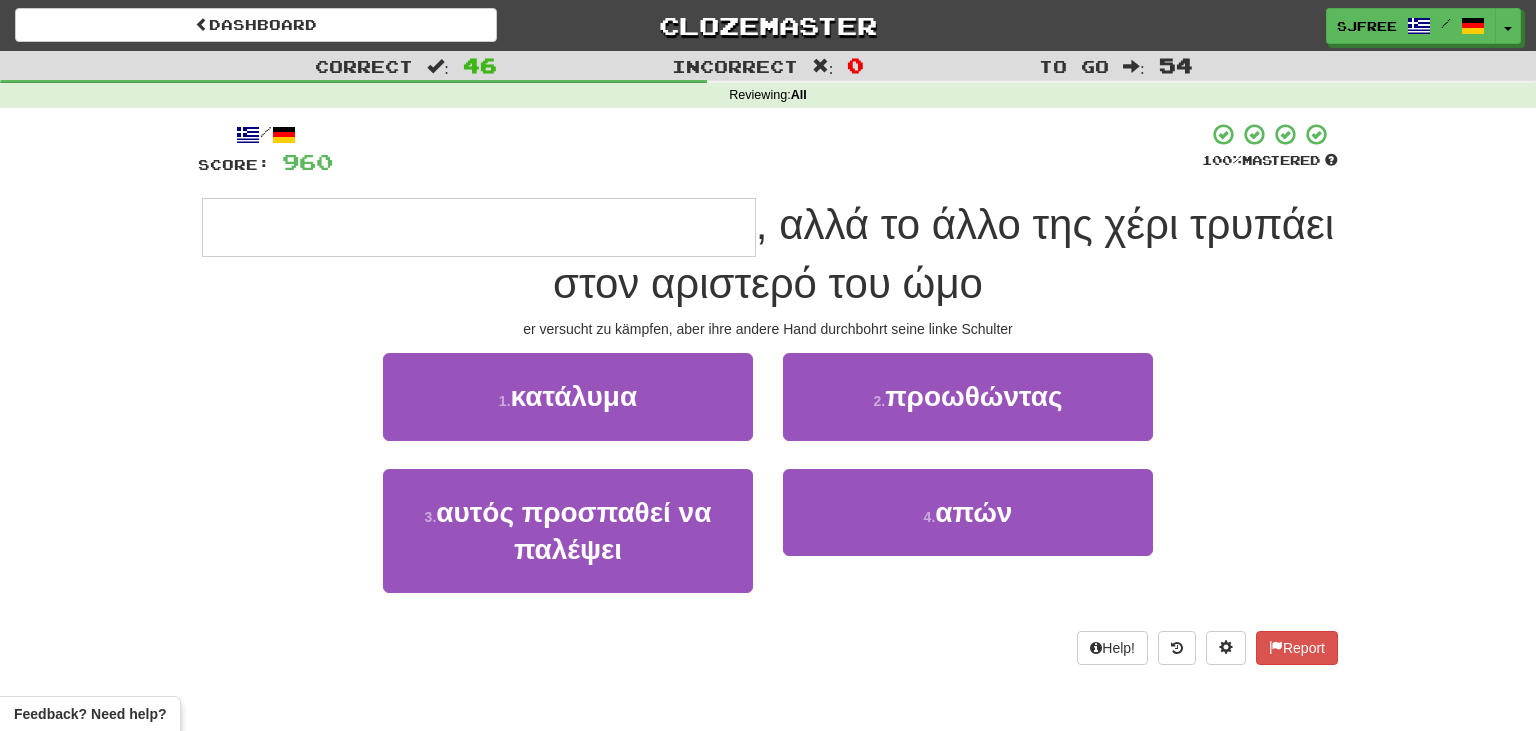 type on "**********" 